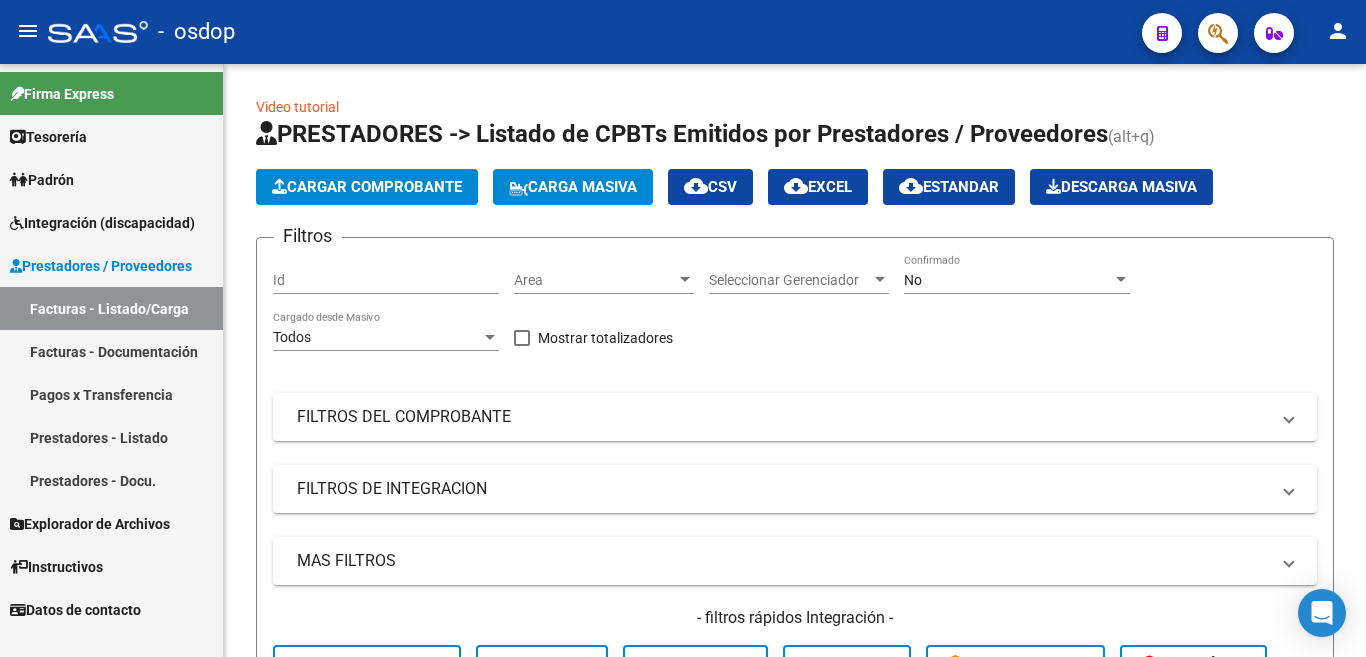 scroll, scrollTop: 0, scrollLeft: 0, axis: both 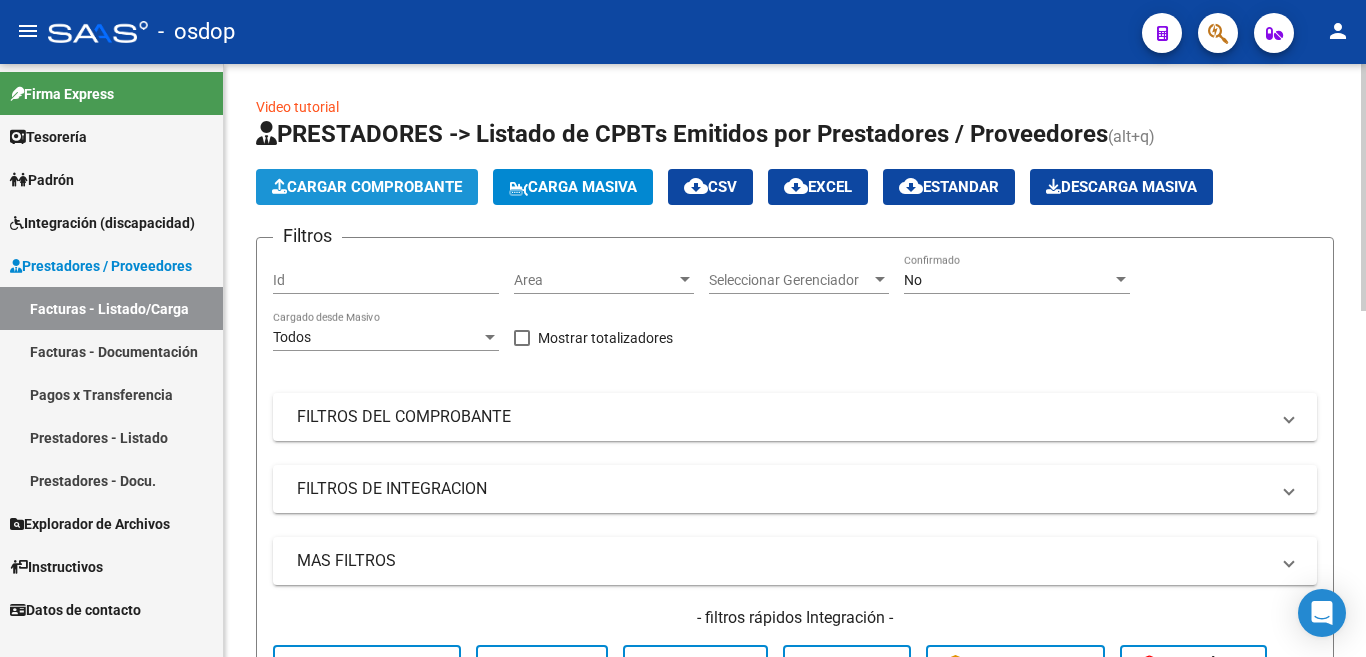 click on "Cargar Comprobante" 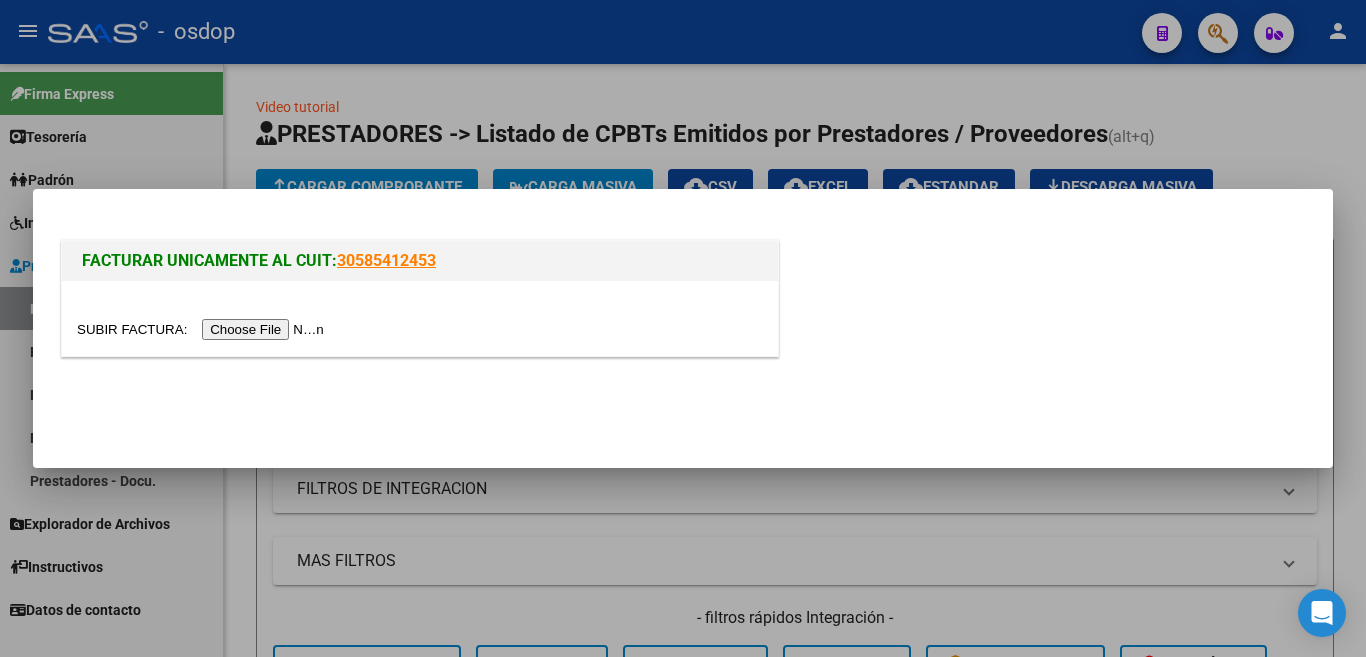 click at bounding box center [203, 329] 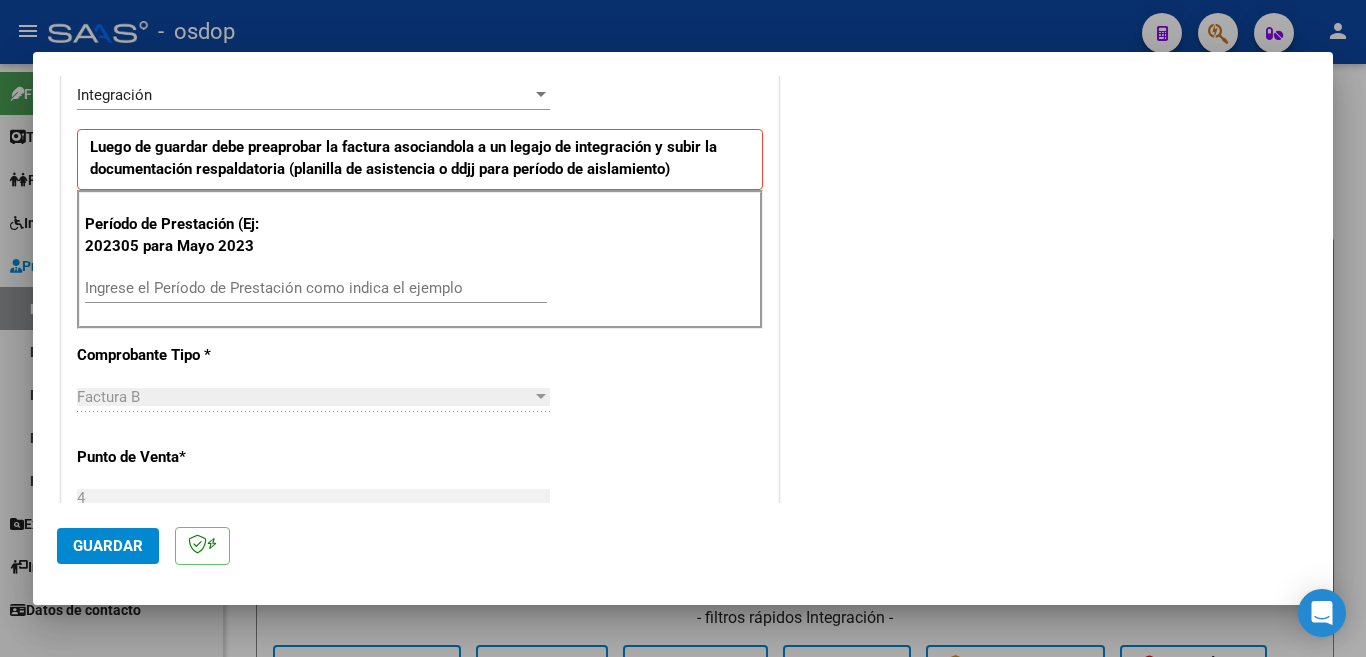 scroll, scrollTop: 500, scrollLeft: 0, axis: vertical 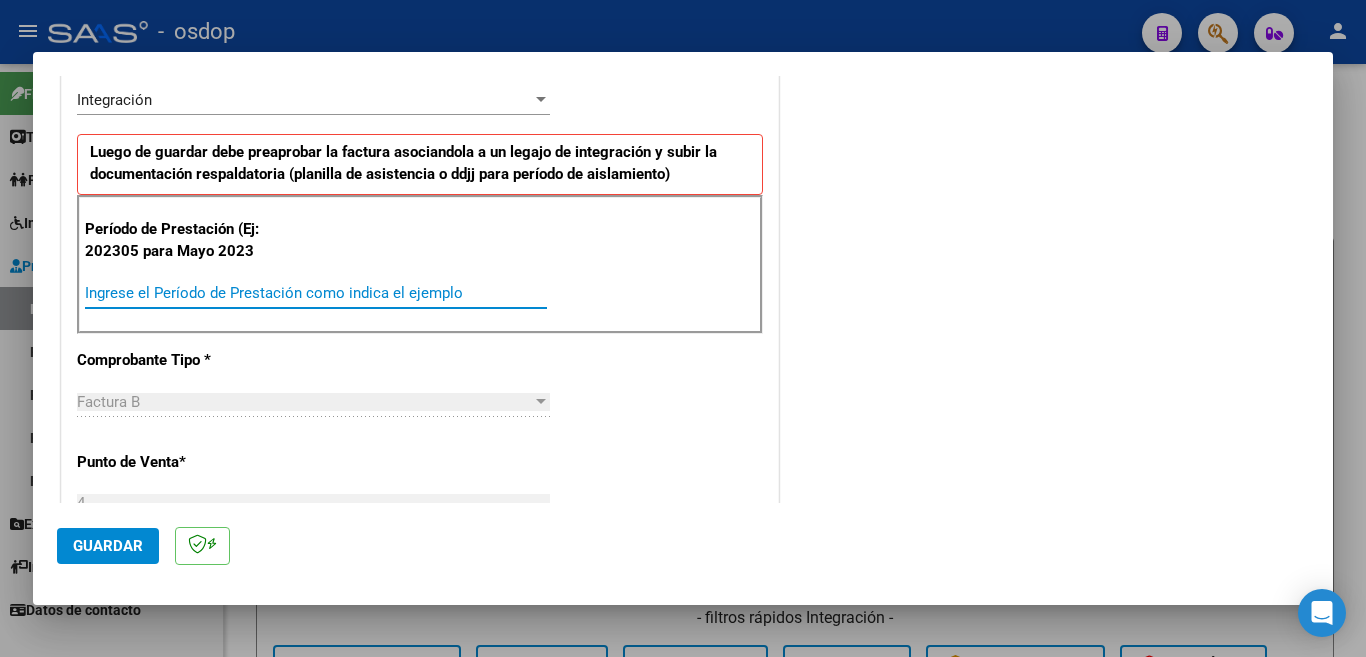 click on "Ingrese el Período de Prestación como indica el ejemplo" at bounding box center (316, 293) 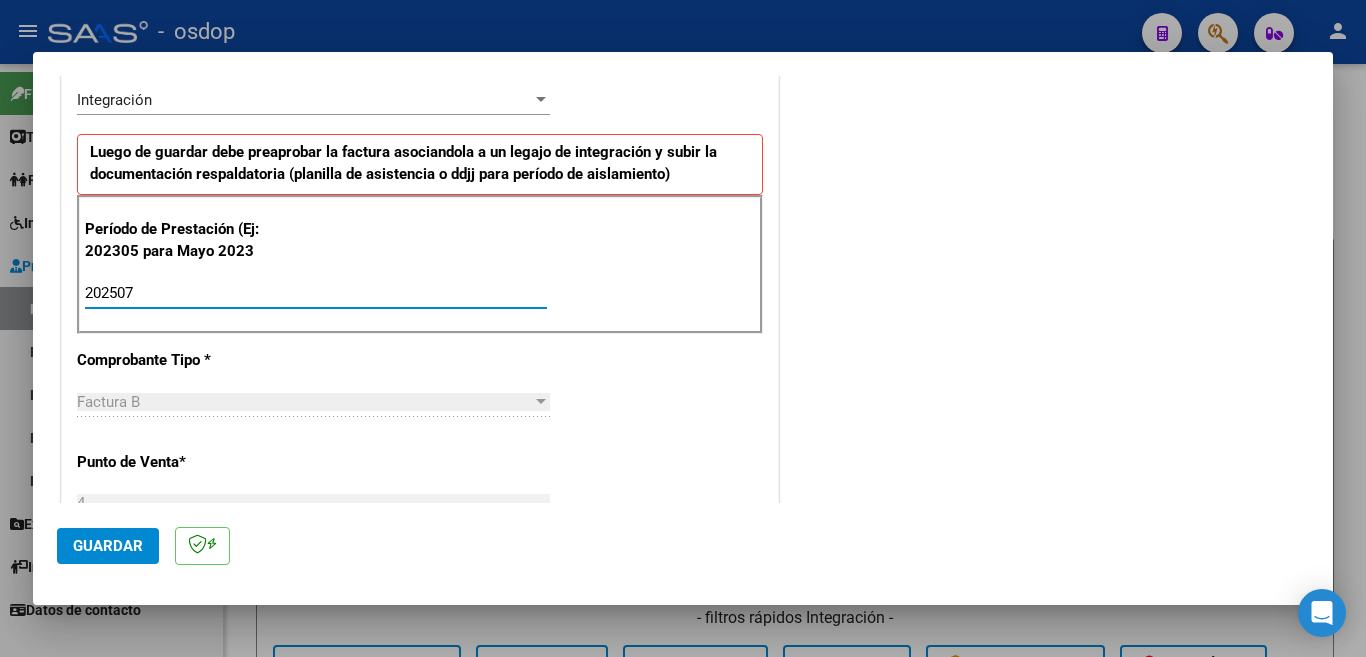 type on "202507" 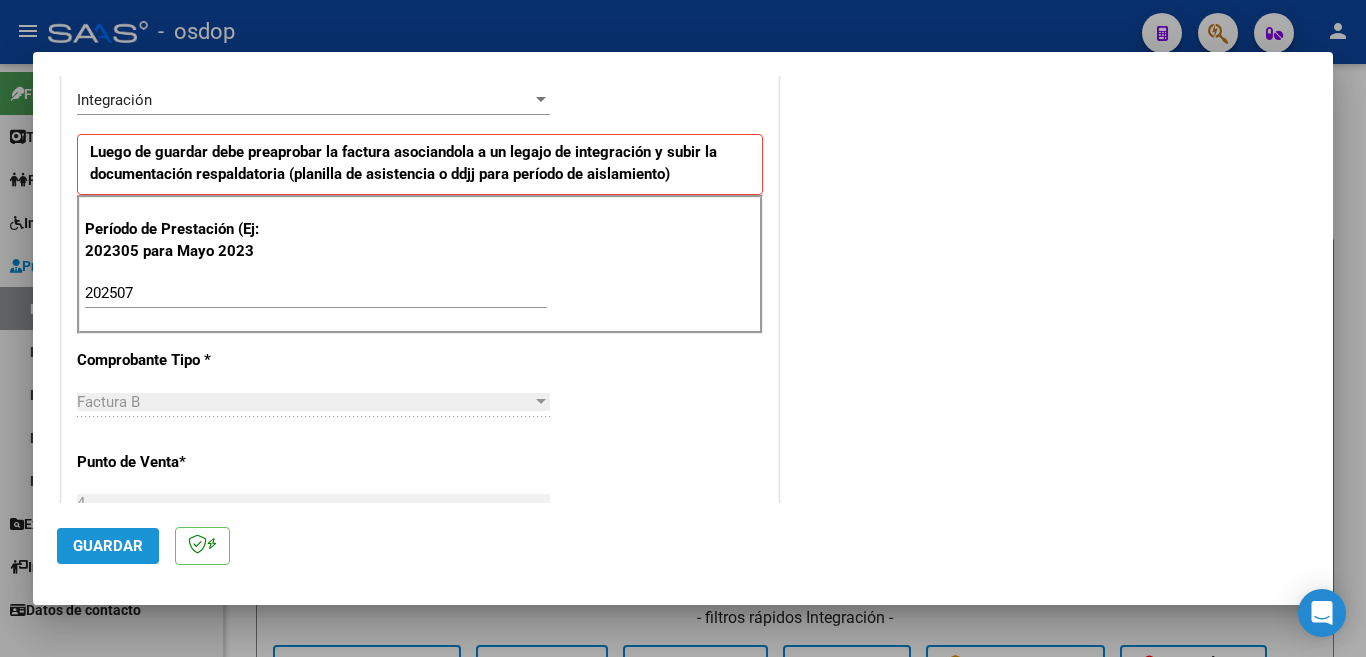 click on "Guardar" 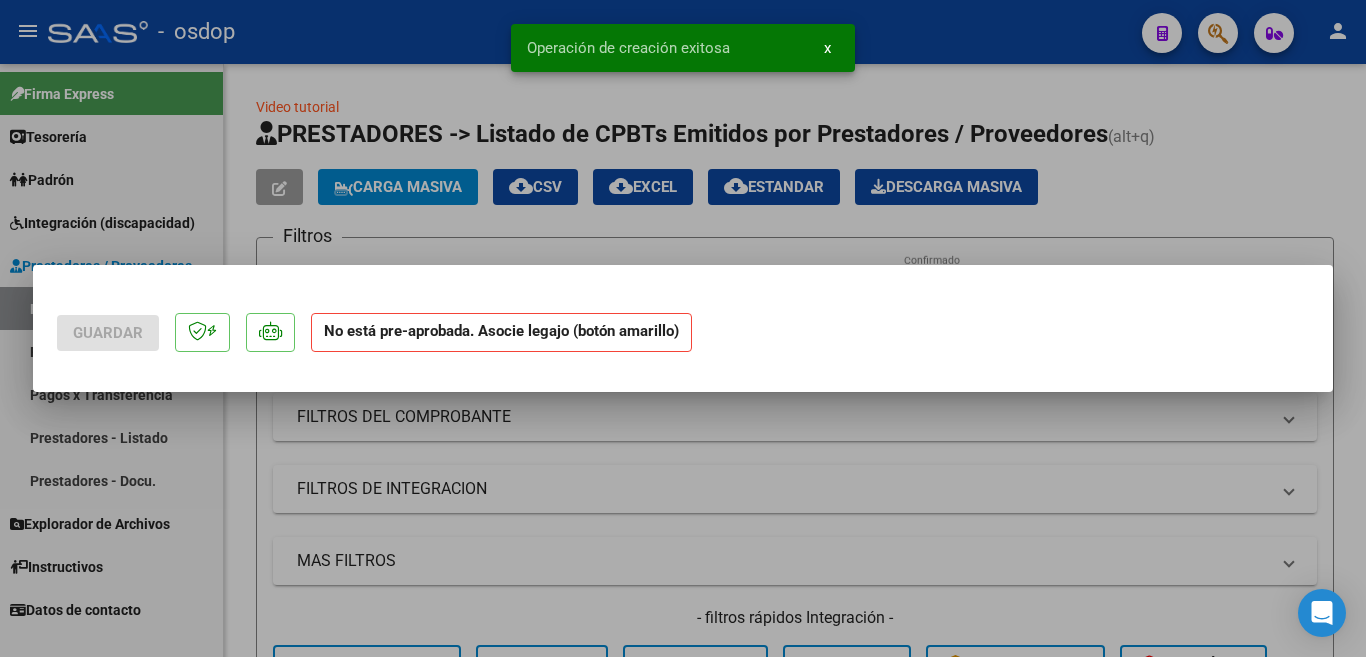 scroll, scrollTop: 0, scrollLeft: 0, axis: both 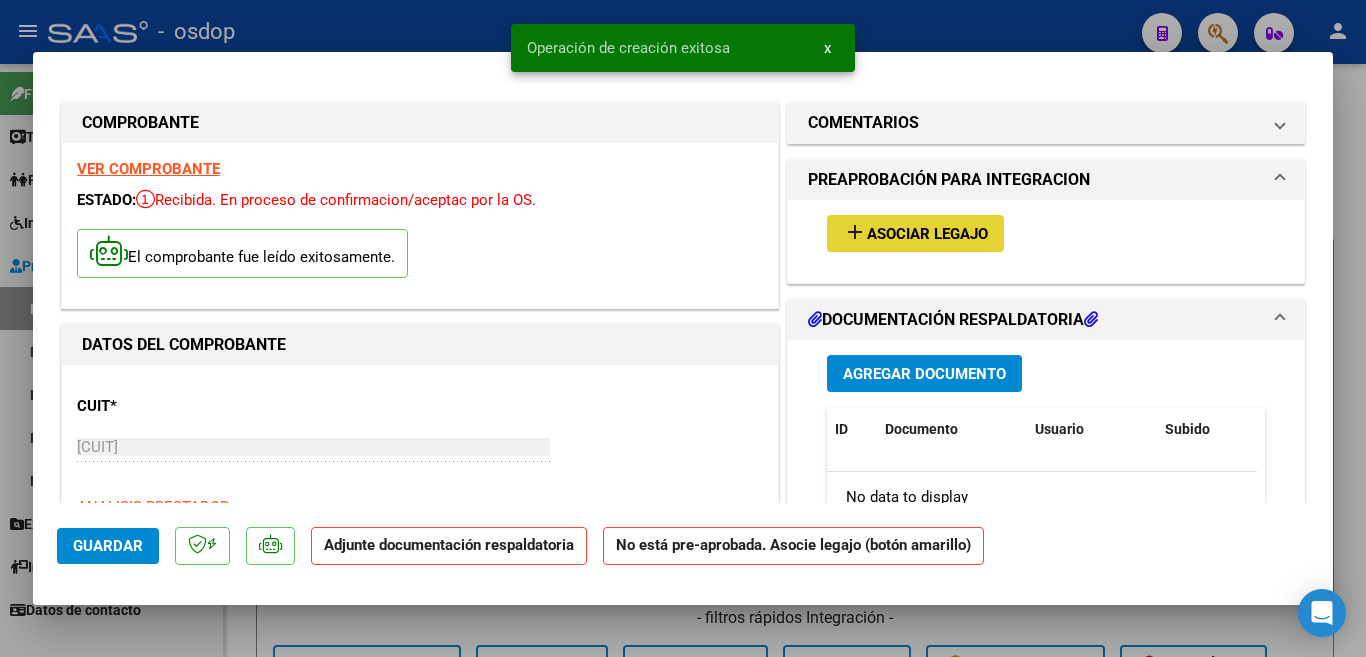click on "Asociar Legajo" at bounding box center (927, 234) 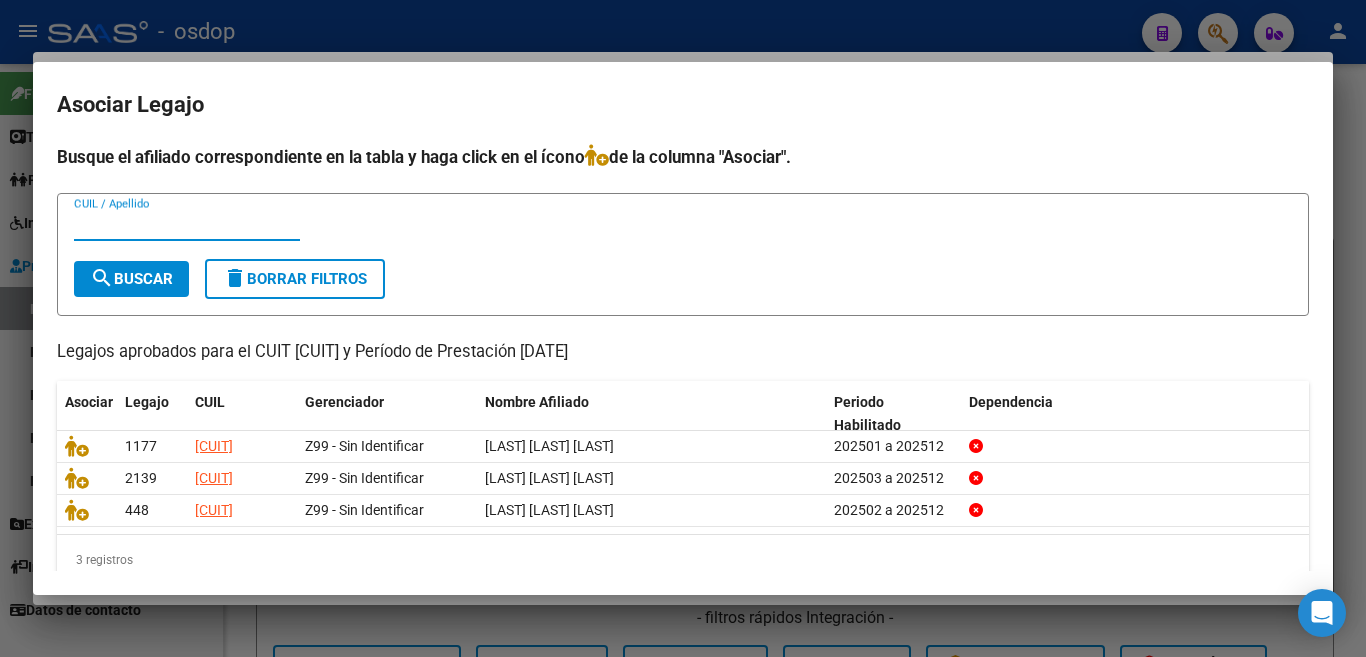 click at bounding box center [683, 328] 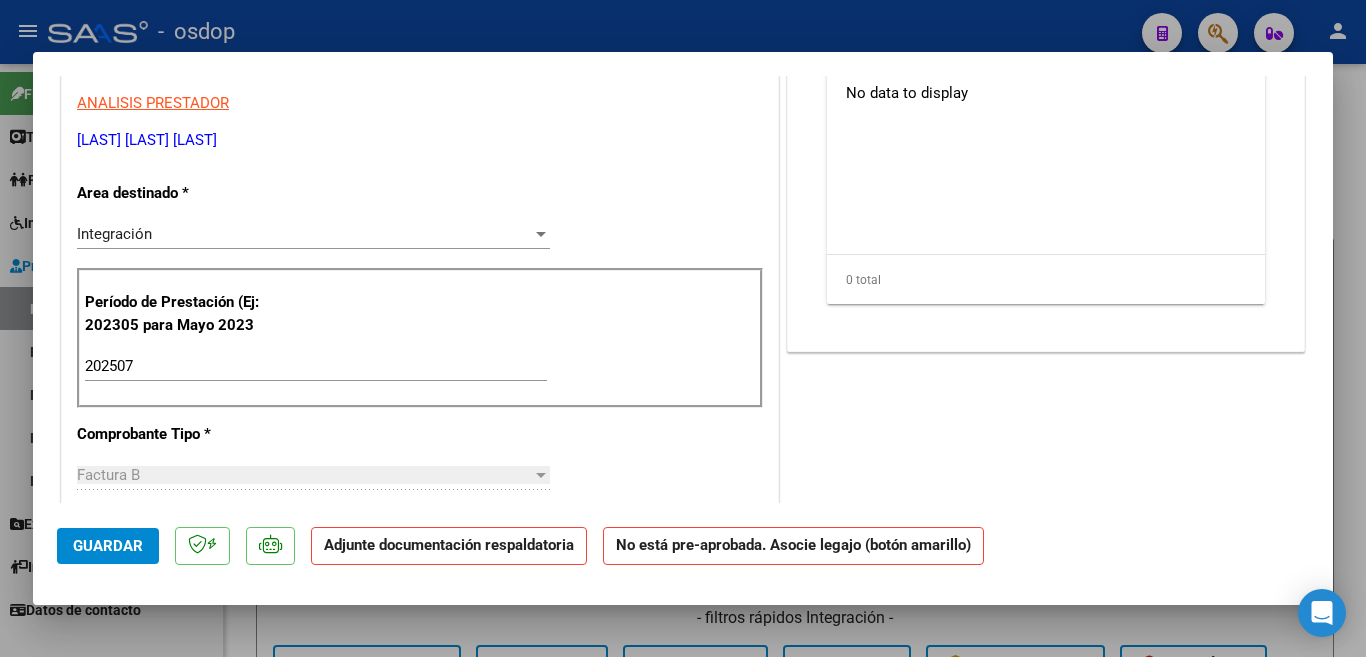 scroll, scrollTop: 0, scrollLeft: 0, axis: both 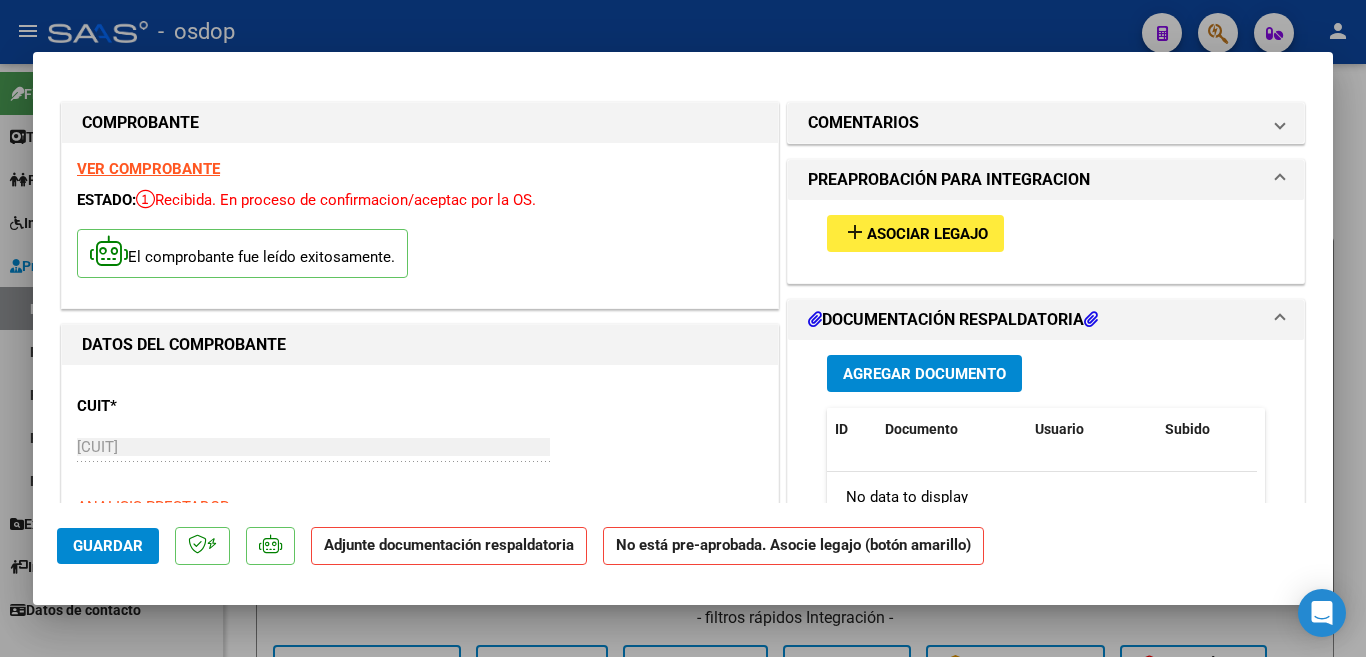 click on "El comprobante fue leído exitosamente." at bounding box center [242, 253] 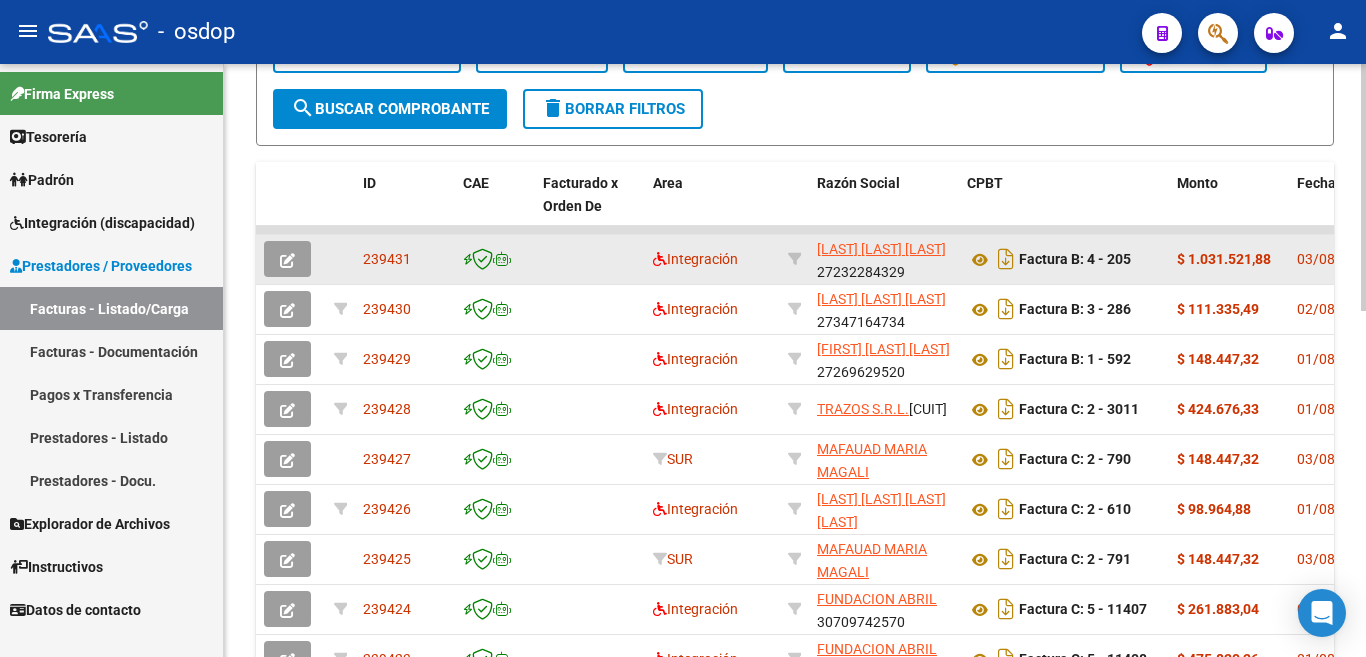 scroll, scrollTop: 500, scrollLeft: 0, axis: vertical 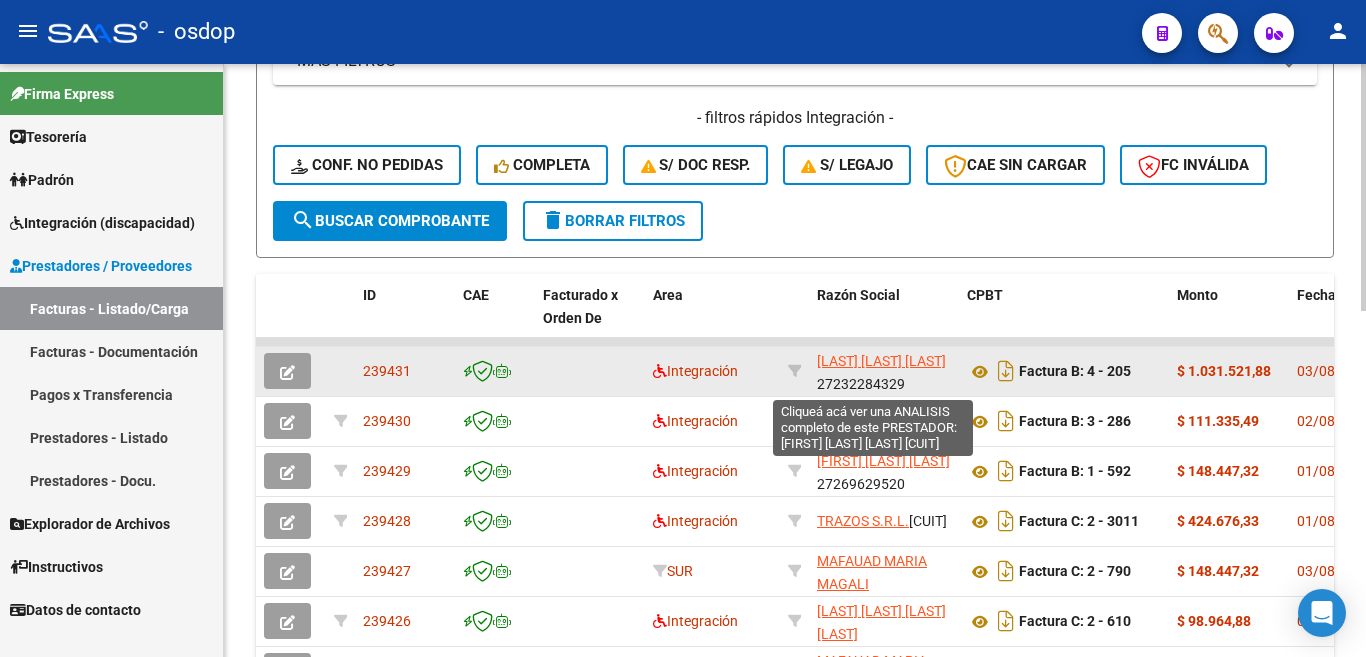 click on "[LAST] [LAST] [LAST]" 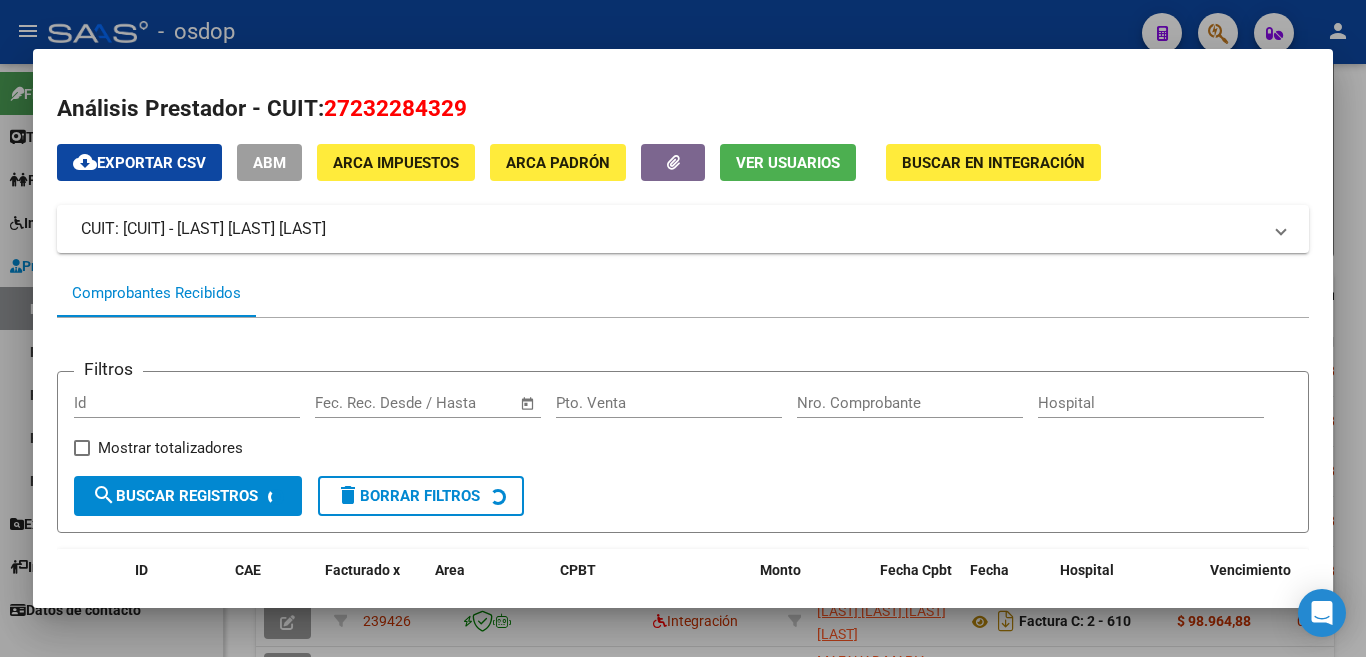 click at bounding box center (683, 328) 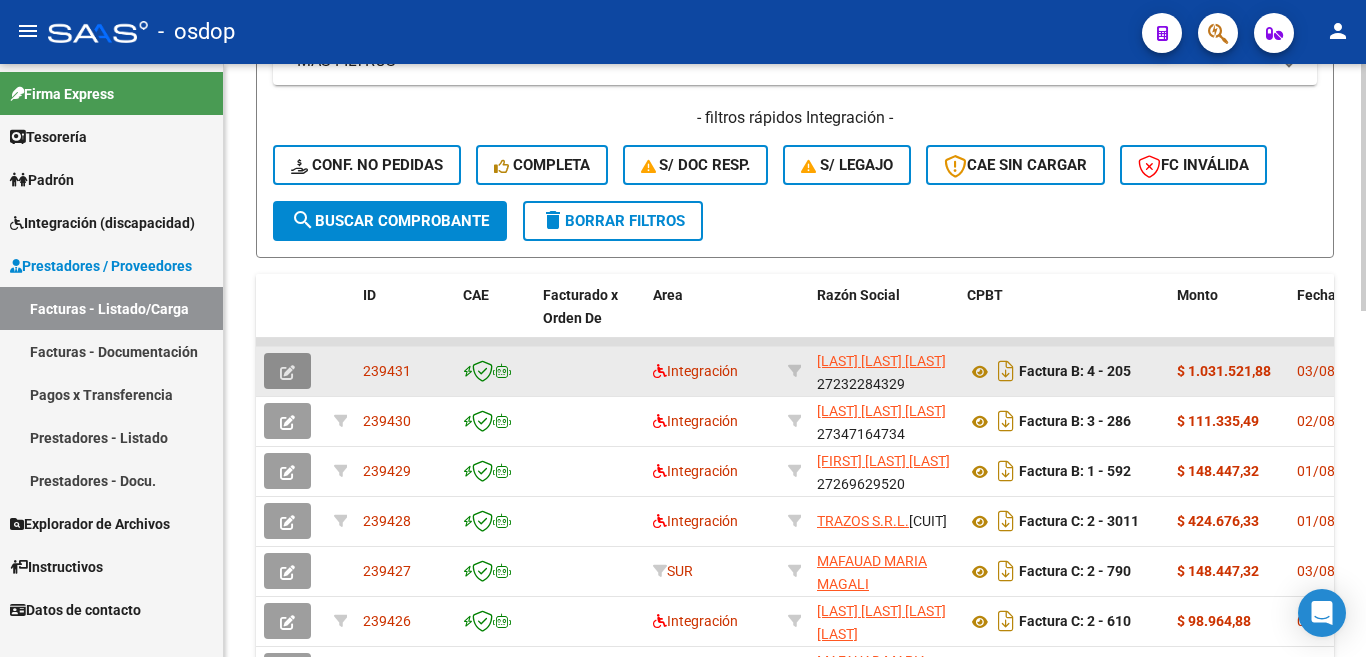 click 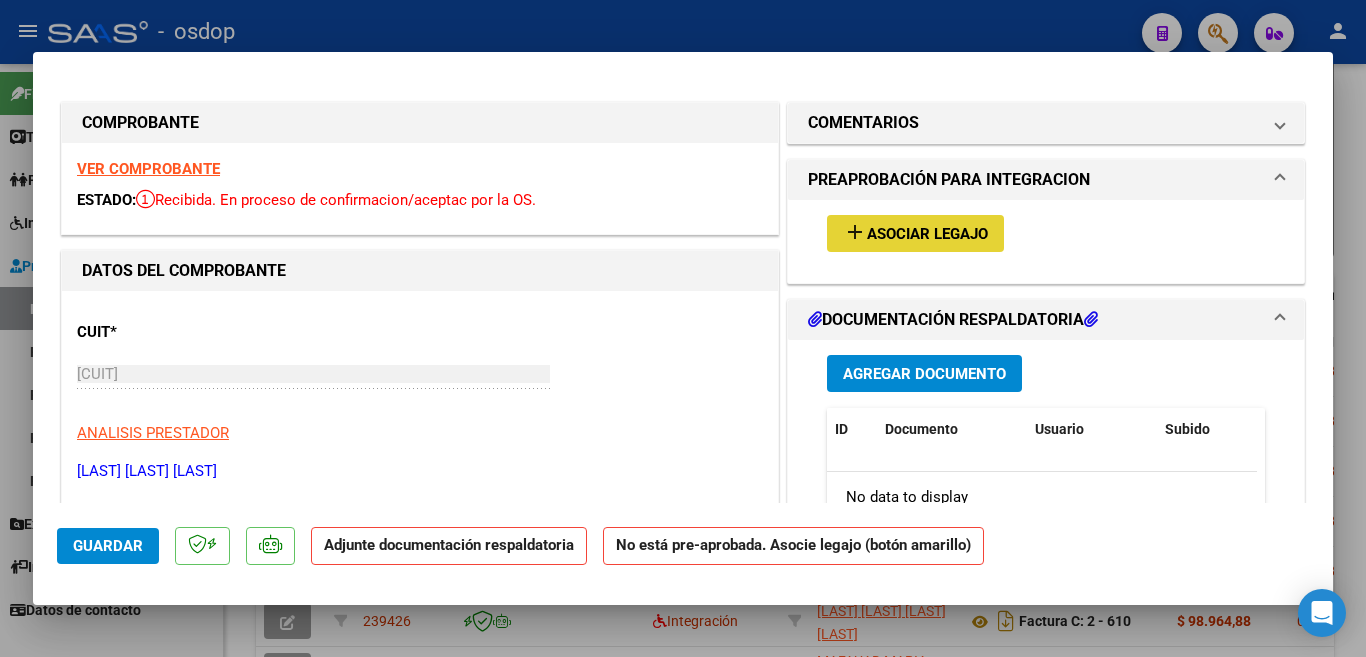 click on "Asociar Legajo" at bounding box center [927, 234] 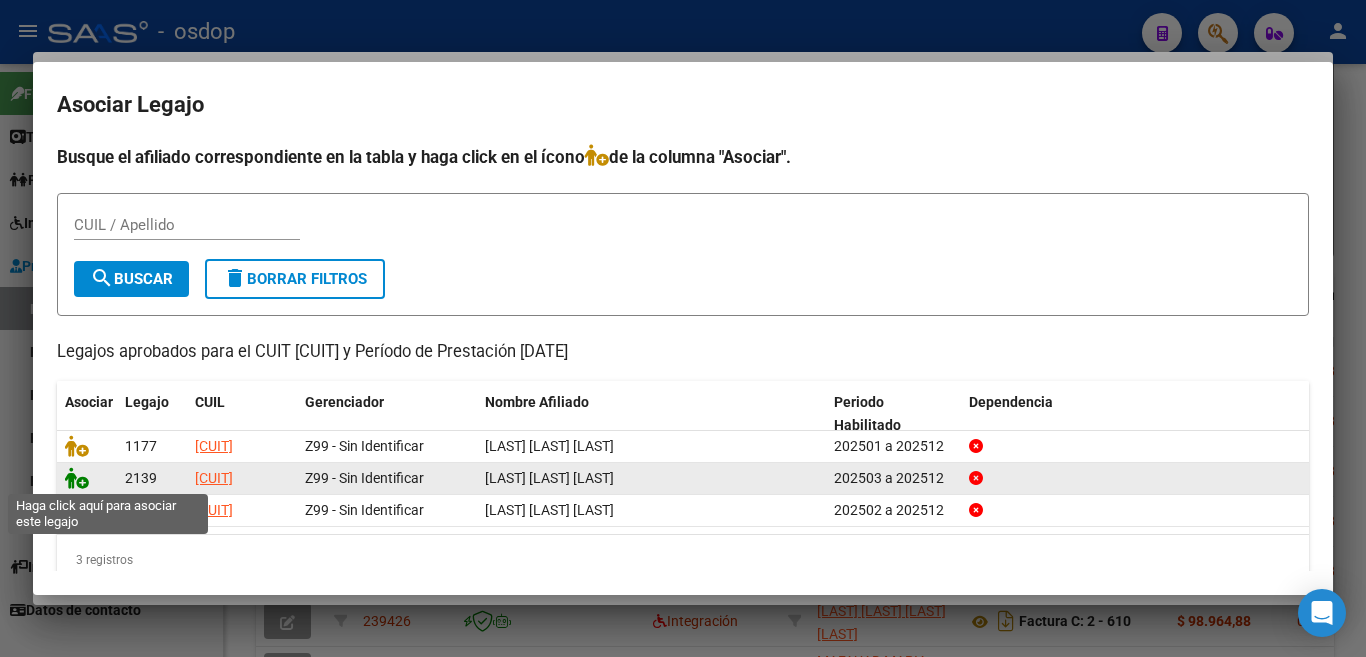 click 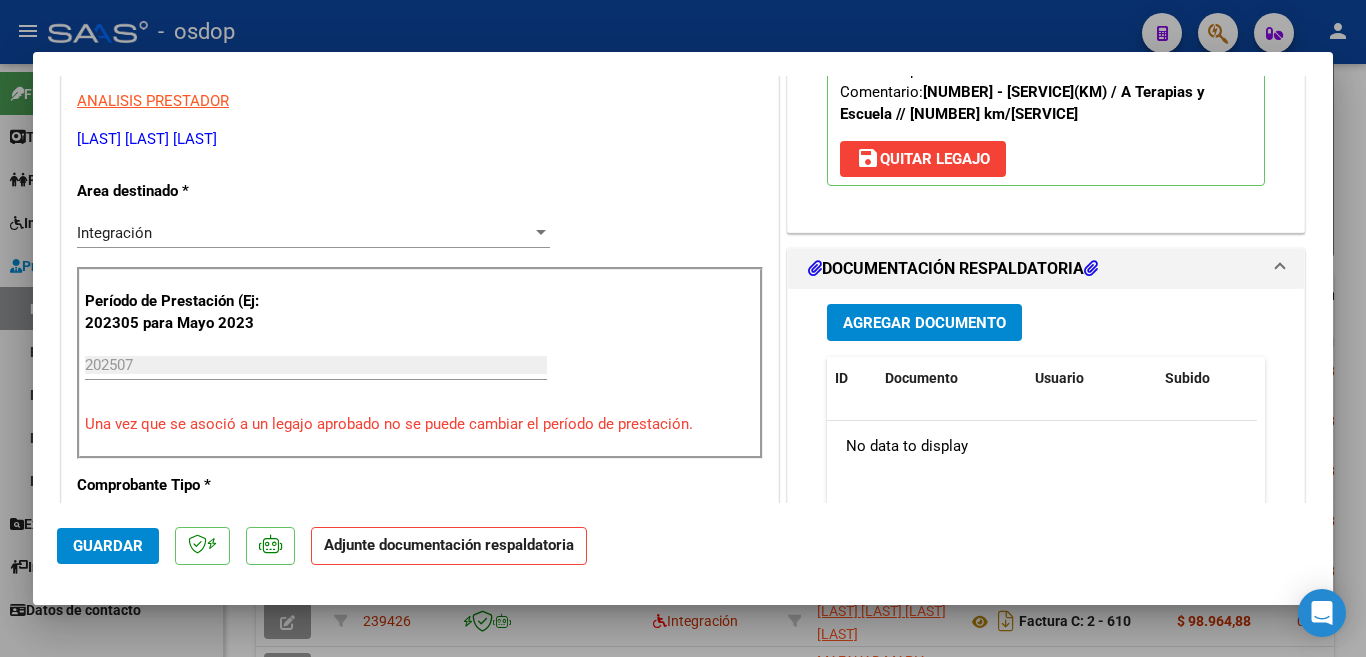 scroll, scrollTop: 300, scrollLeft: 0, axis: vertical 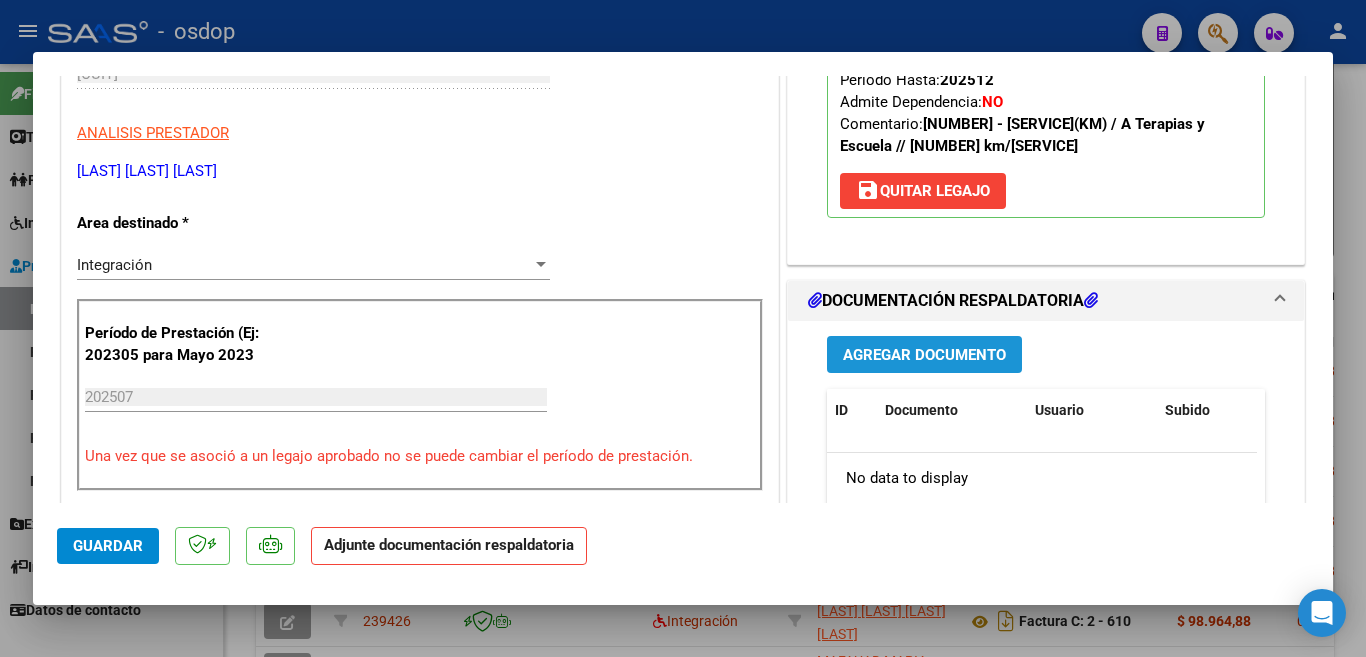 click on "Agregar Documento" at bounding box center [924, 355] 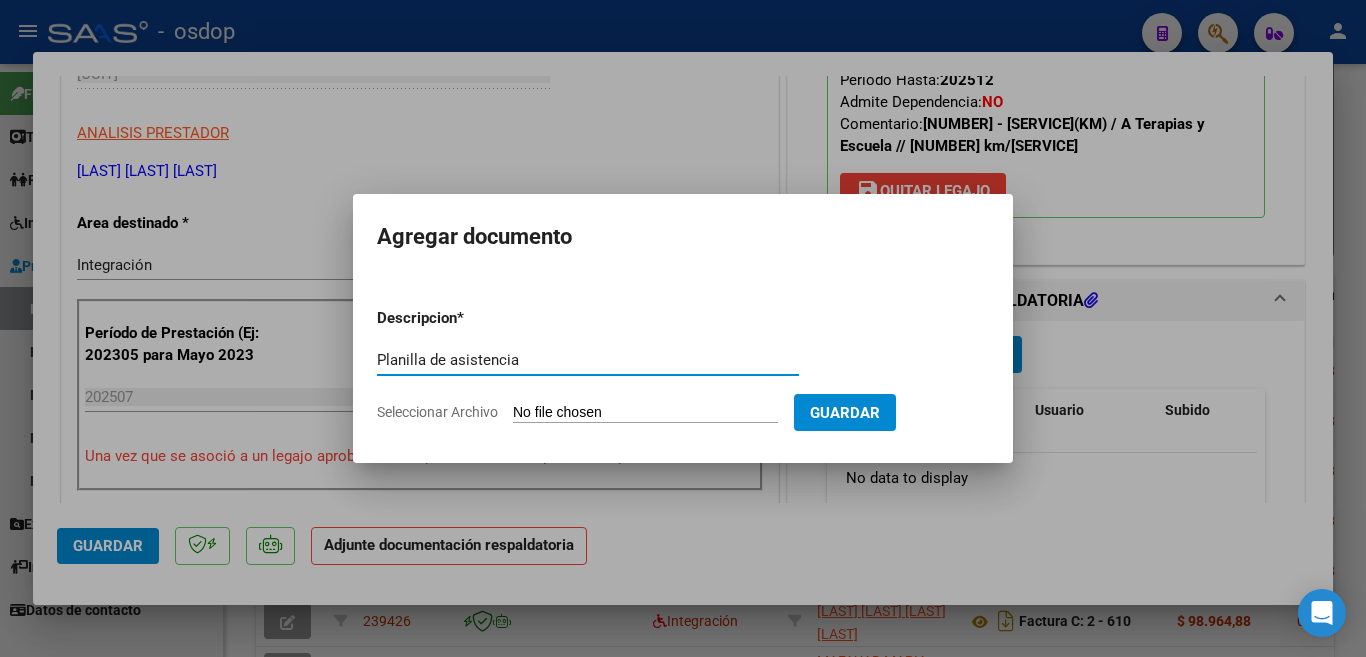 type on "Planilla de asistencia" 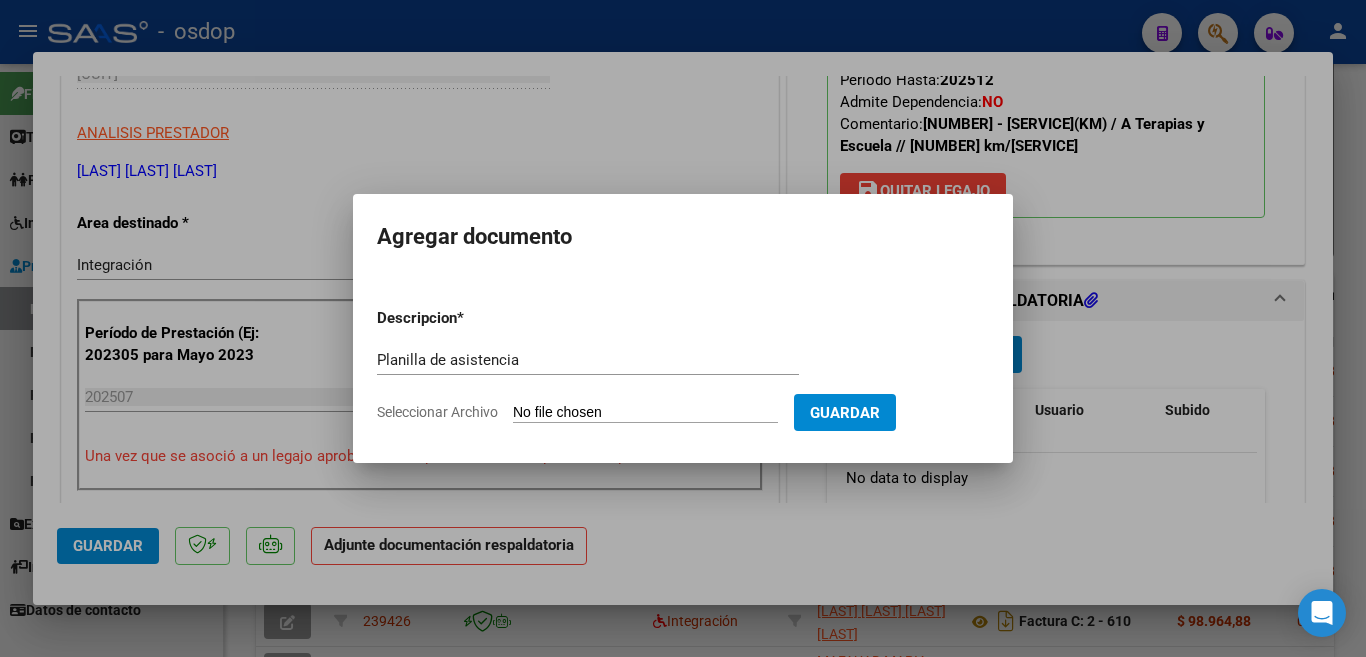 click on "Seleccionar Archivo" at bounding box center (645, 413) 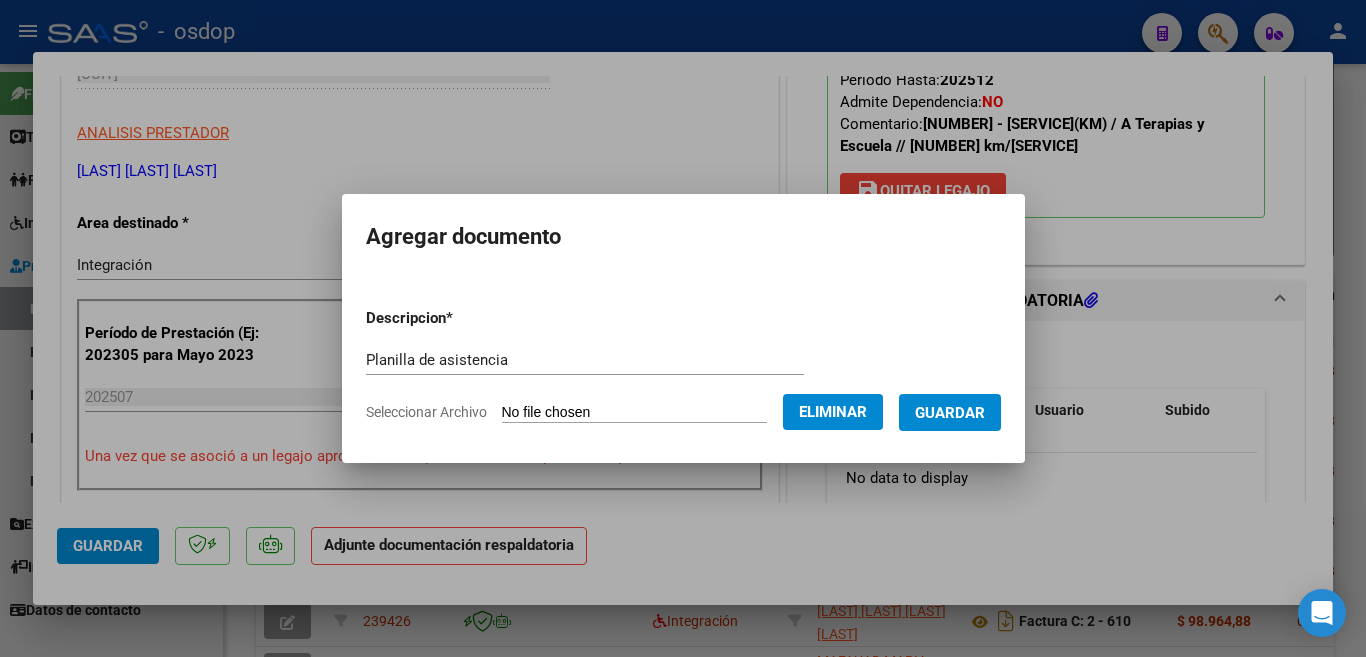 click on "Descripcion  *   Planilla de asistencia Escriba aquí una descripcion  Seleccionar Archivo Eliminar Guardar" at bounding box center [683, 365] 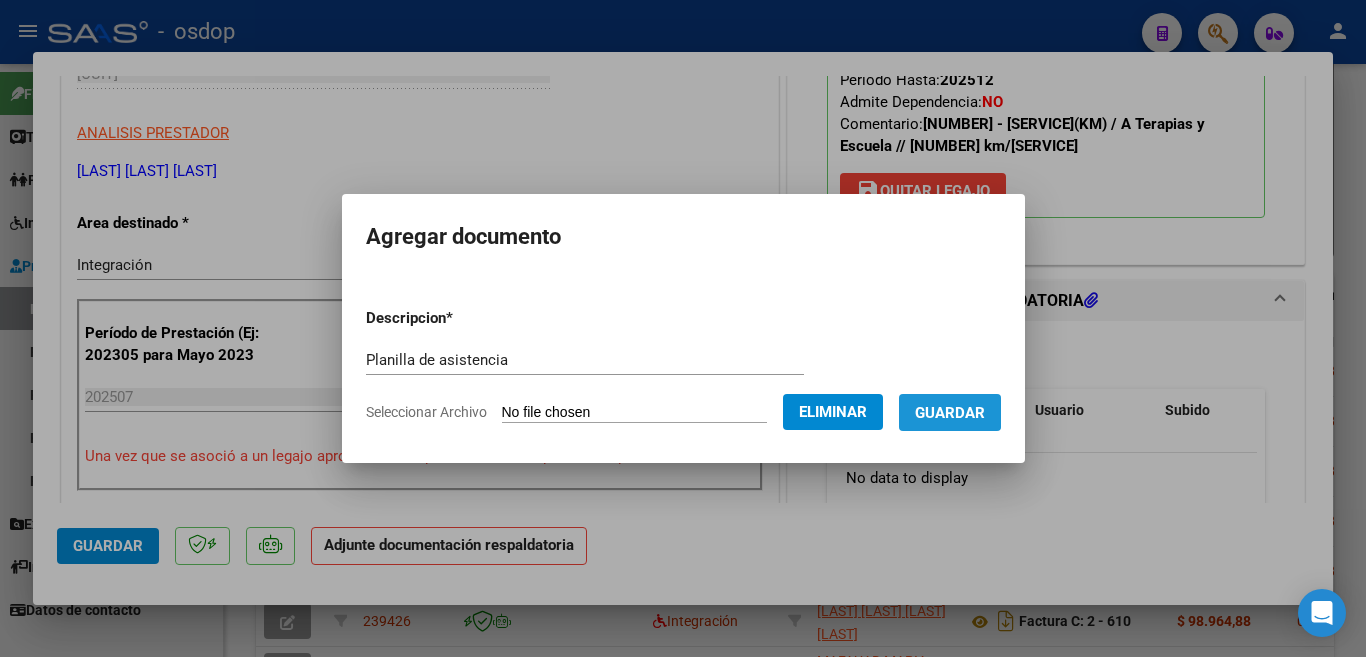 click on "Guardar" at bounding box center [950, 413] 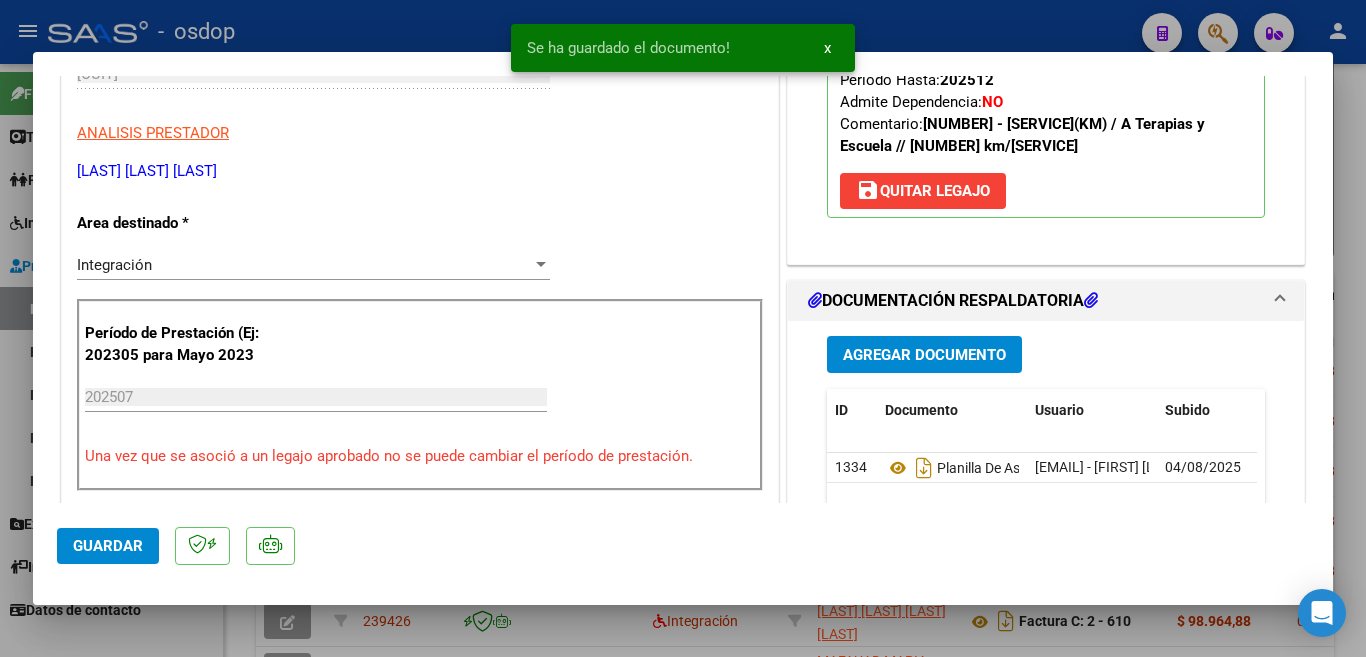 click at bounding box center [683, 328] 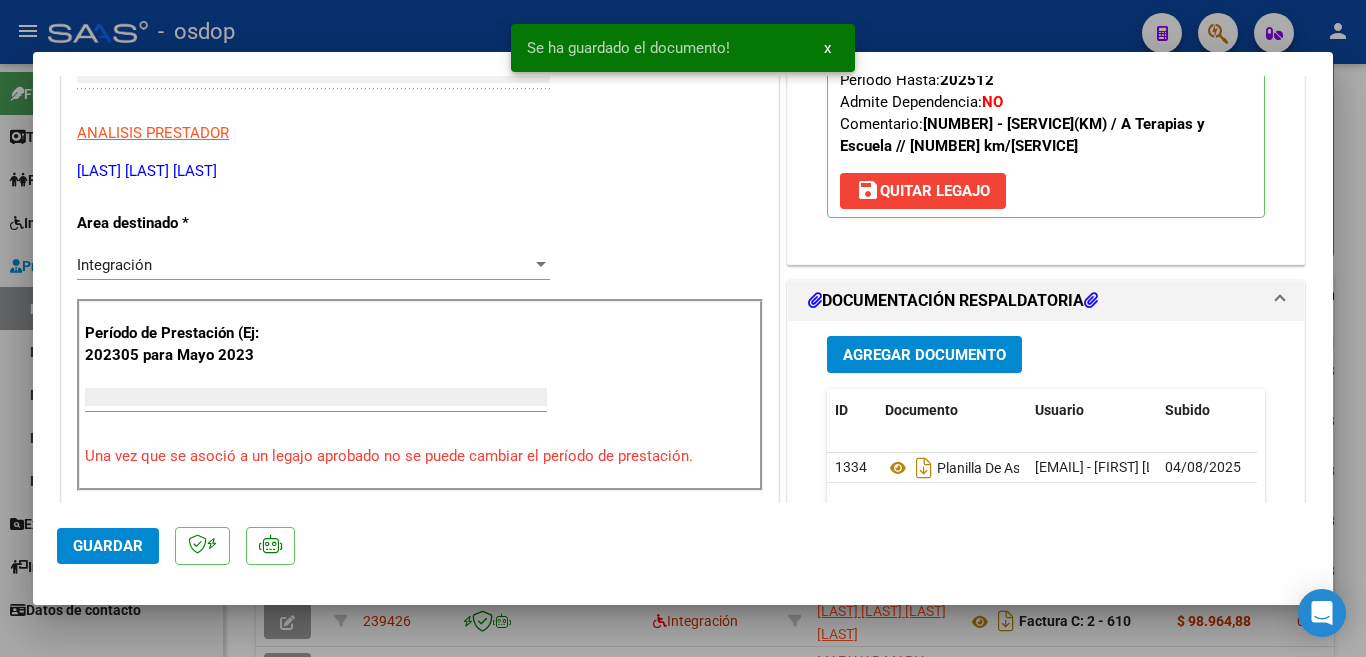 scroll, scrollTop: 0, scrollLeft: 0, axis: both 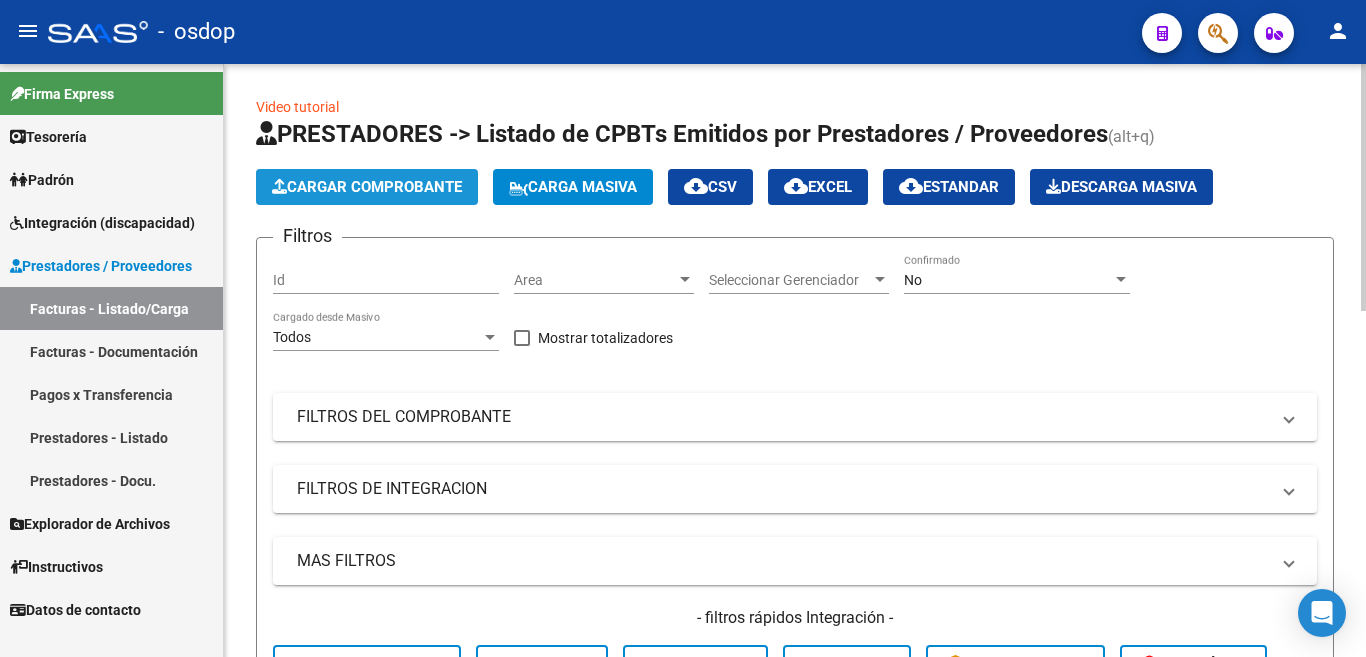 click on "Cargar Comprobante" 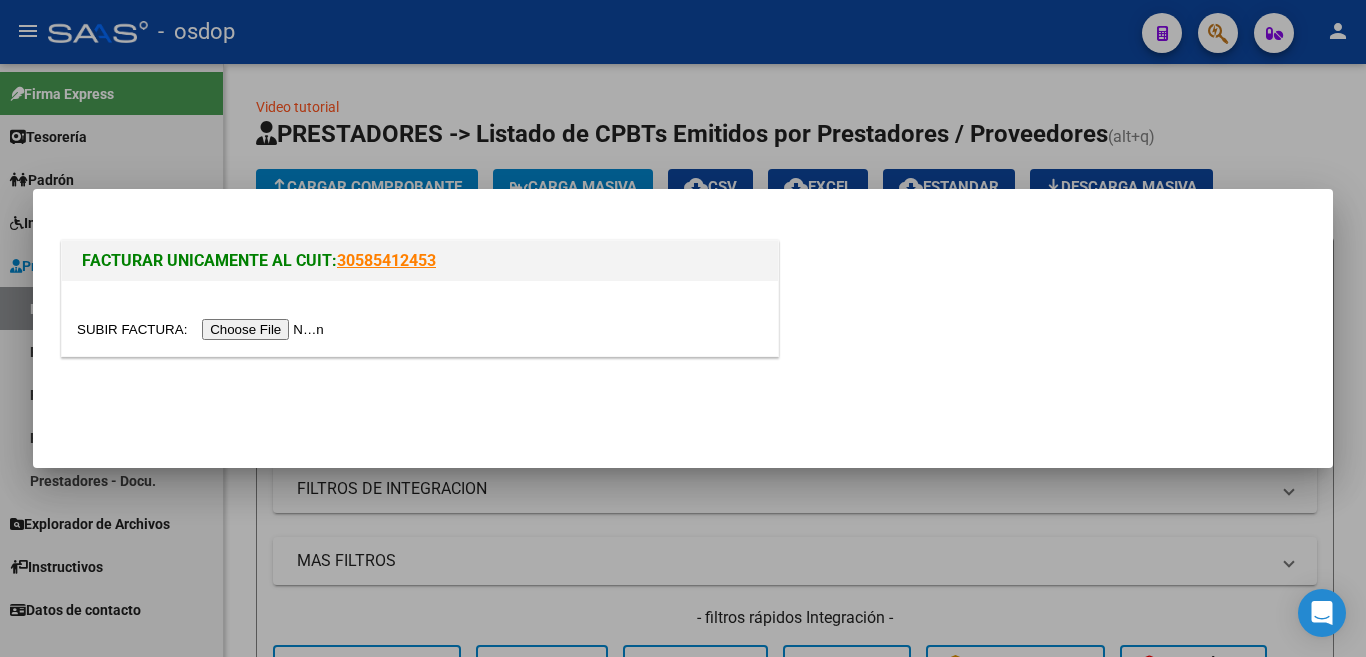click at bounding box center [203, 329] 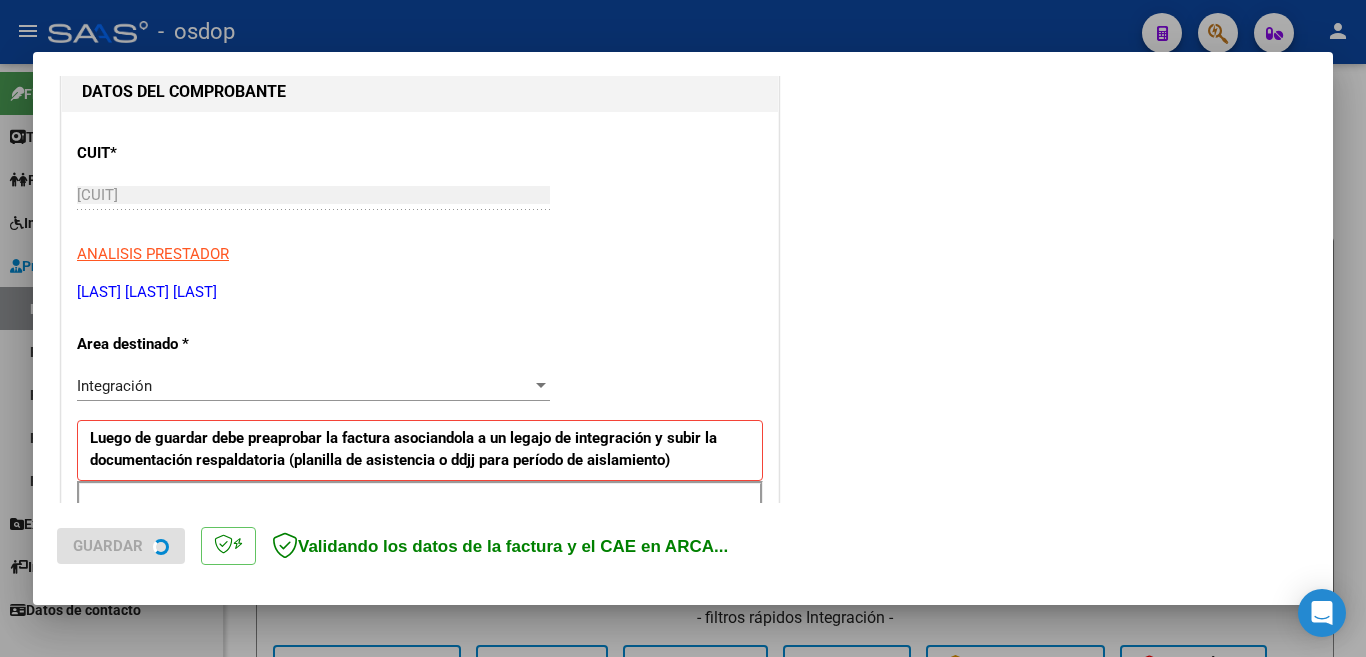 scroll, scrollTop: 400, scrollLeft: 0, axis: vertical 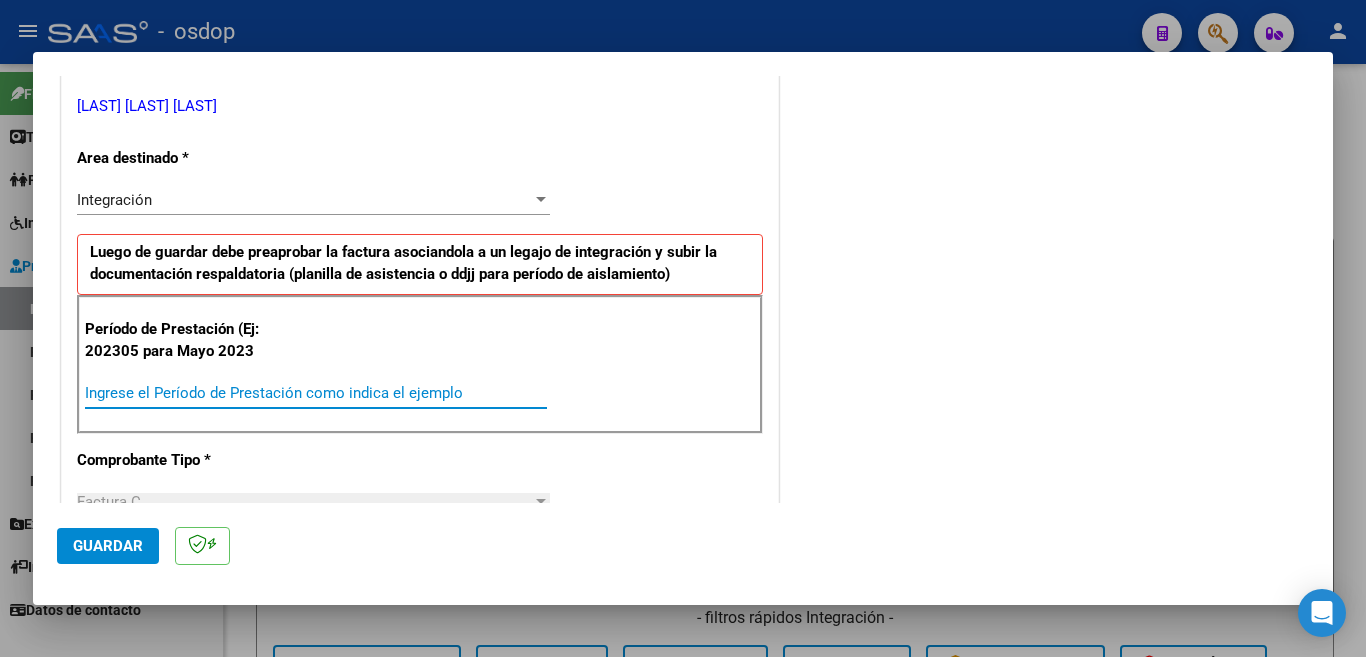 click on "Ingrese el Período de Prestación como indica el ejemplo" at bounding box center (316, 393) 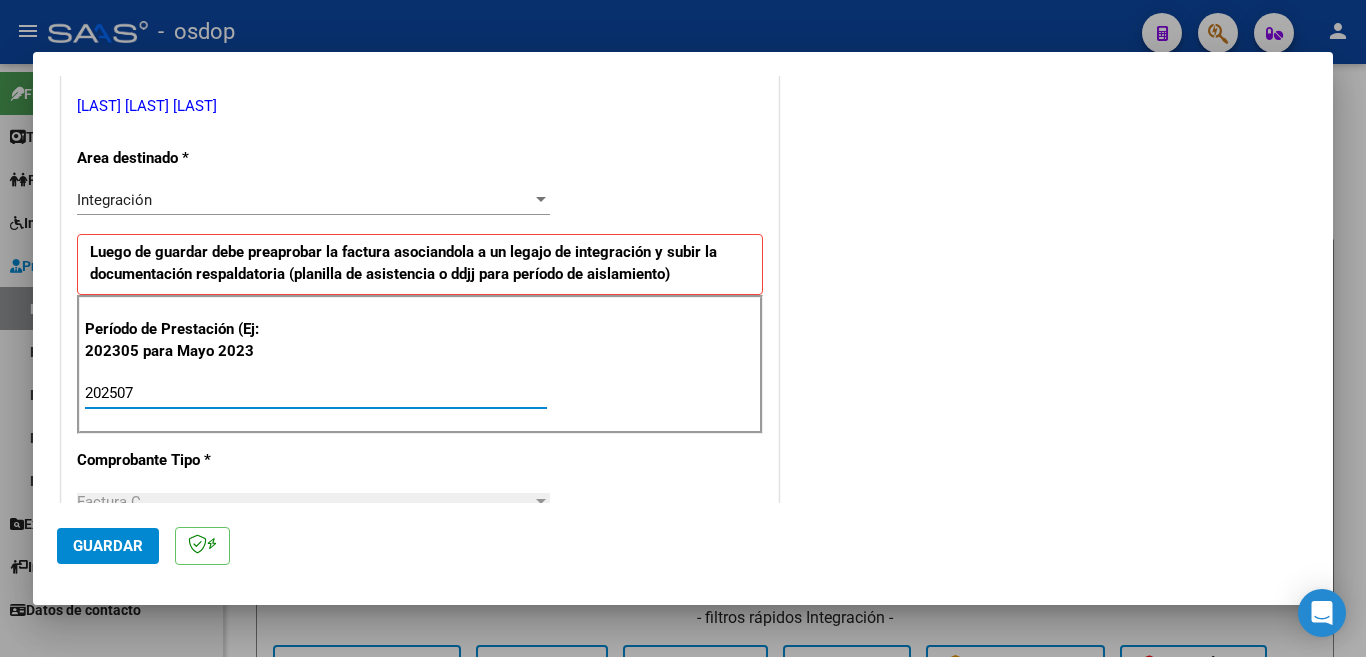 type on "202507" 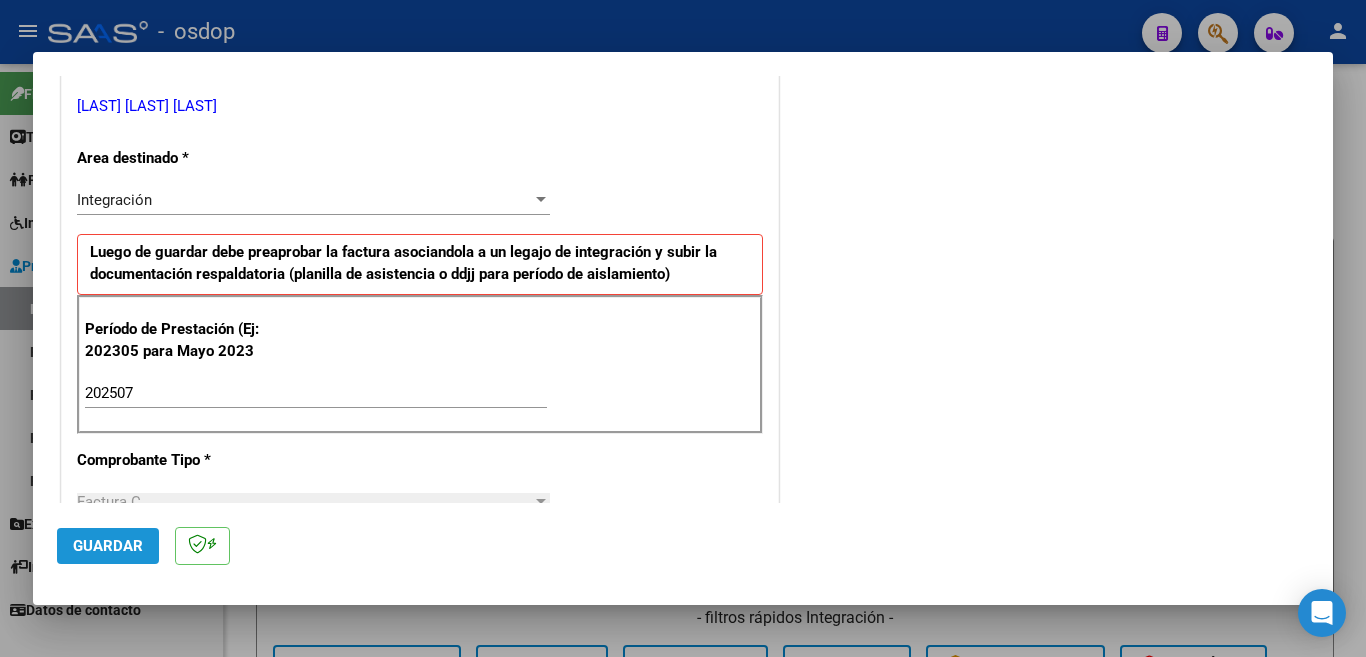 click on "Guardar" 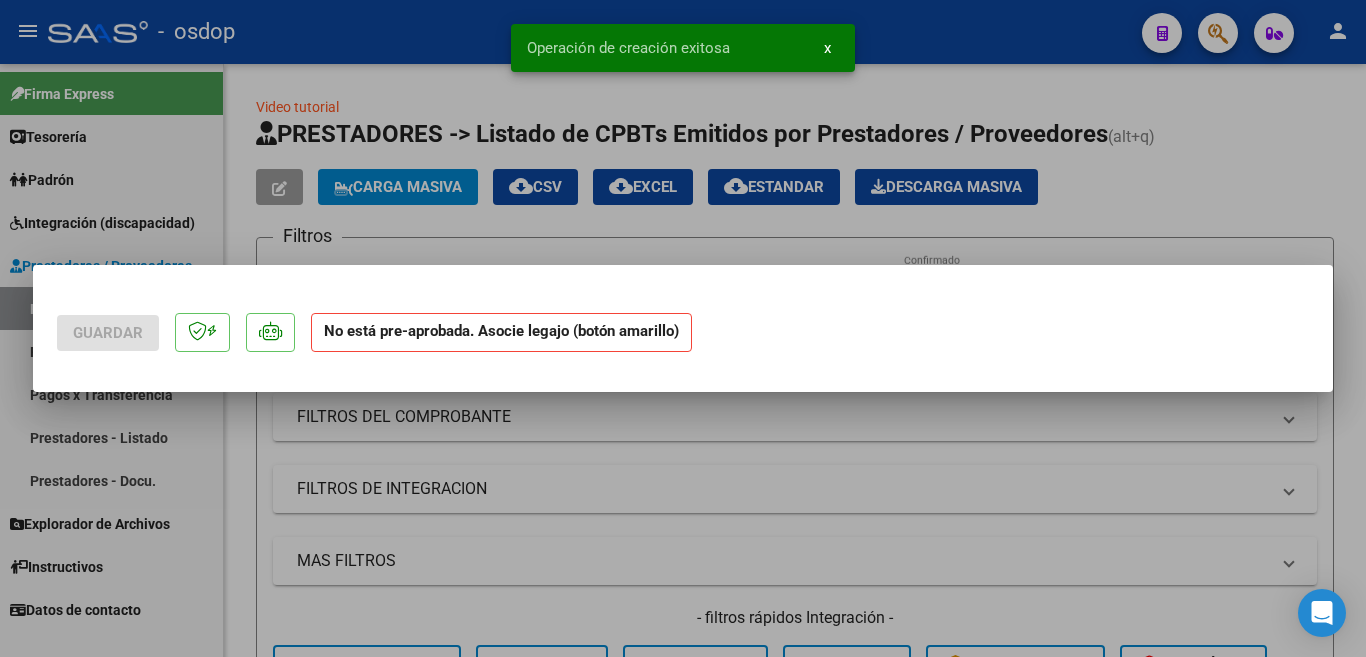 scroll, scrollTop: 0, scrollLeft: 0, axis: both 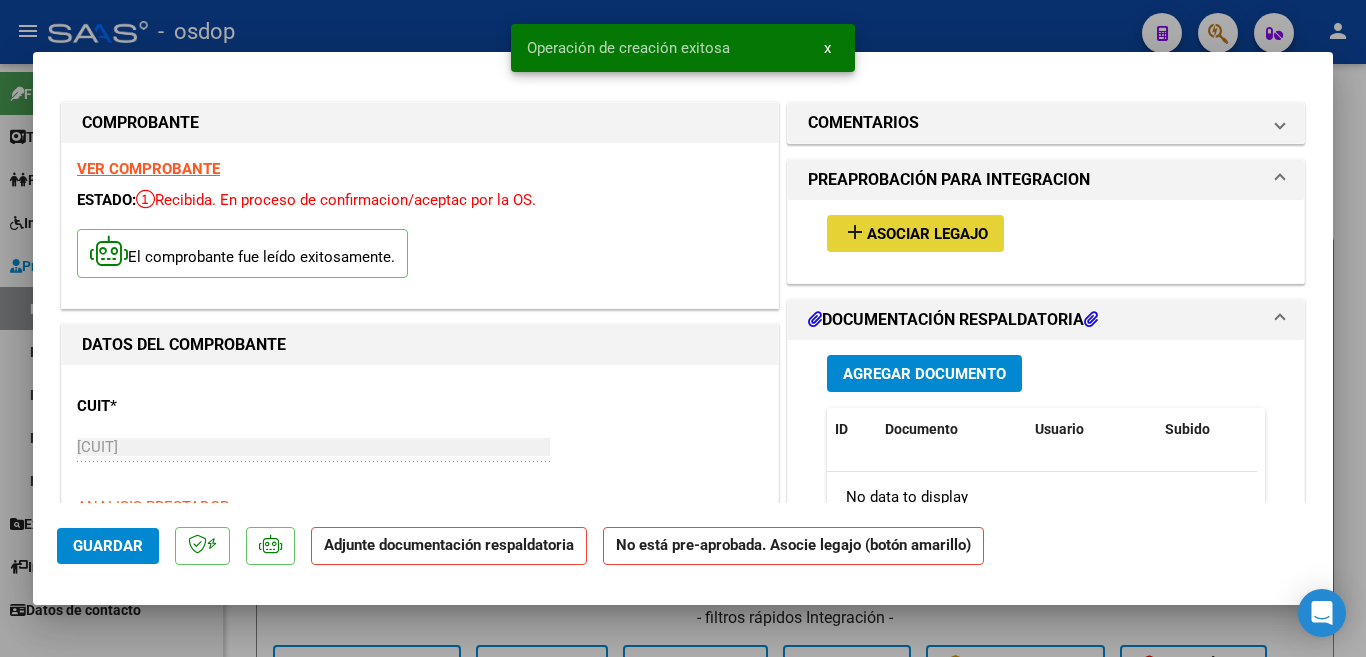 click on "Asociar Legajo" at bounding box center (927, 234) 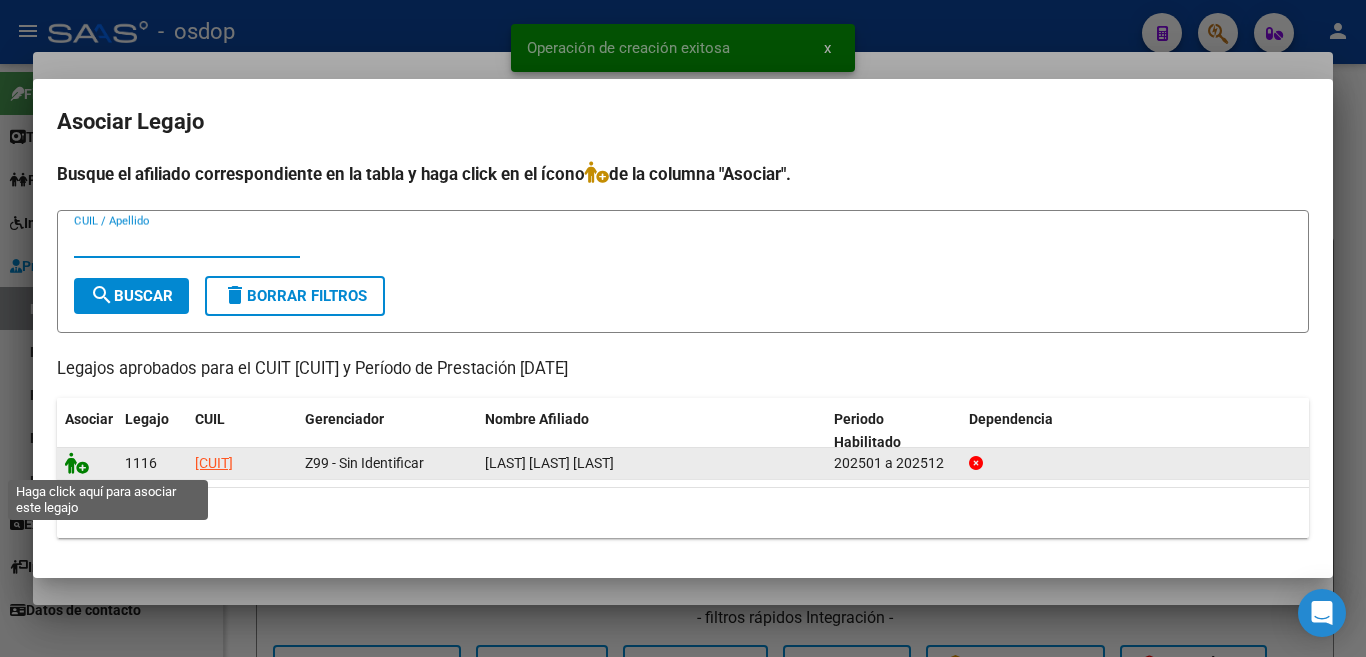 click 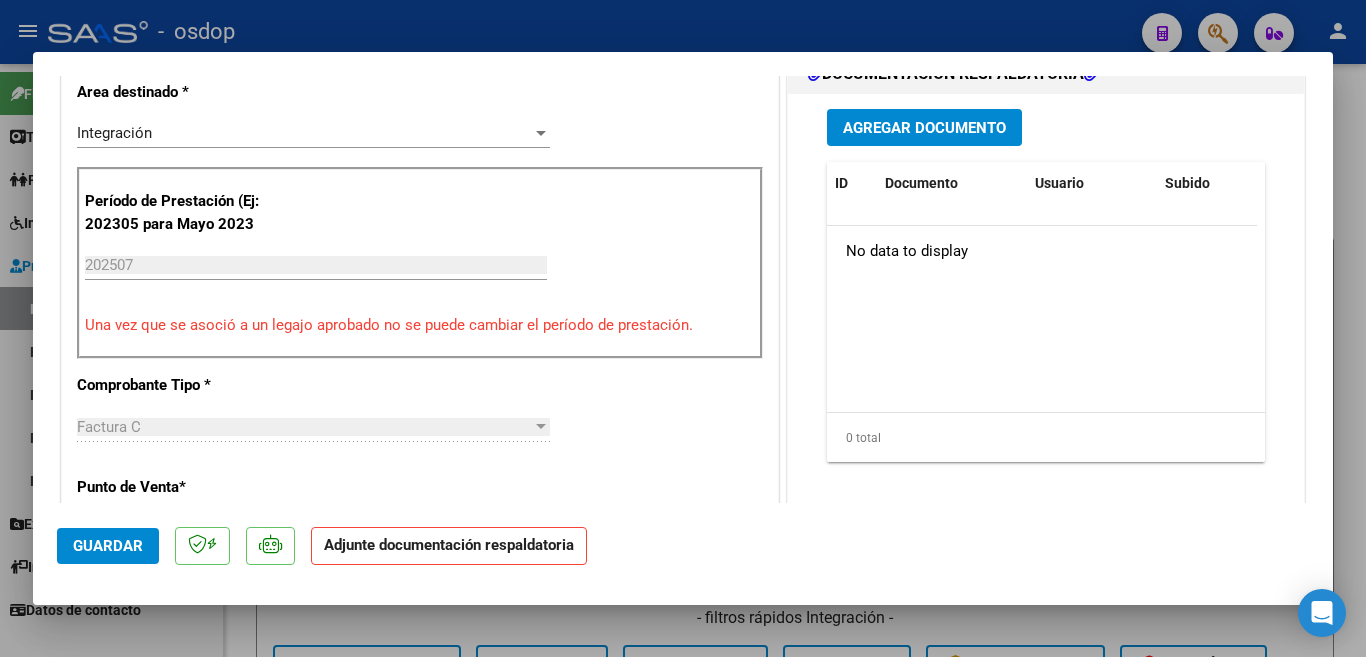 scroll, scrollTop: 500, scrollLeft: 0, axis: vertical 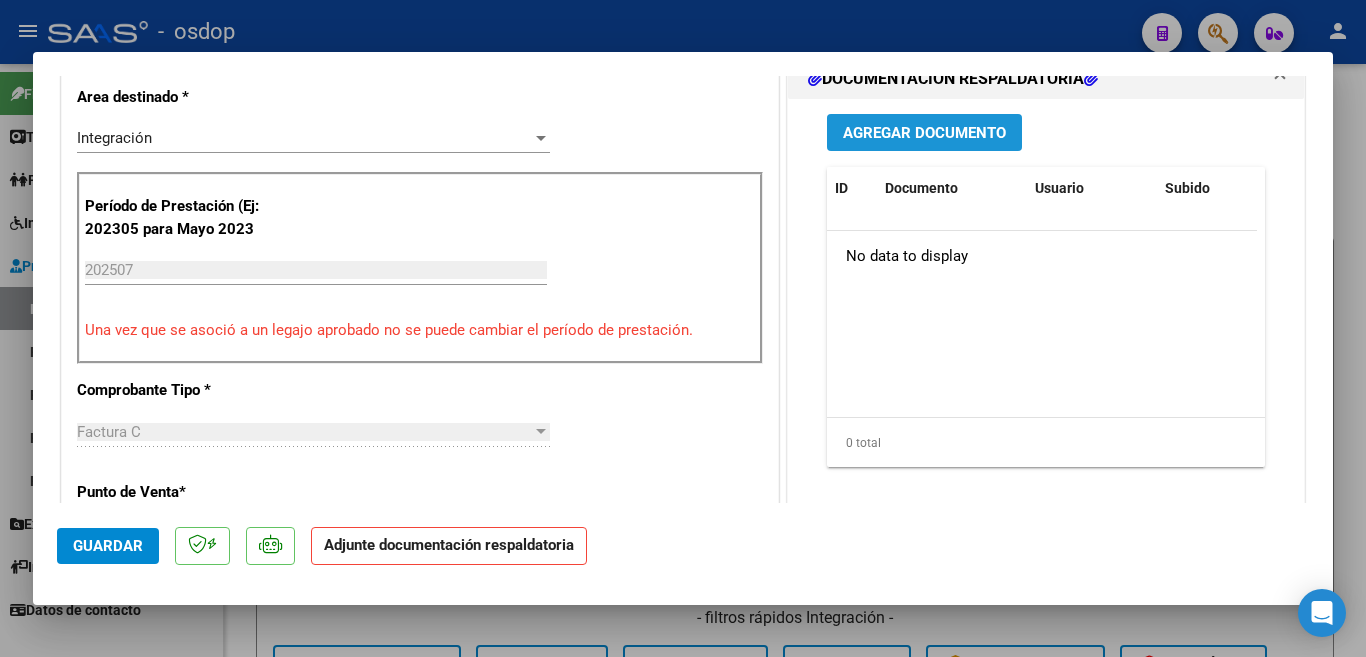 click on "Agregar Documento" at bounding box center (924, 133) 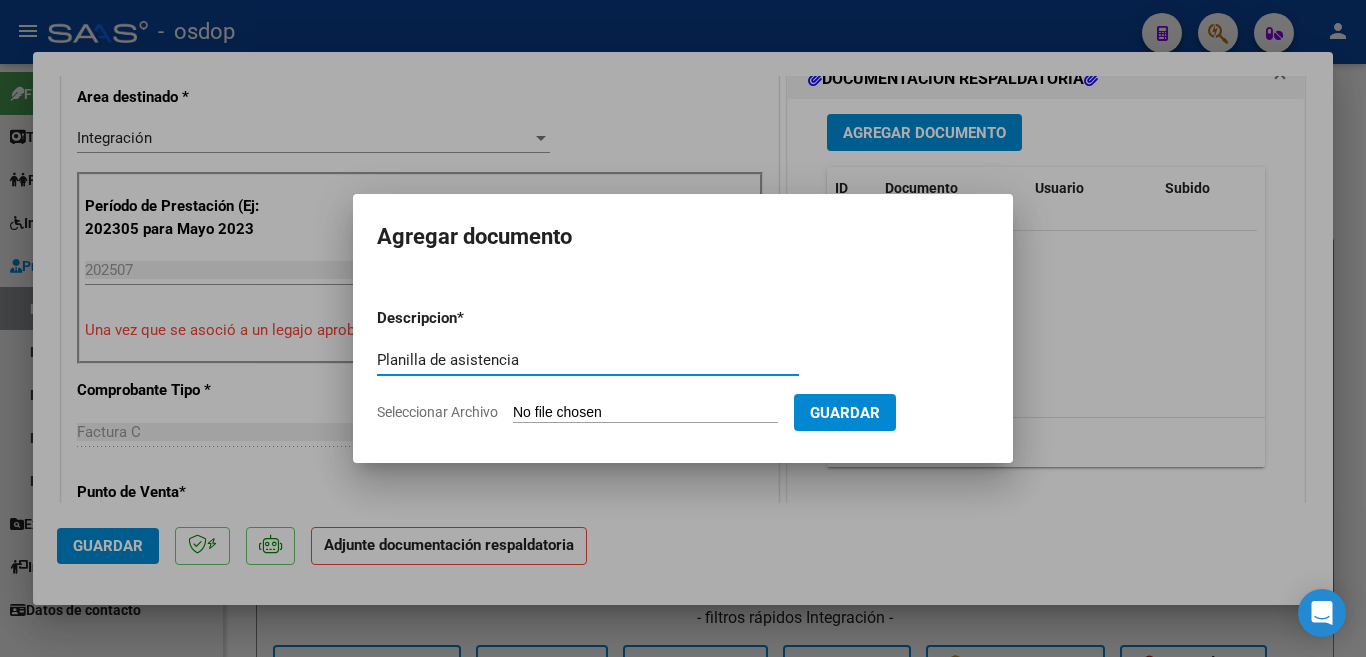 type on "Planilla de asistencia" 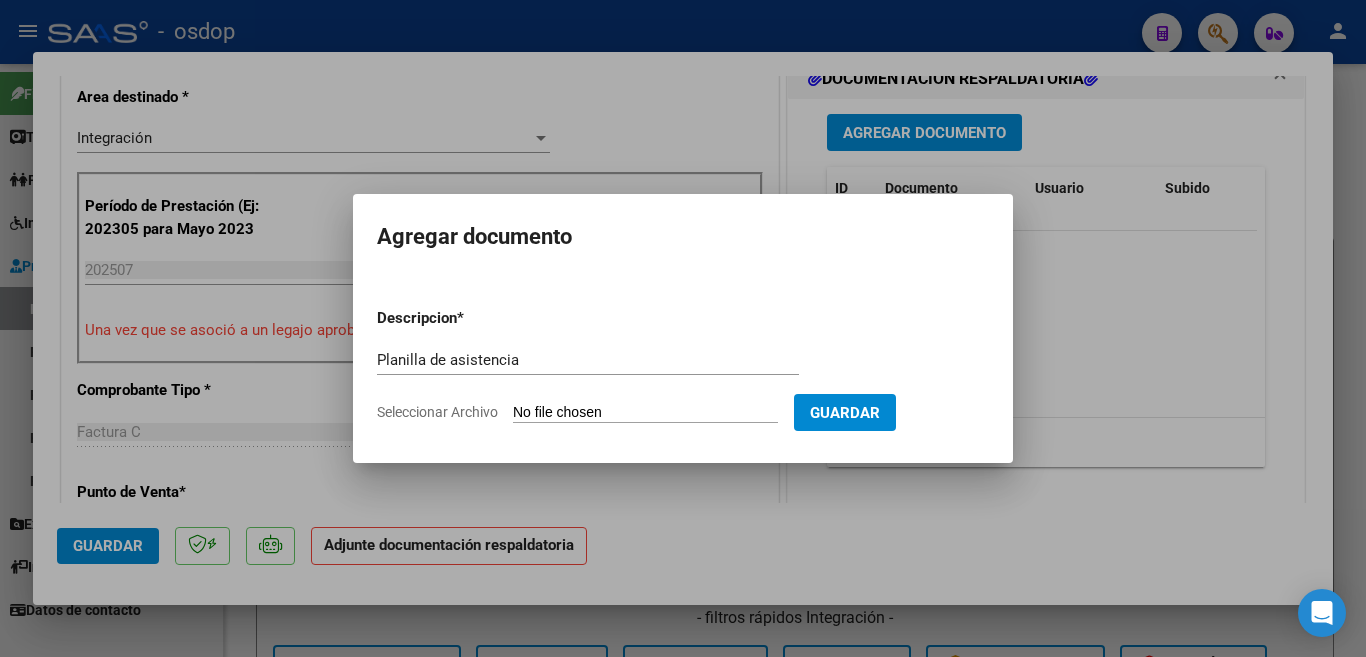 click on "Seleccionar Archivo" at bounding box center (645, 413) 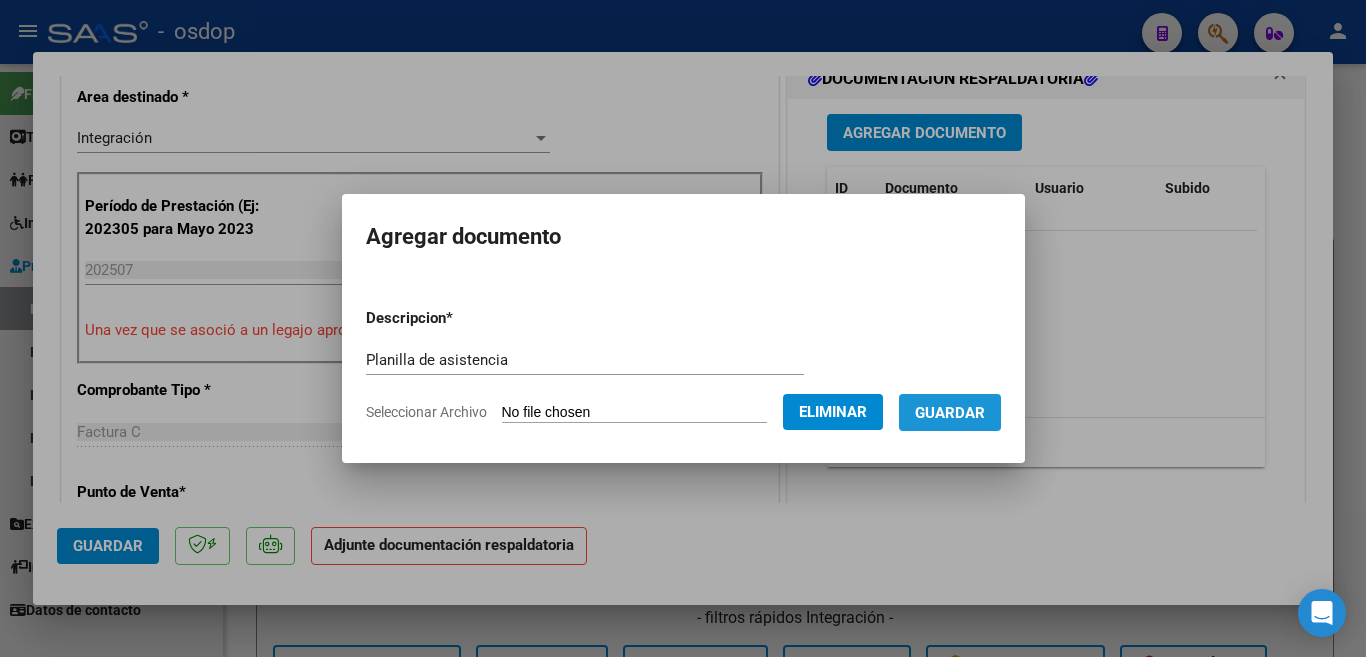 drag, startPoint x: 945, startPoint y: 393, endPoint x: 945, endPoint y: 407, distance: 14 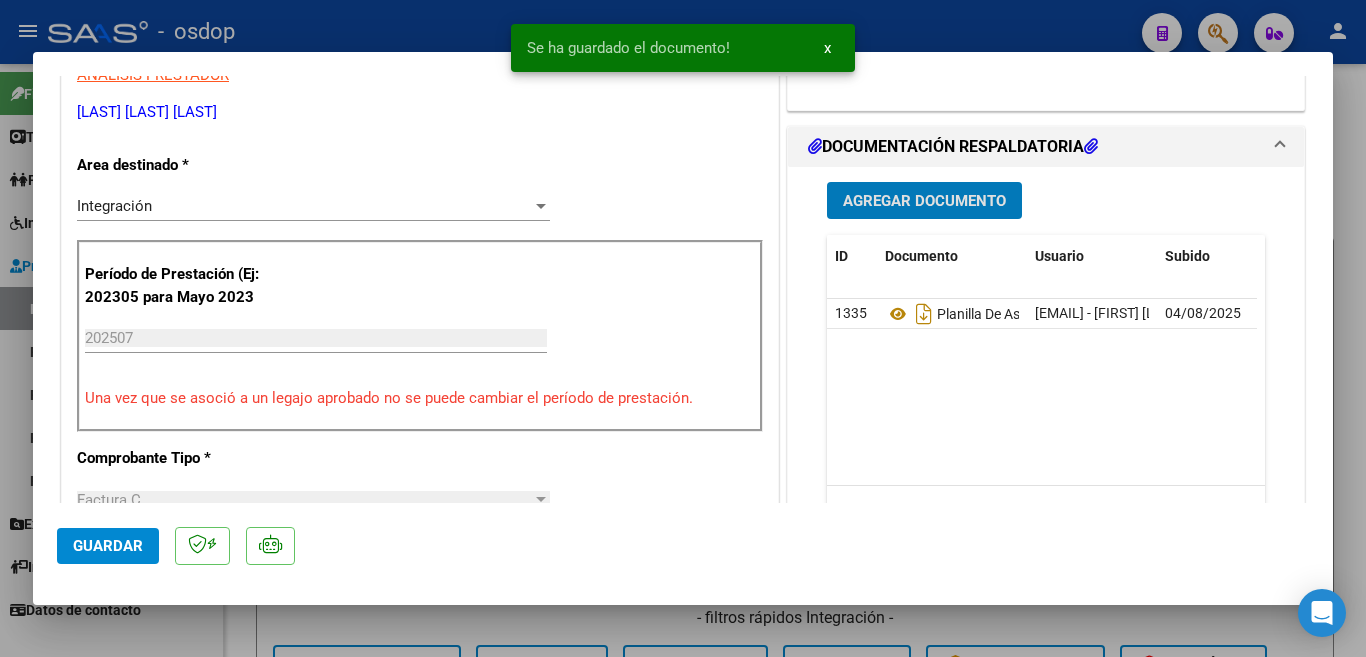 scroll, scrollTop: 500, scrollLeft: 0, axis: vertical 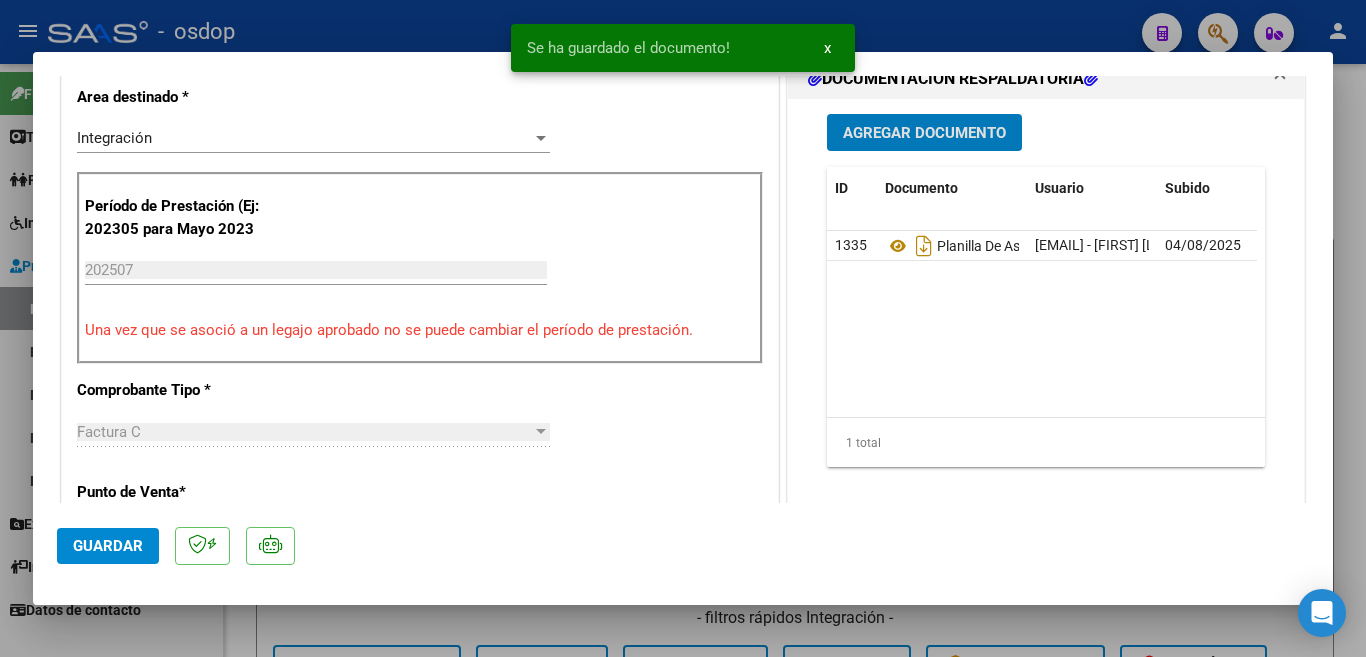 click on "Guardar" 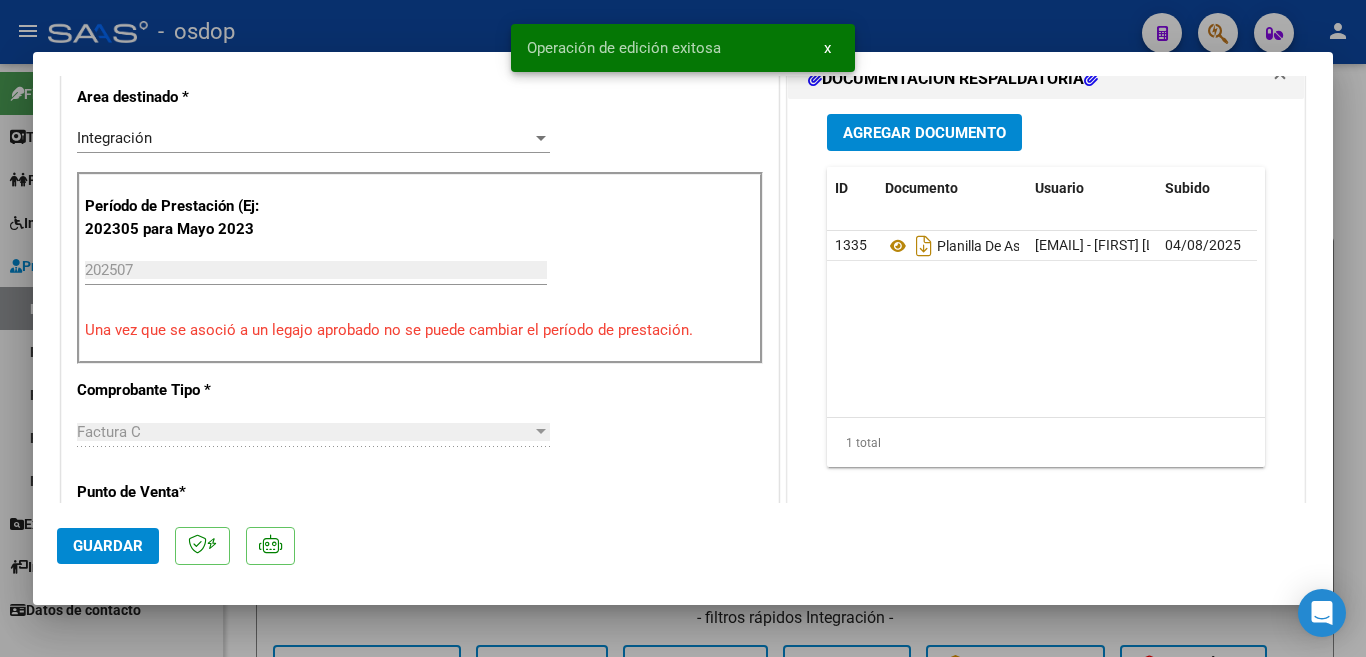 click at bounding box center [683, 328] 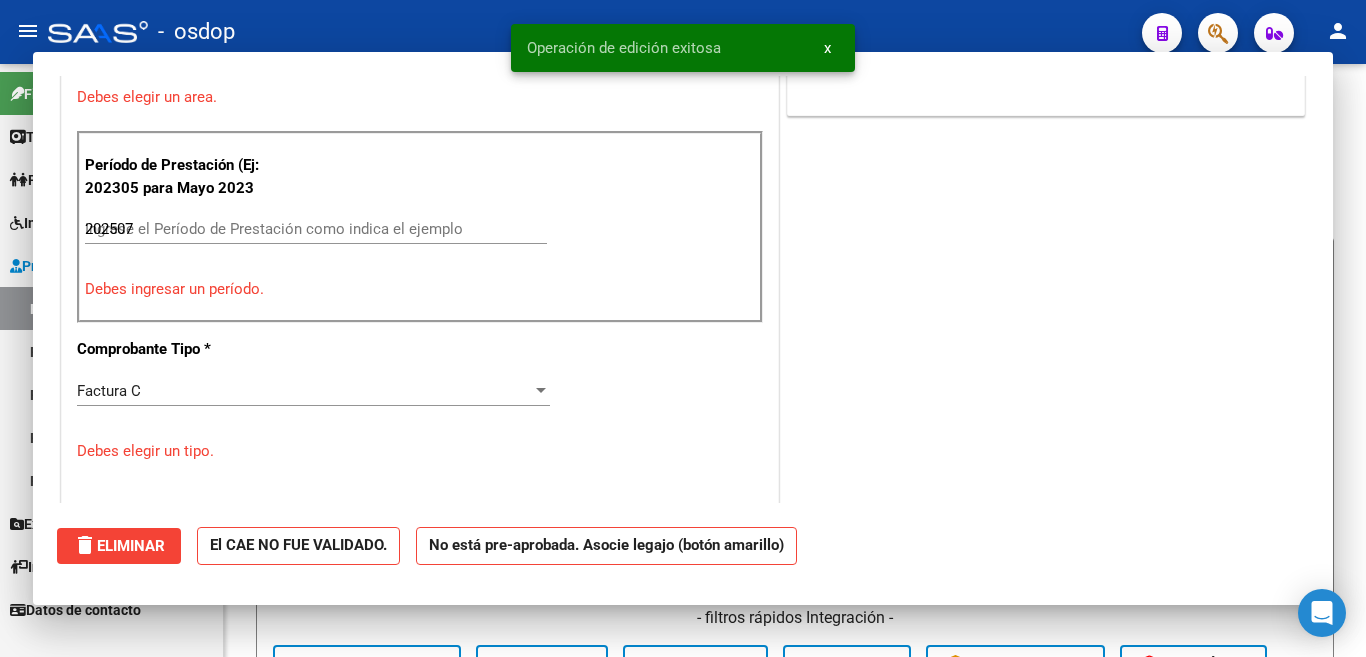 type 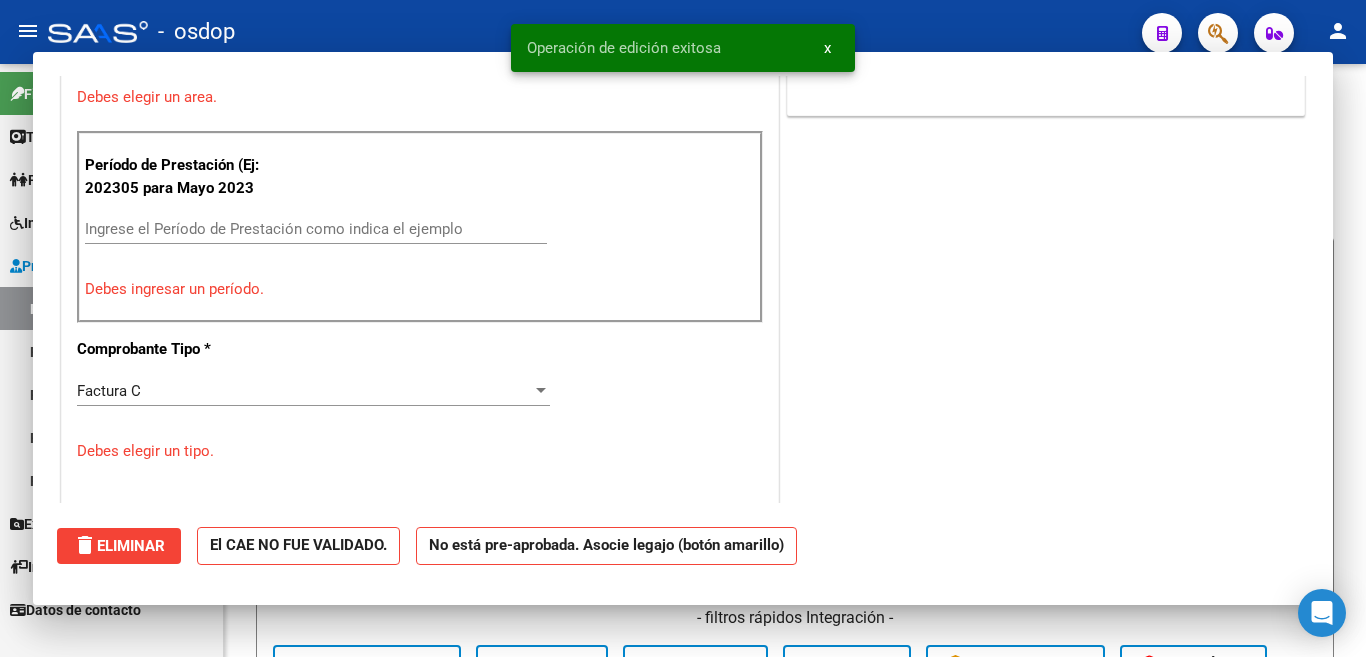 scroll, scrollTop: 414, scrollLeft: 0, axis: vertical 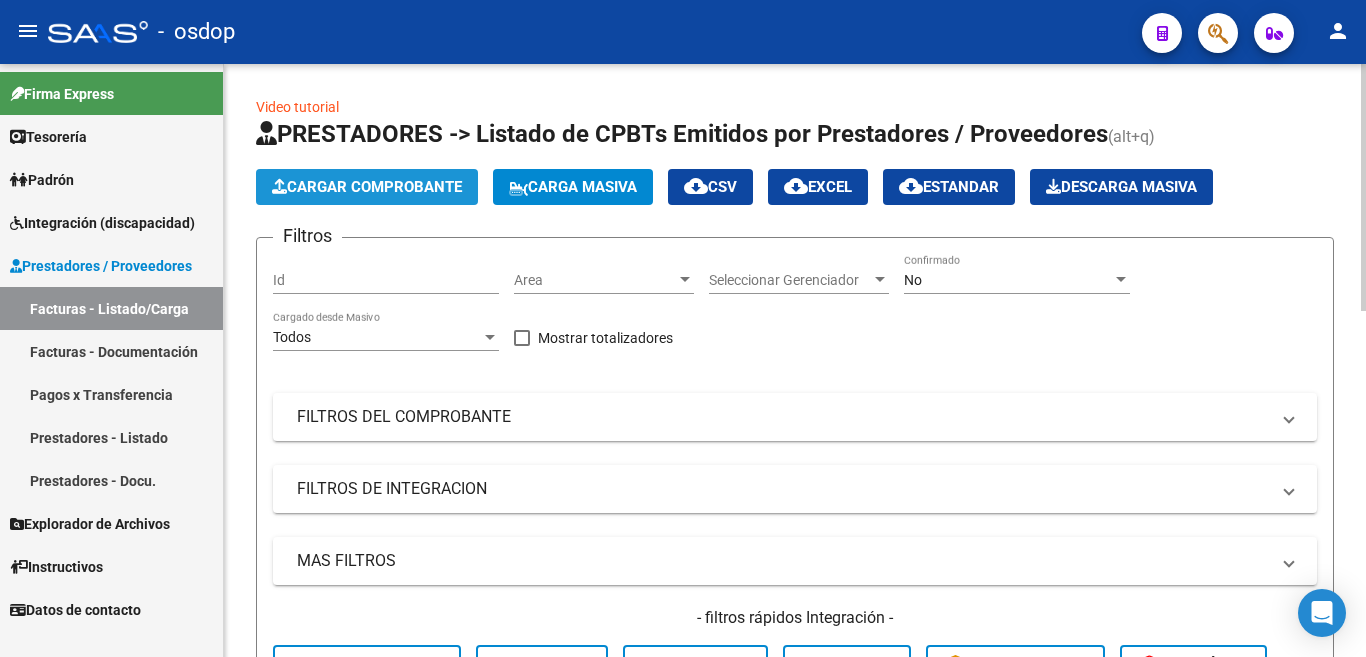 click on "Cargar Comprobante" 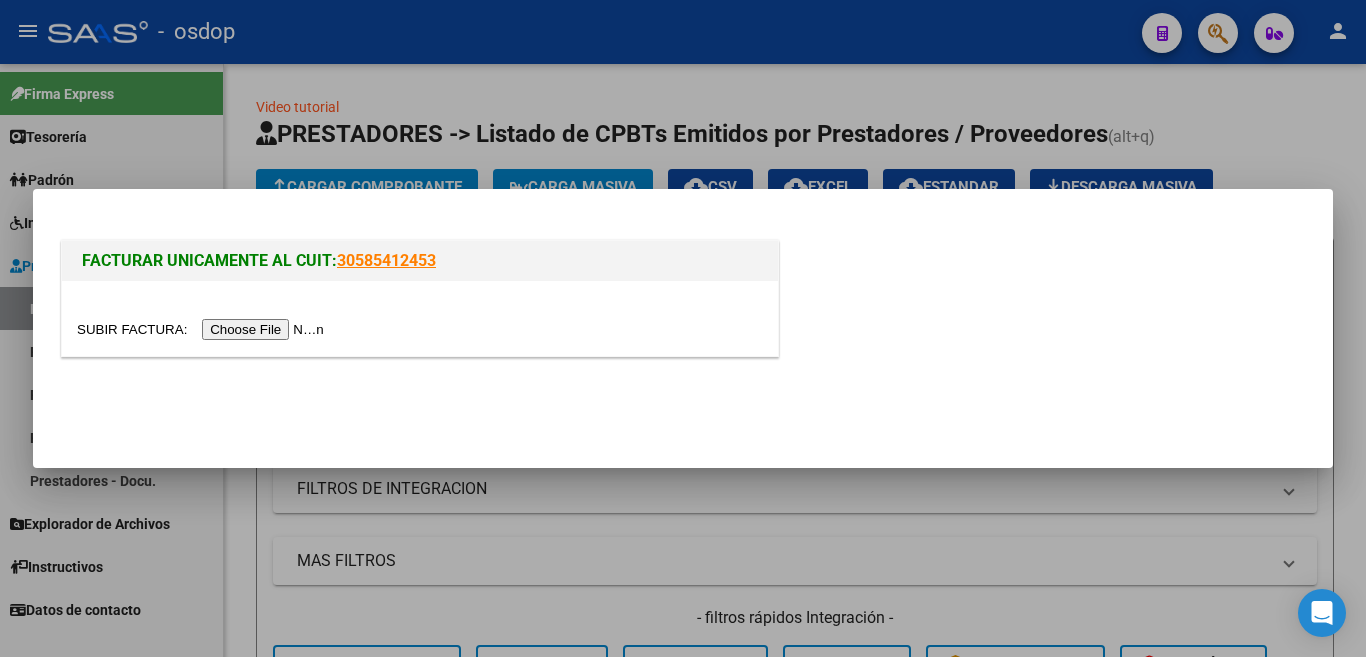 click at bounding box center [203, 329] 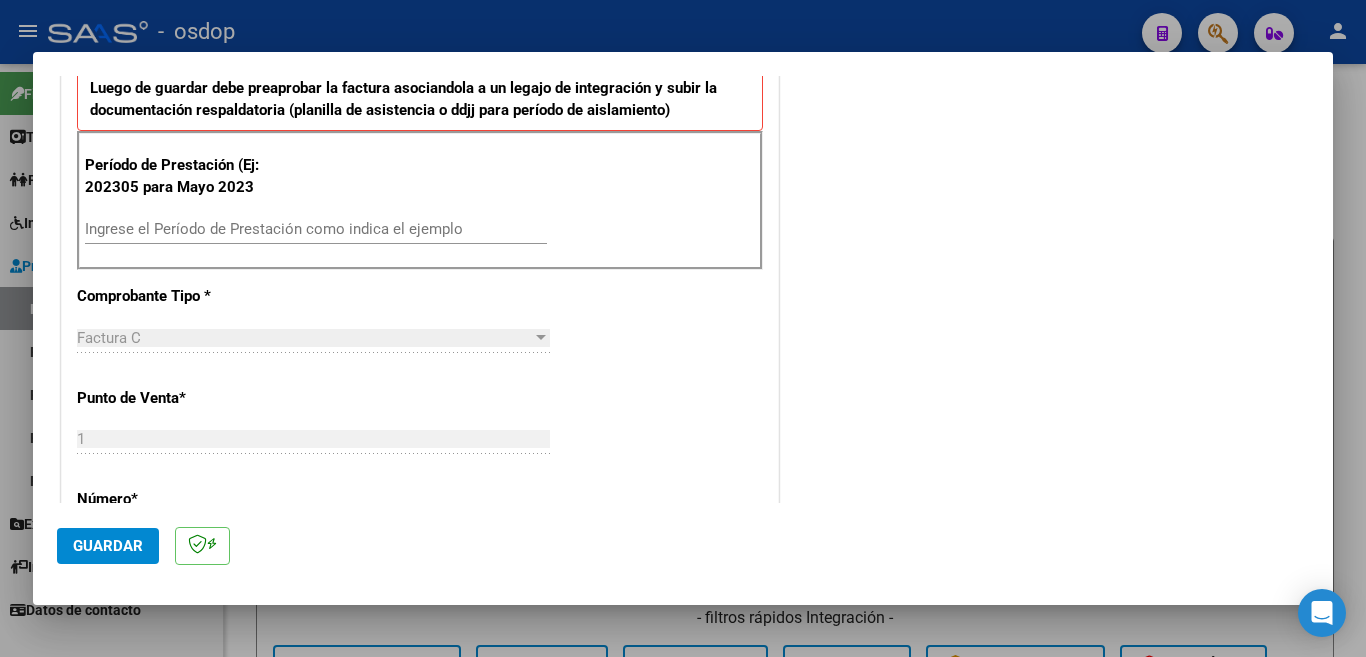 scroll, scrollTop: 600, scrollLeft: 0, axis: vertical 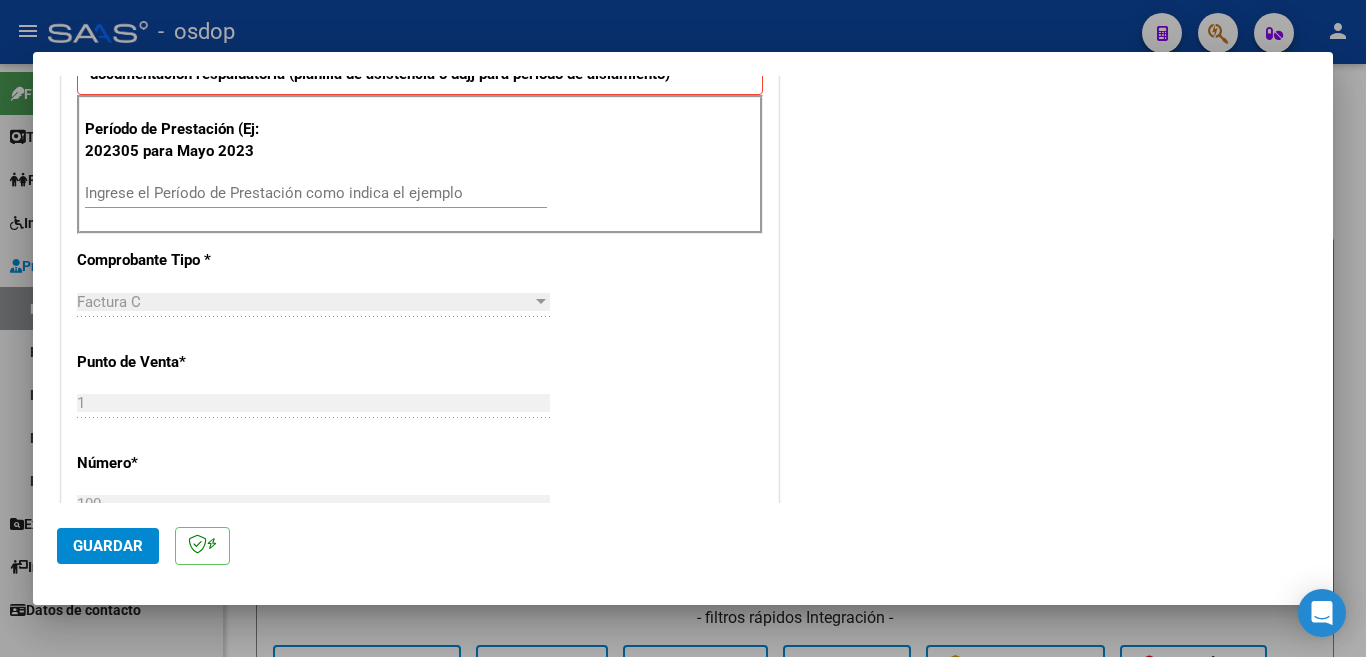click on "Ingrese el Período de Prestación como indica el ejemplo" at bounding box center [316, 193] 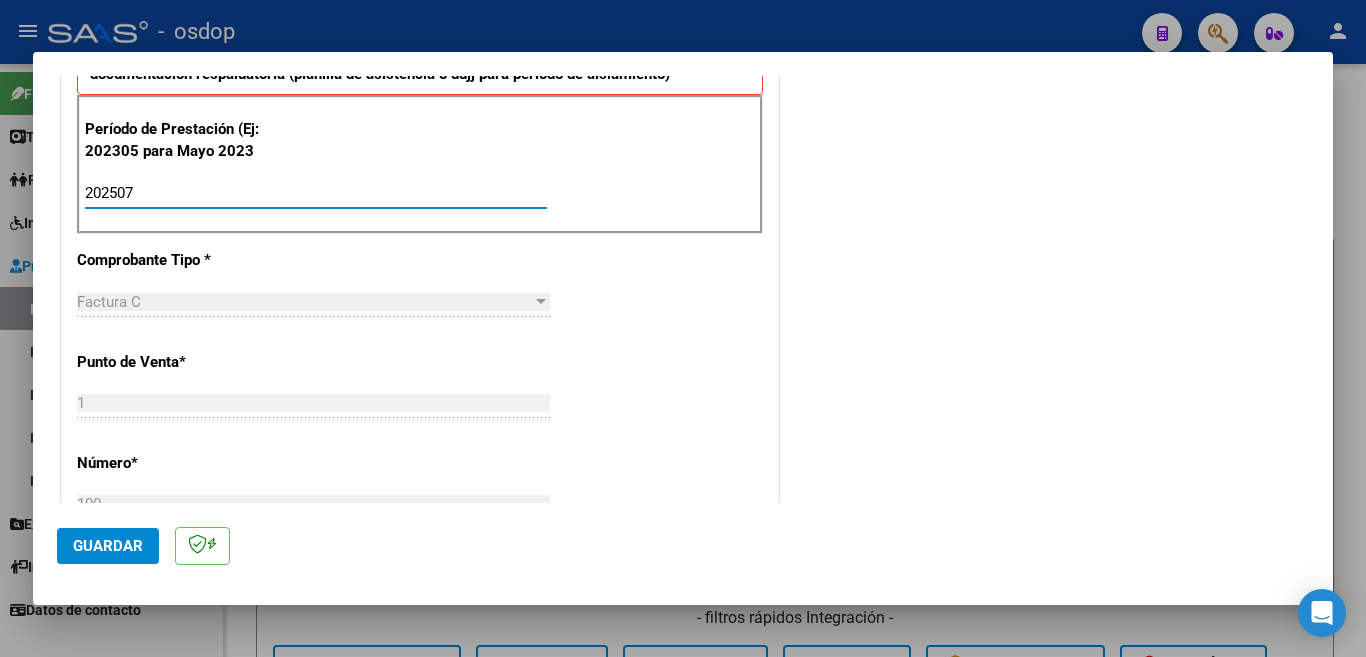 type on "202507" 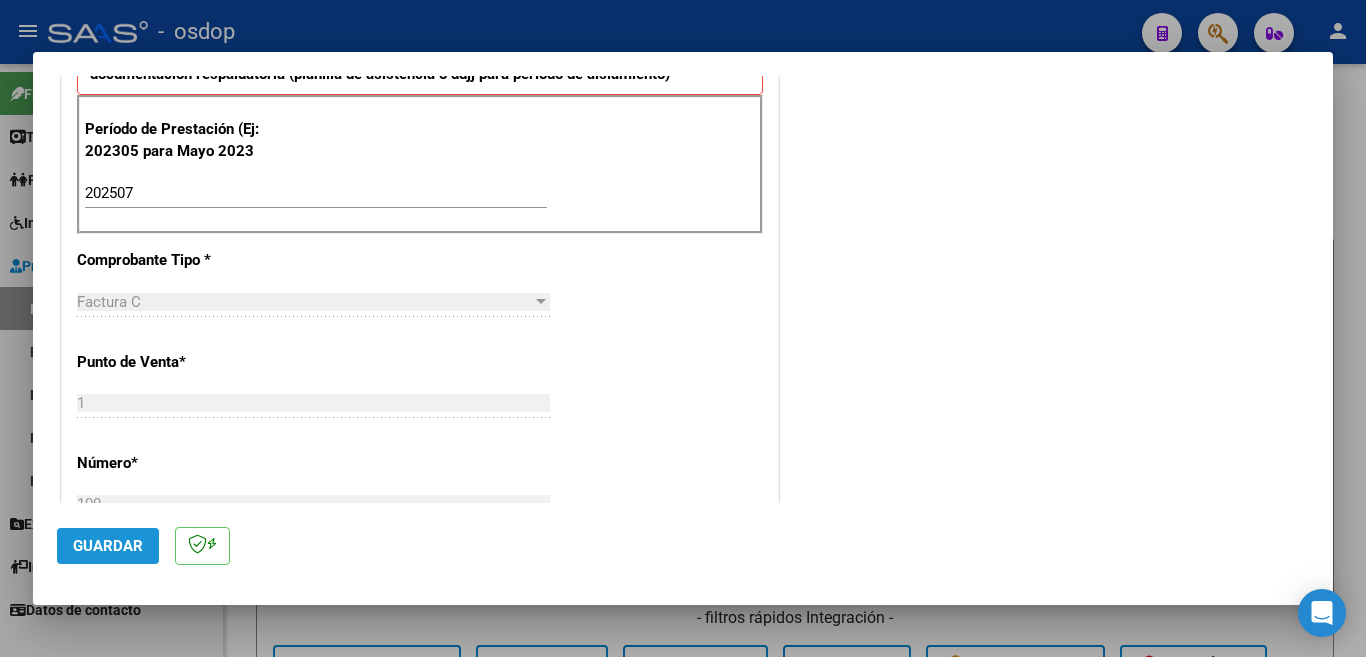 click on "Guardar" 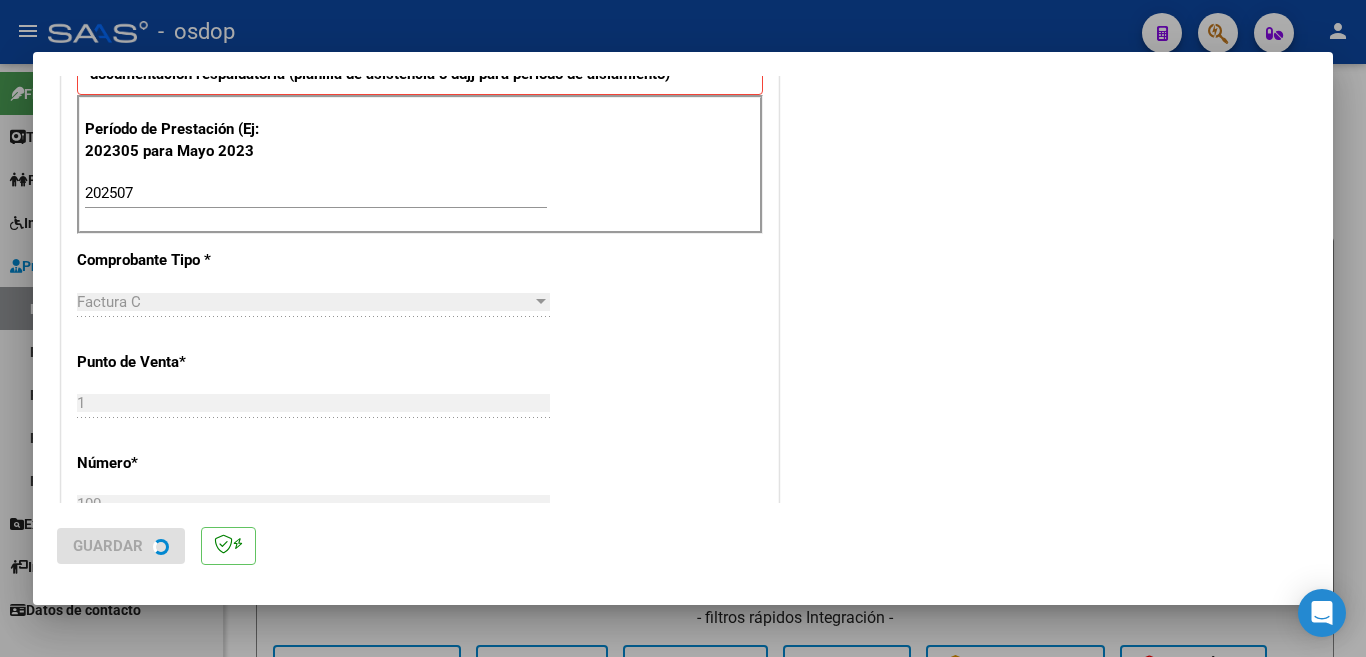 scroll, scrollTop: 0, scrollLeft: 0, axis: both 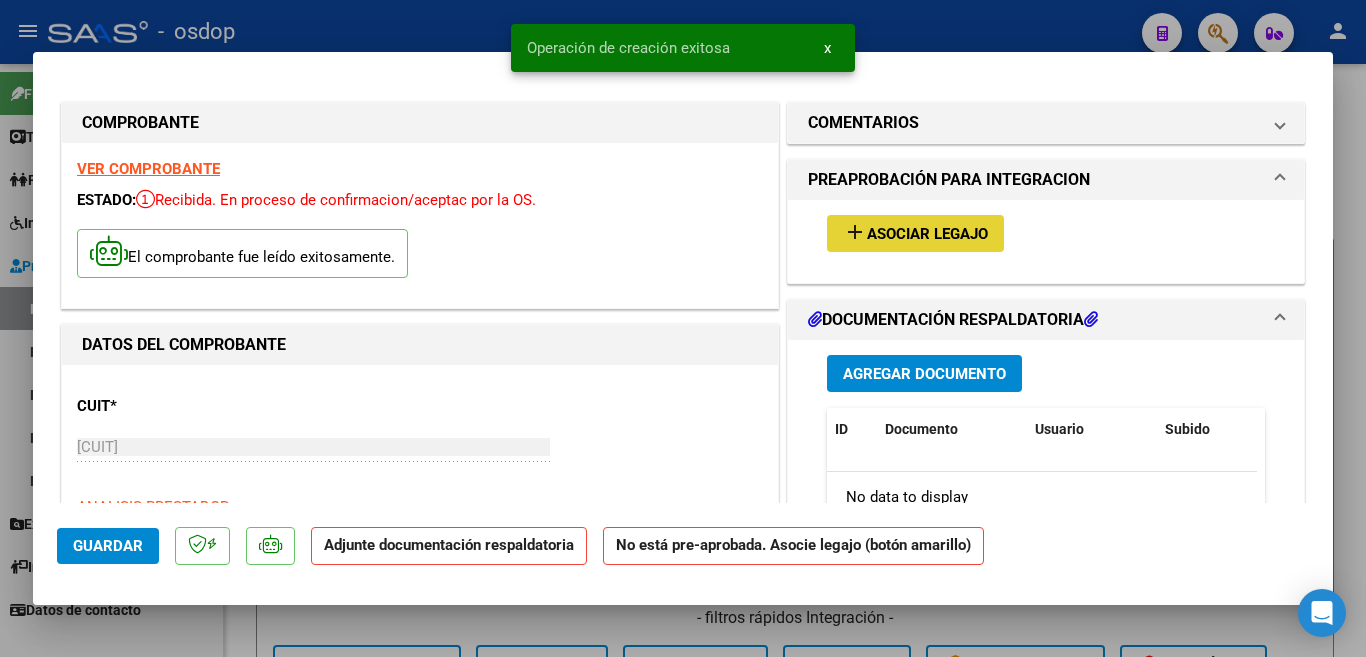 click on "Asociar Legajo" at bounding box center [927, 234] 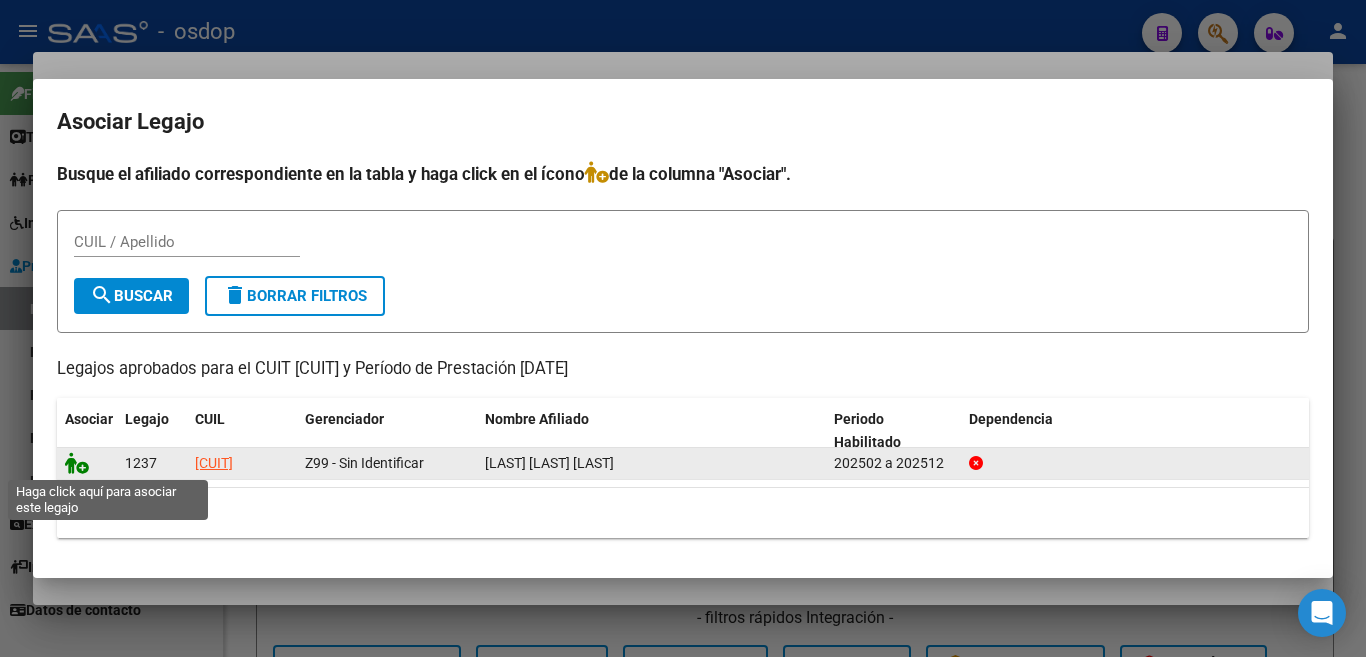 click 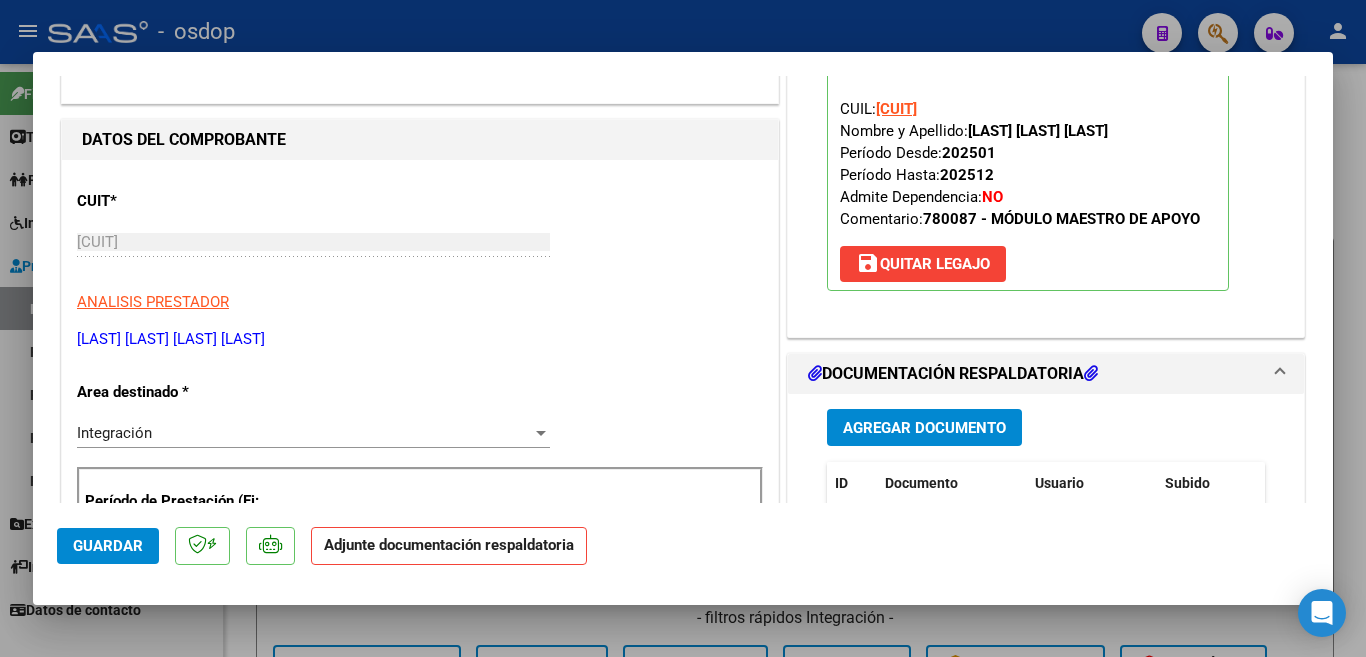 scroll, scrollTop: 300, scrollLeft: 0, axis: vertical 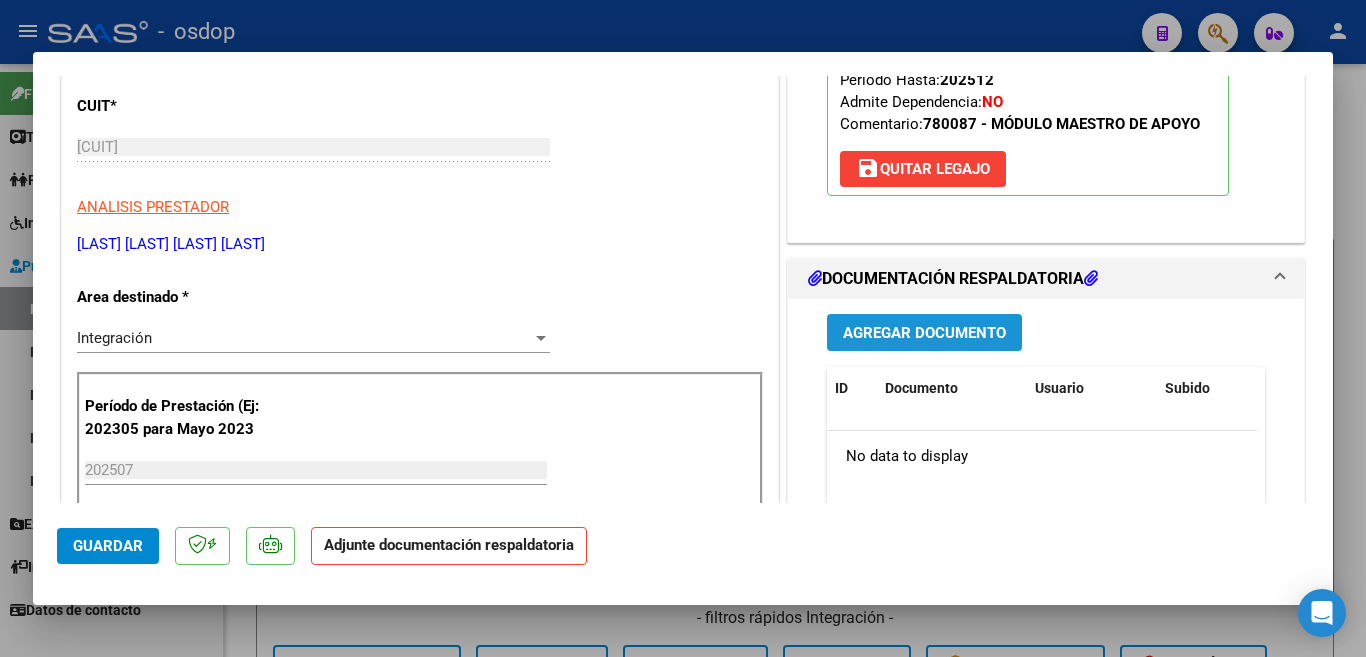click on "Agregar Documento" at bounding box center [924, 333] 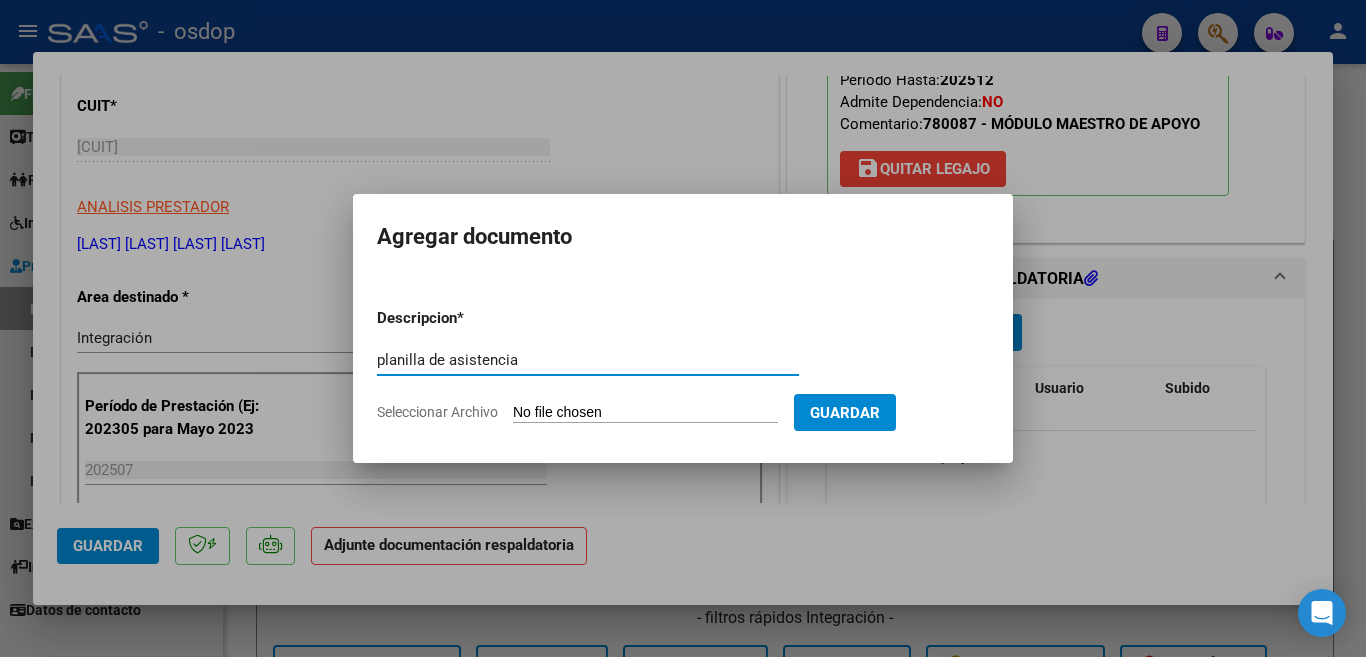 type on "planilla de asistencia" 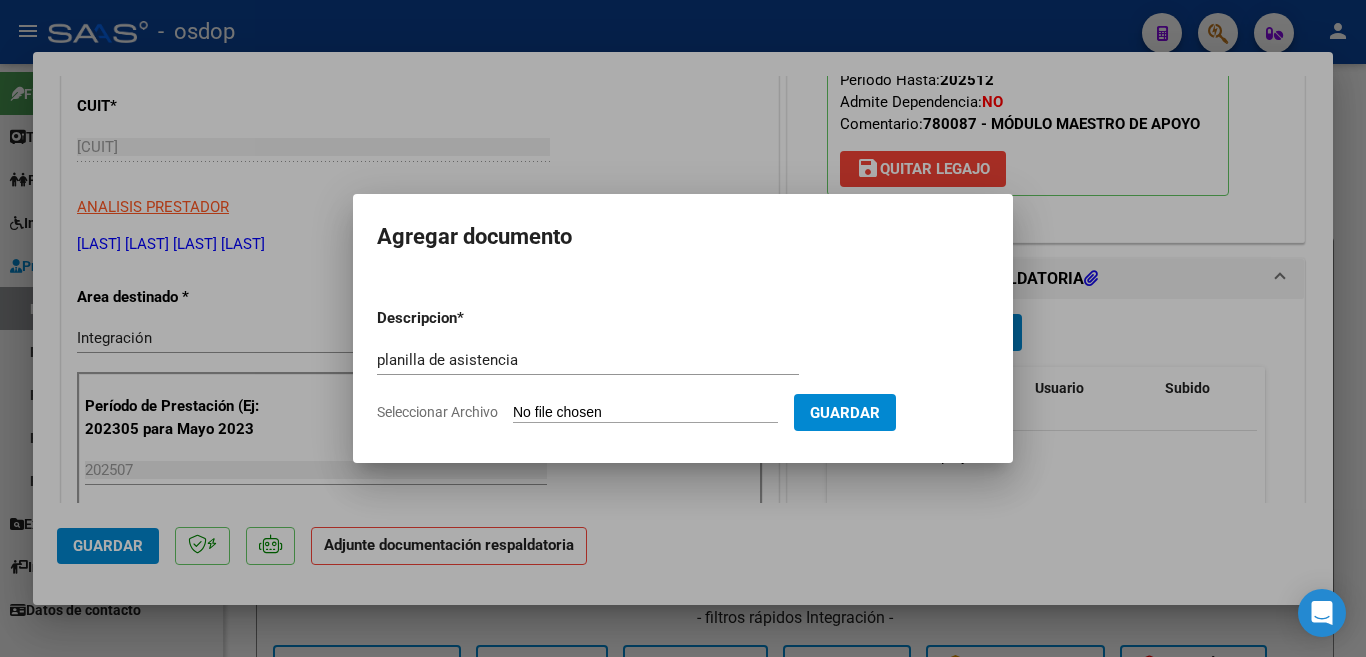 click on "Seleccionar Archivo" at bounding box center [645, 413] 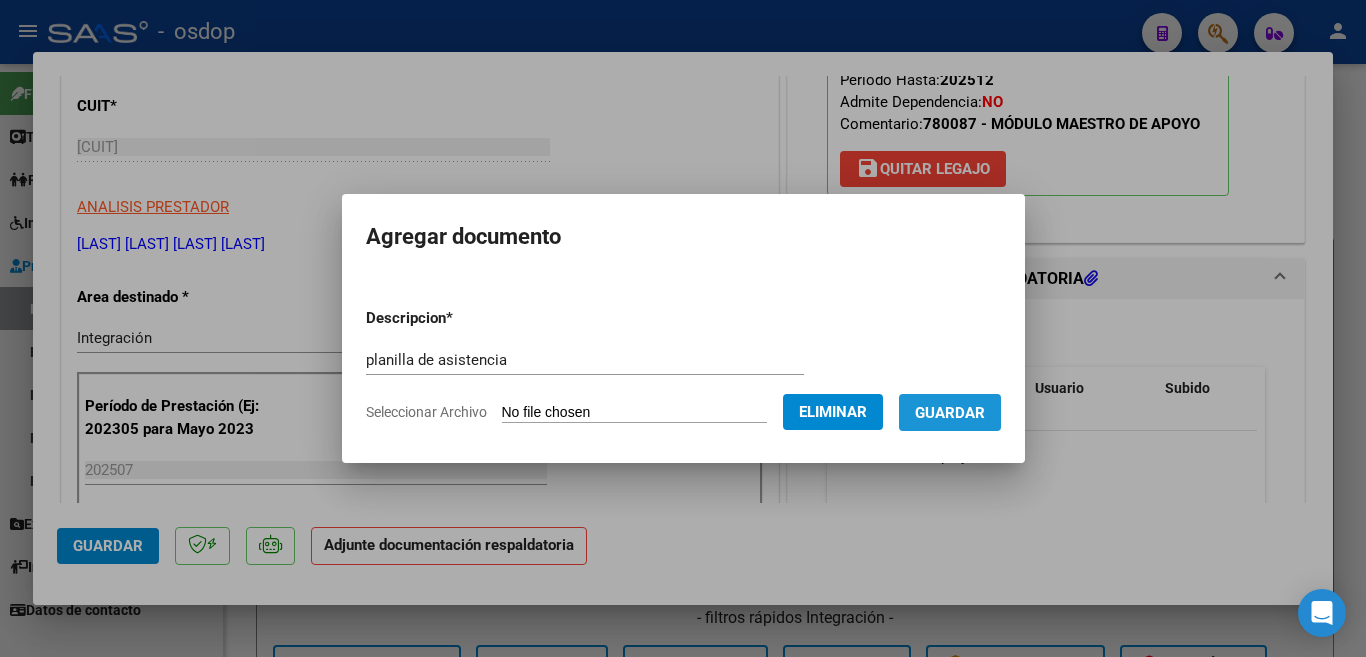 click on "Guardar" at bounding box center (950, 412) 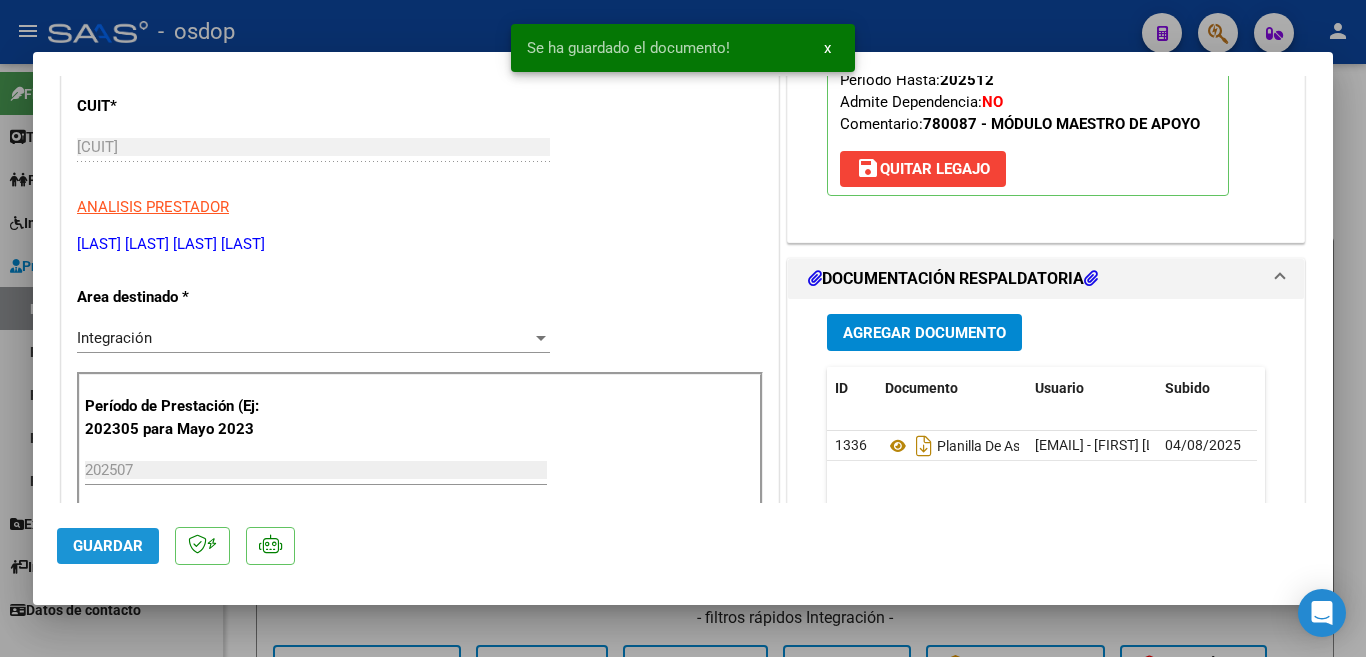 click on "Guardar" 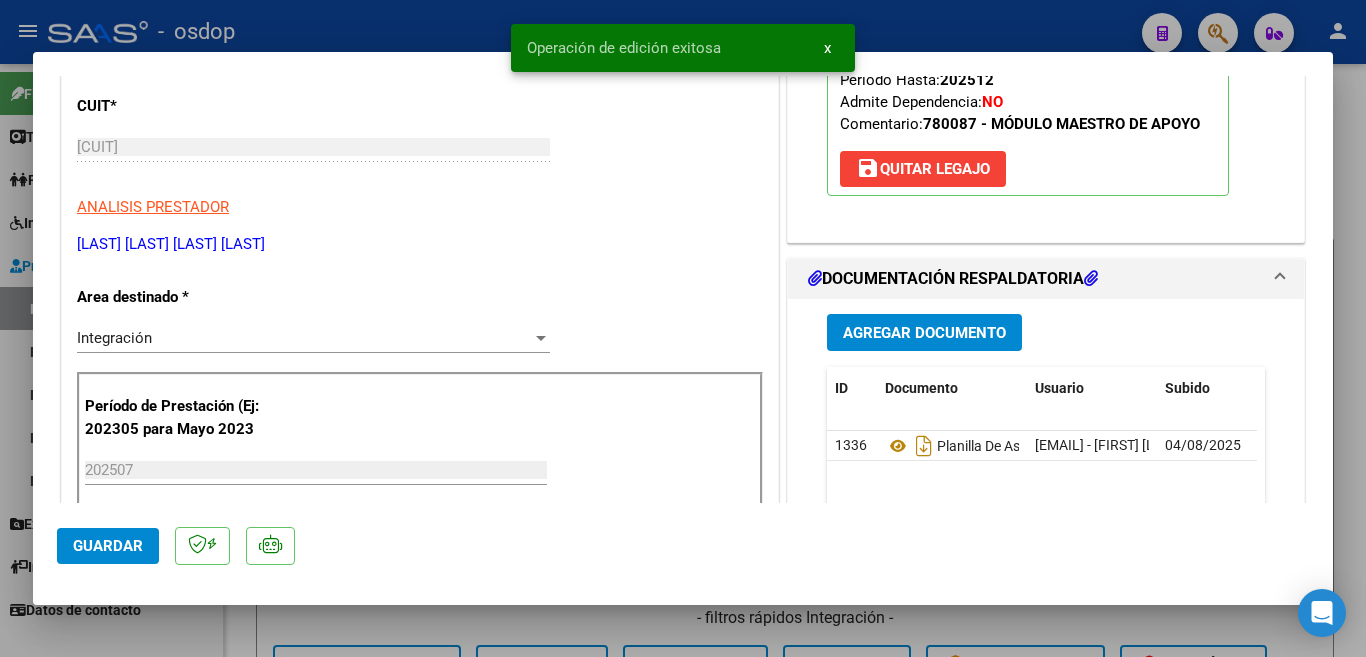 click at bounding box center (683, 328) 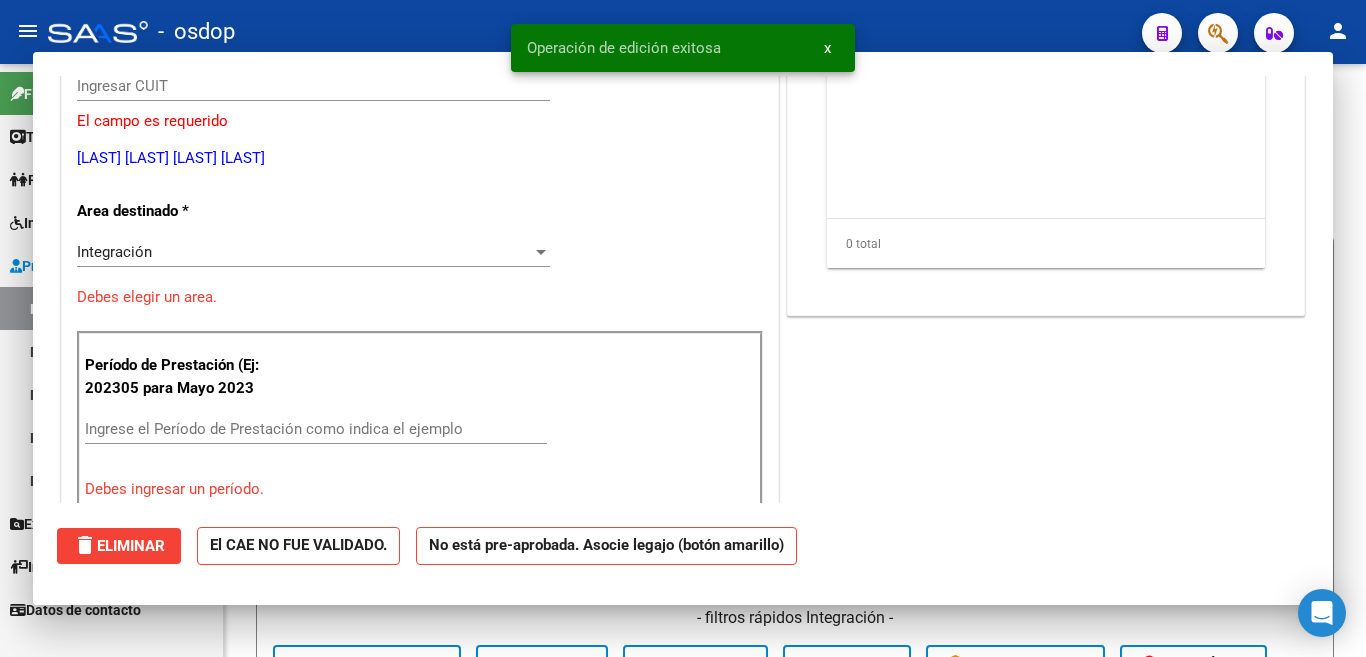 scroll, scrollTop: 239, scrollLeft: 0, axis: vertical 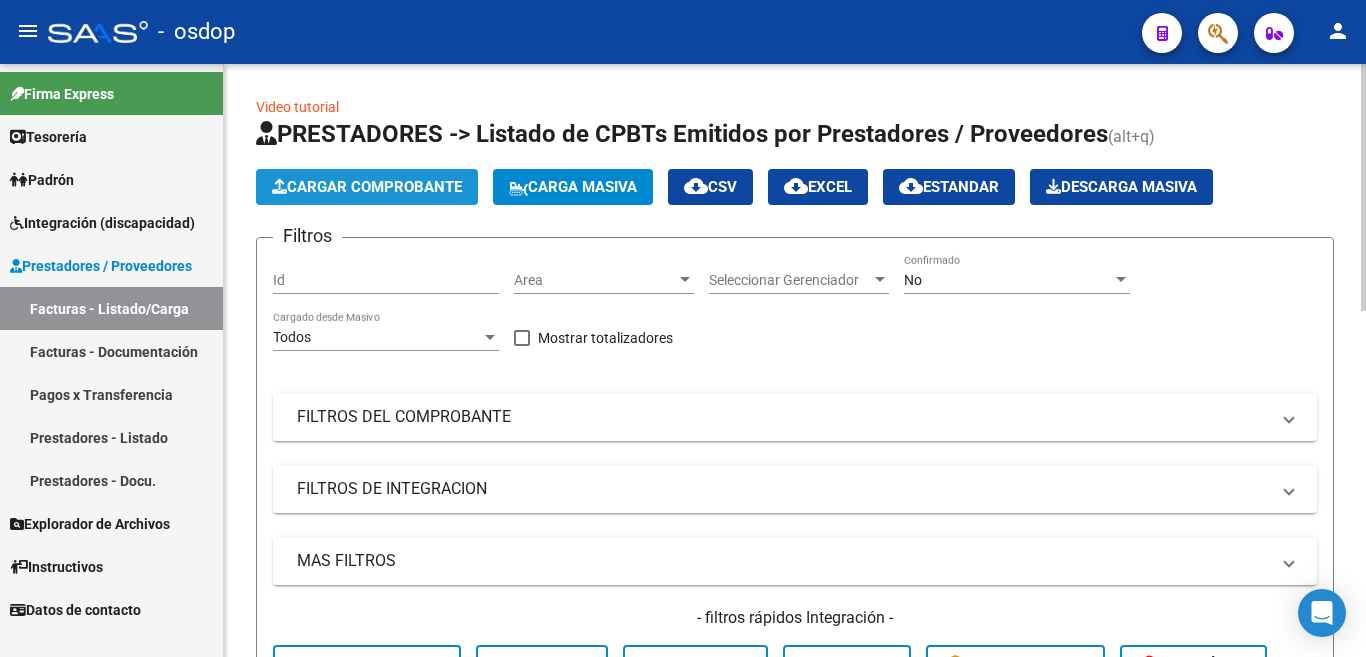 click on "Cargar Comprobante" 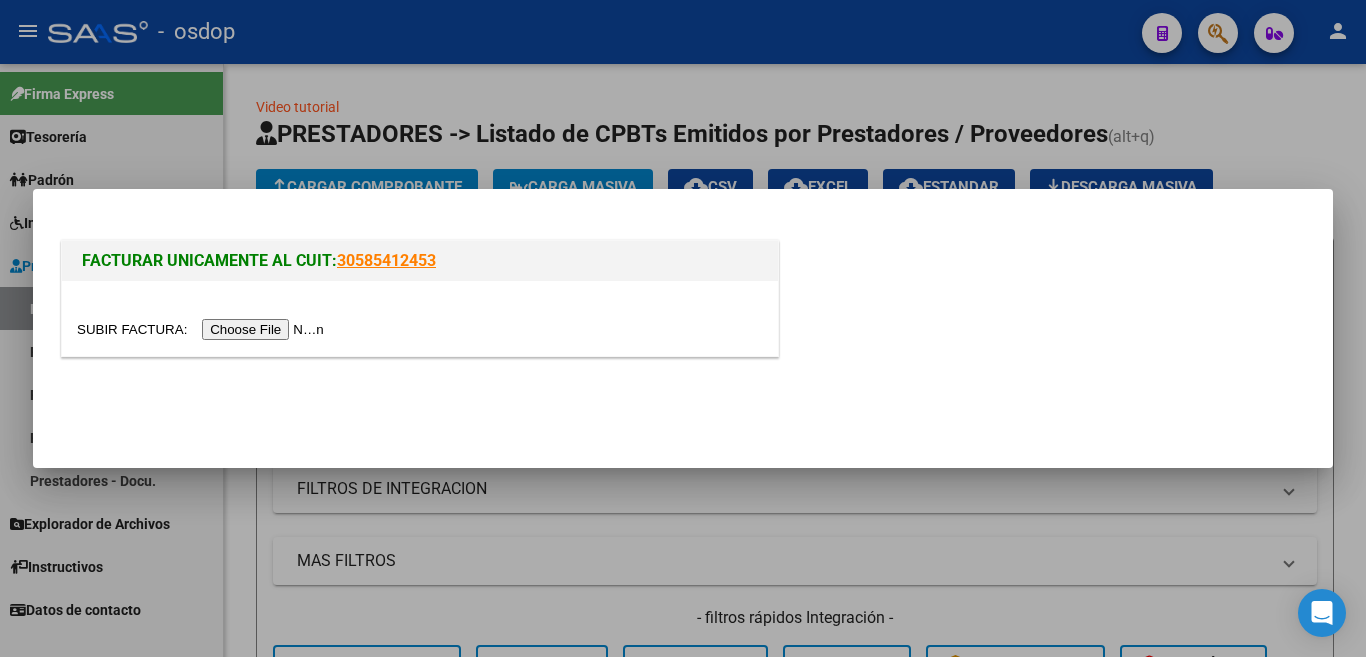 click at bounding box center [203, 329] 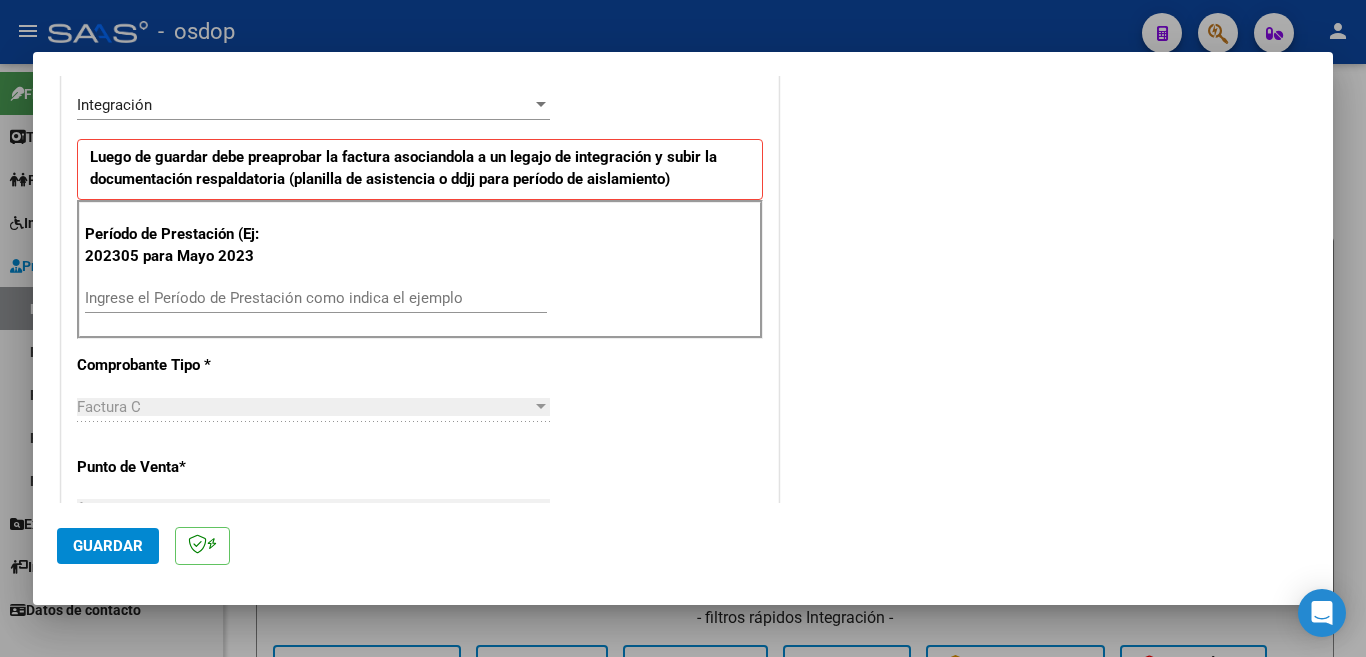 scroll, scrollTop: 500, scrollLeft: 0, axis: vertical 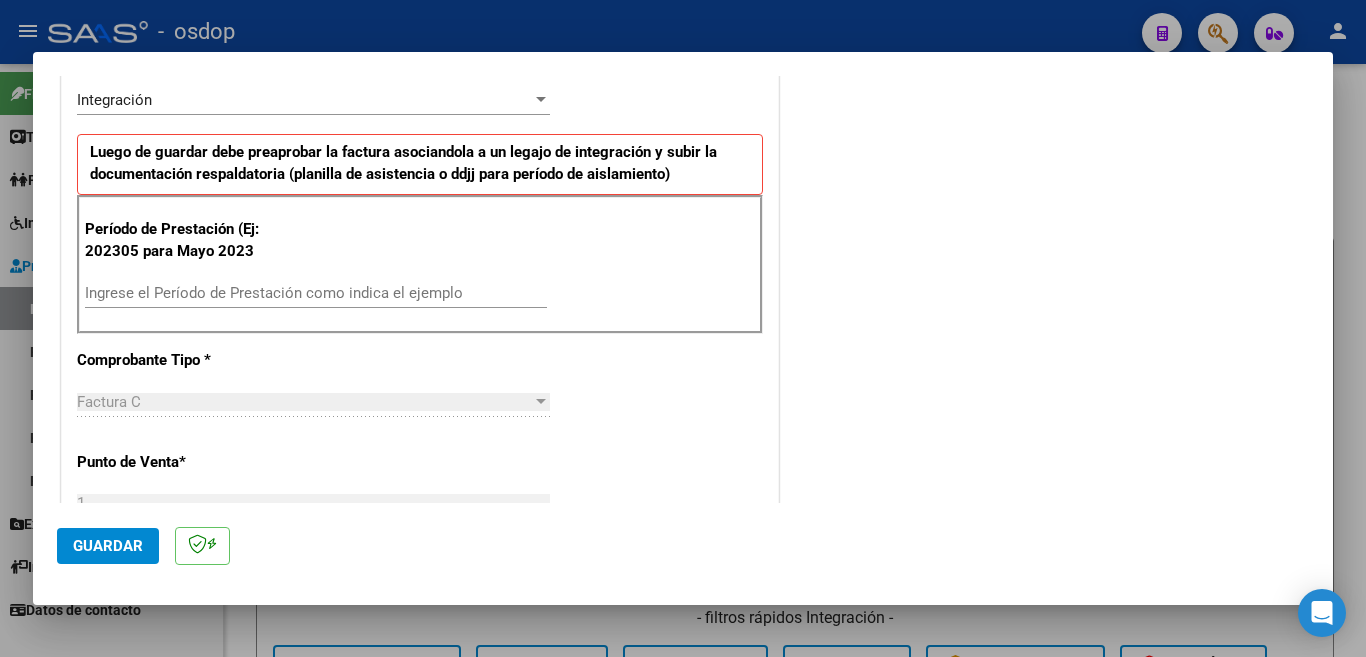 click on "Ingrese el Período de Prestación como indica el ejemplo" at bounding box center (316, 293) 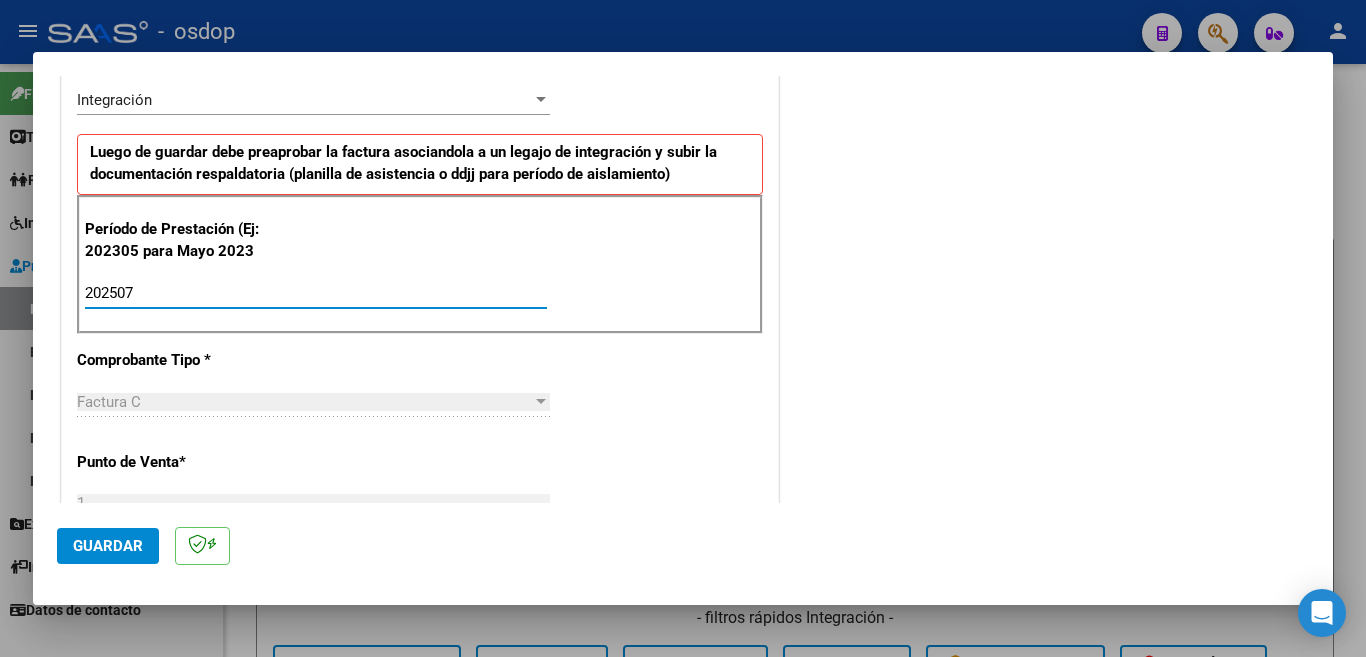 type on "202507" 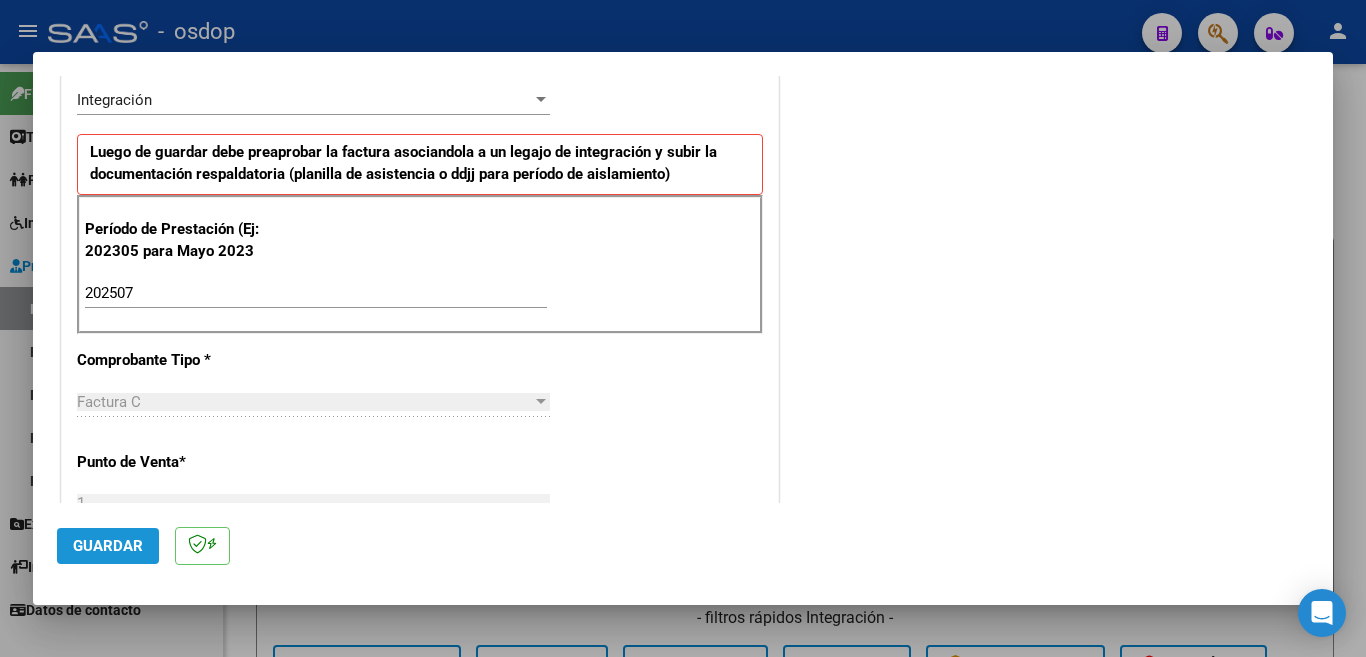 click on "Guardar" 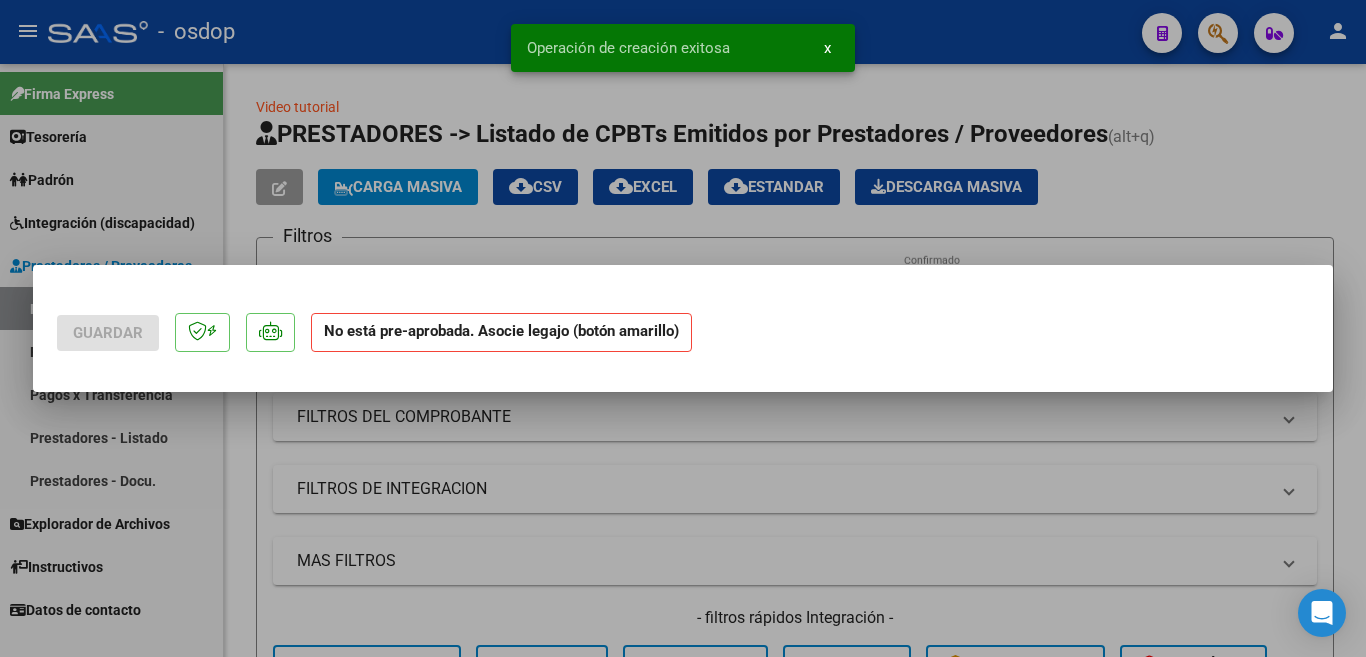 scroll, scrollTop: 0, scrollLeft: 0, axis: both 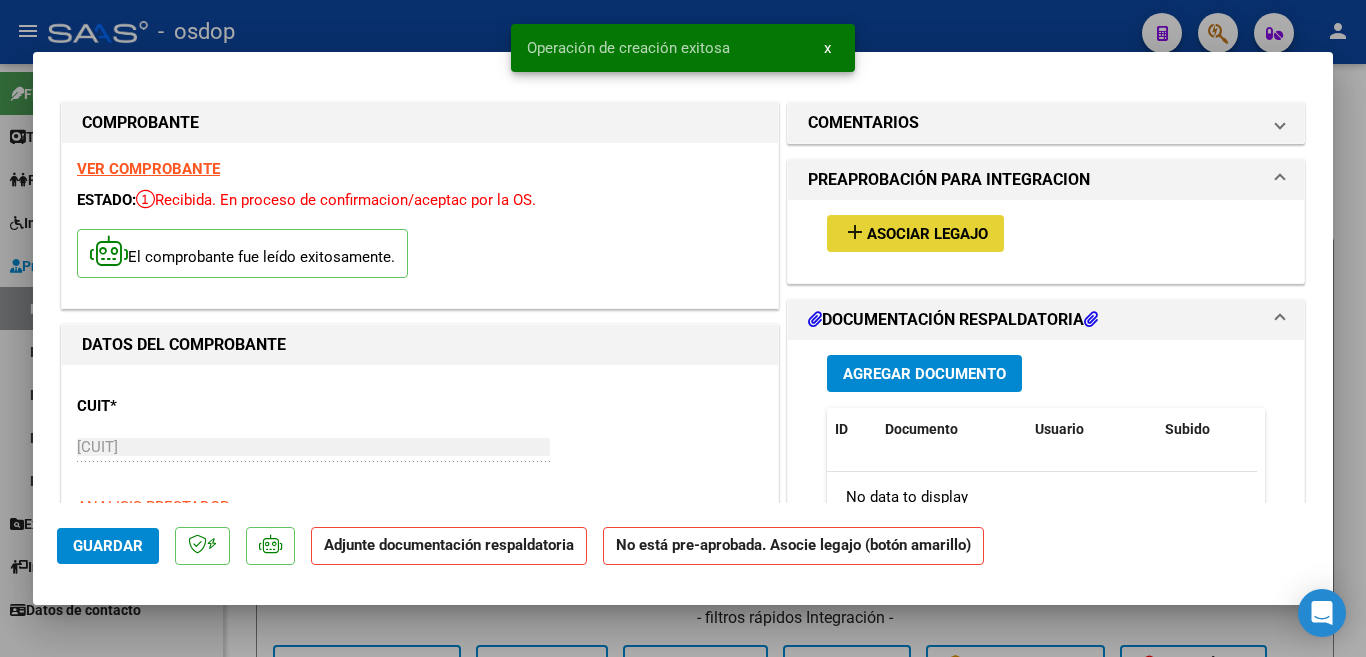 click on "Asociar Legajo" at bounding box center (927, 234) 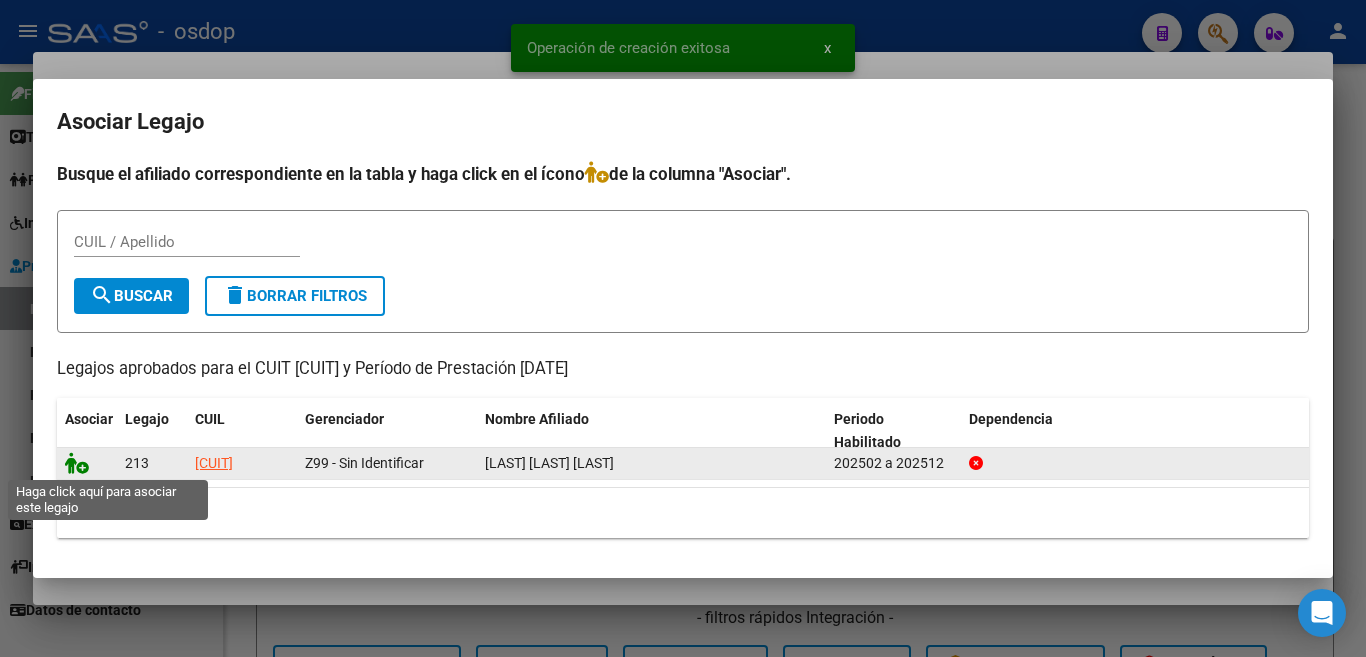 click 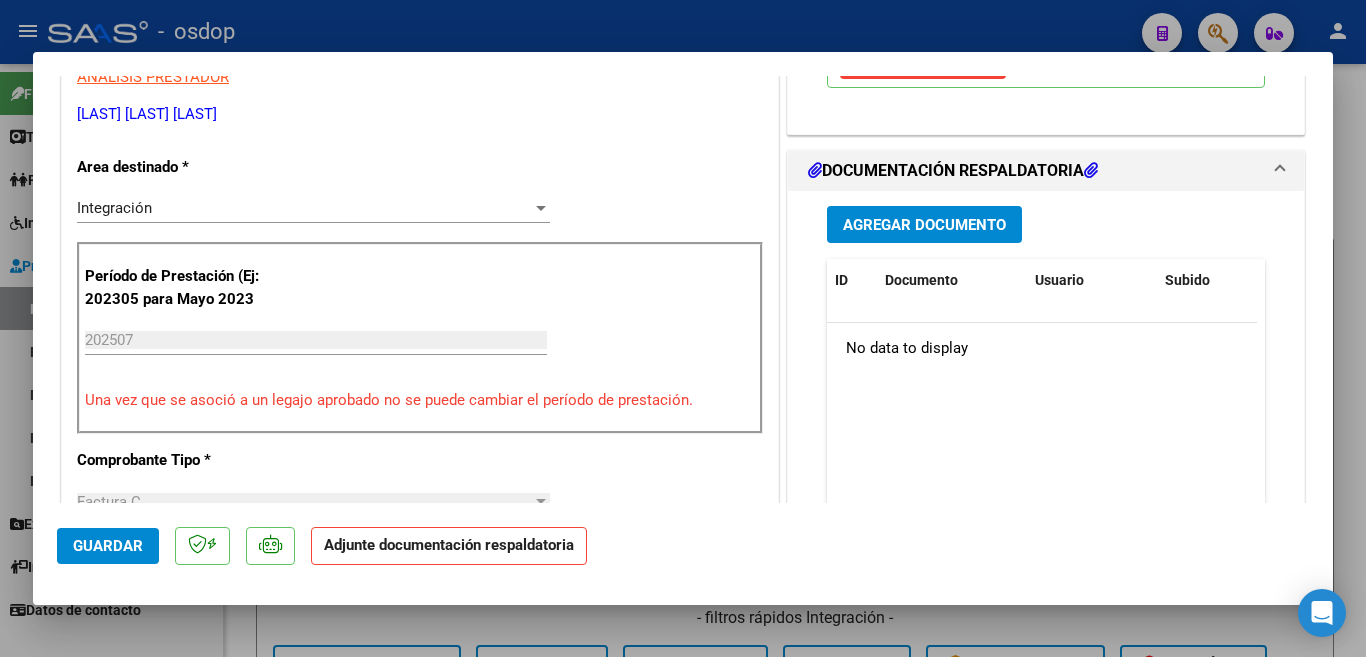 scroll, scrollTop: 400, scrollLeft: 0, axis: vertical 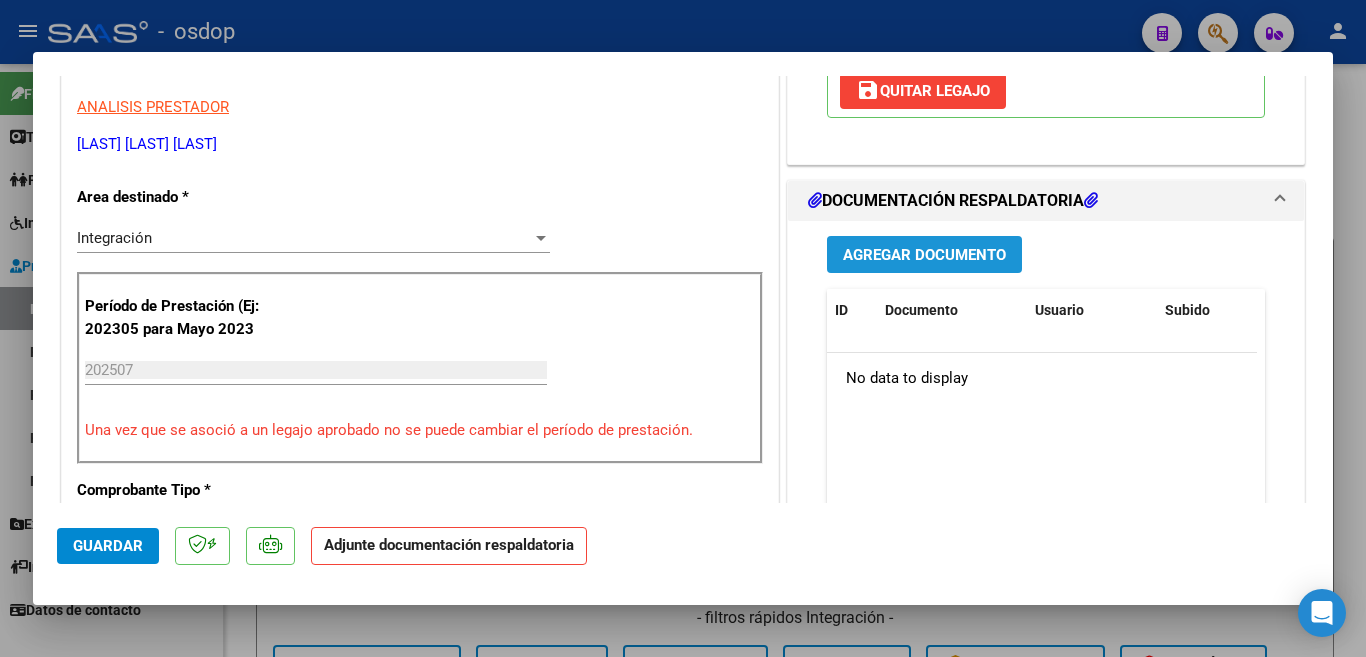 click on "Agregar Documento" at bounding box center (924, 255) 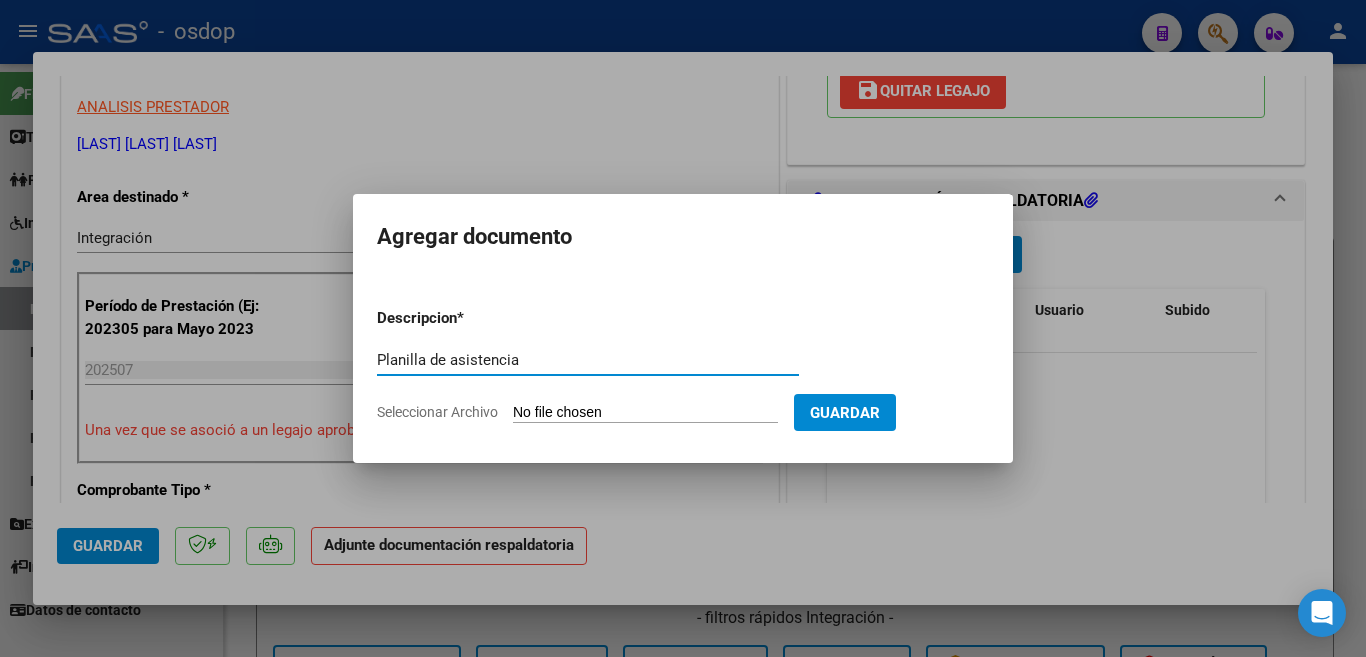 type on "Planilla de asistencia" 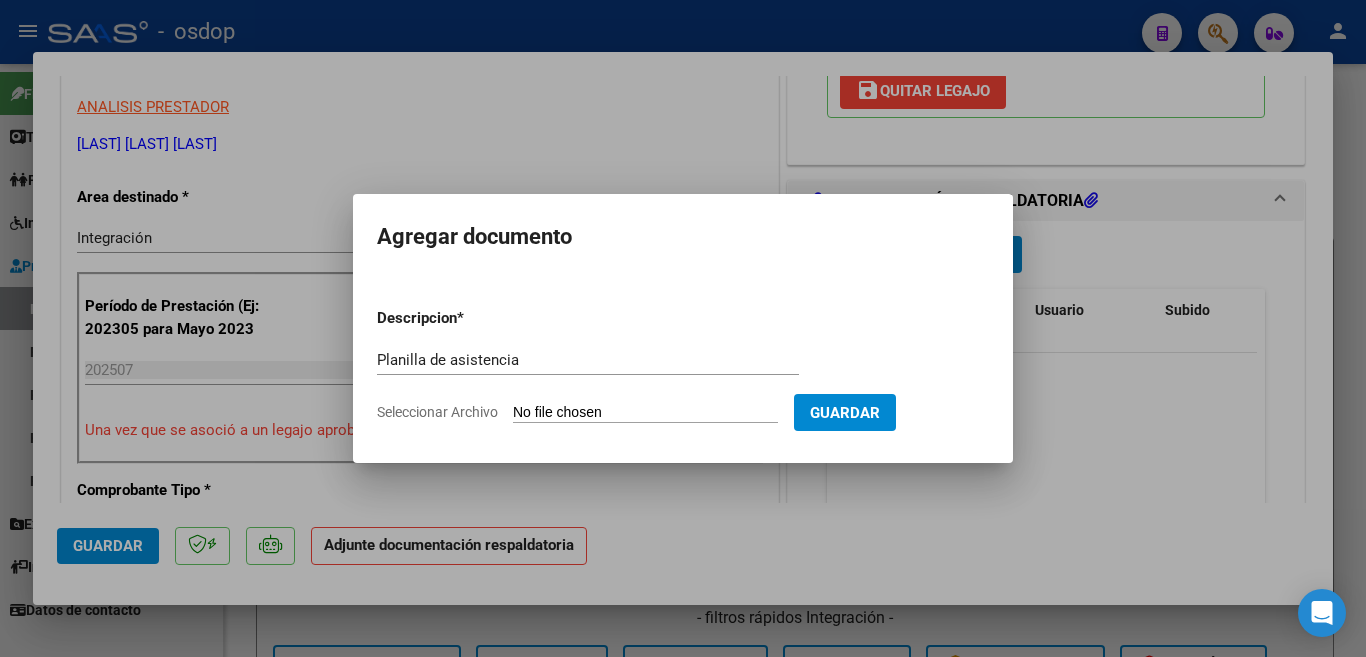 click on "Seleccionar Archivo" at bounding box center [645, 413] 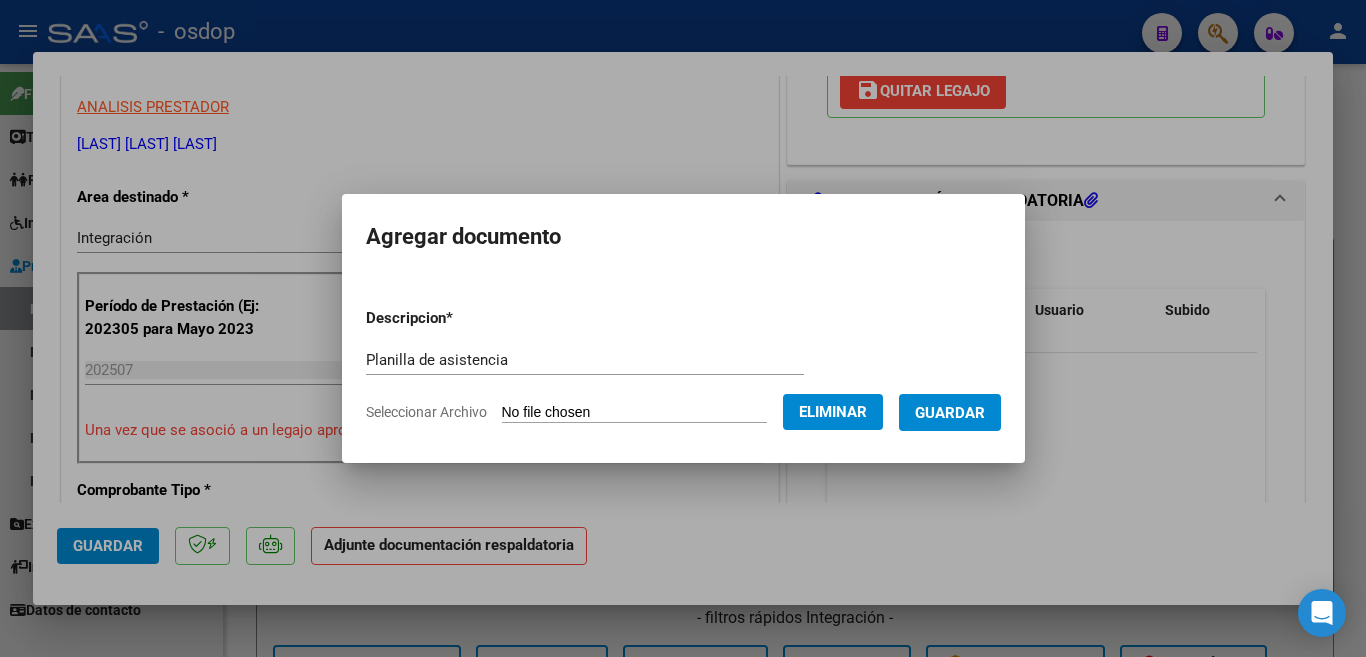 click on "Guardar" at bounding box center [950, 413] 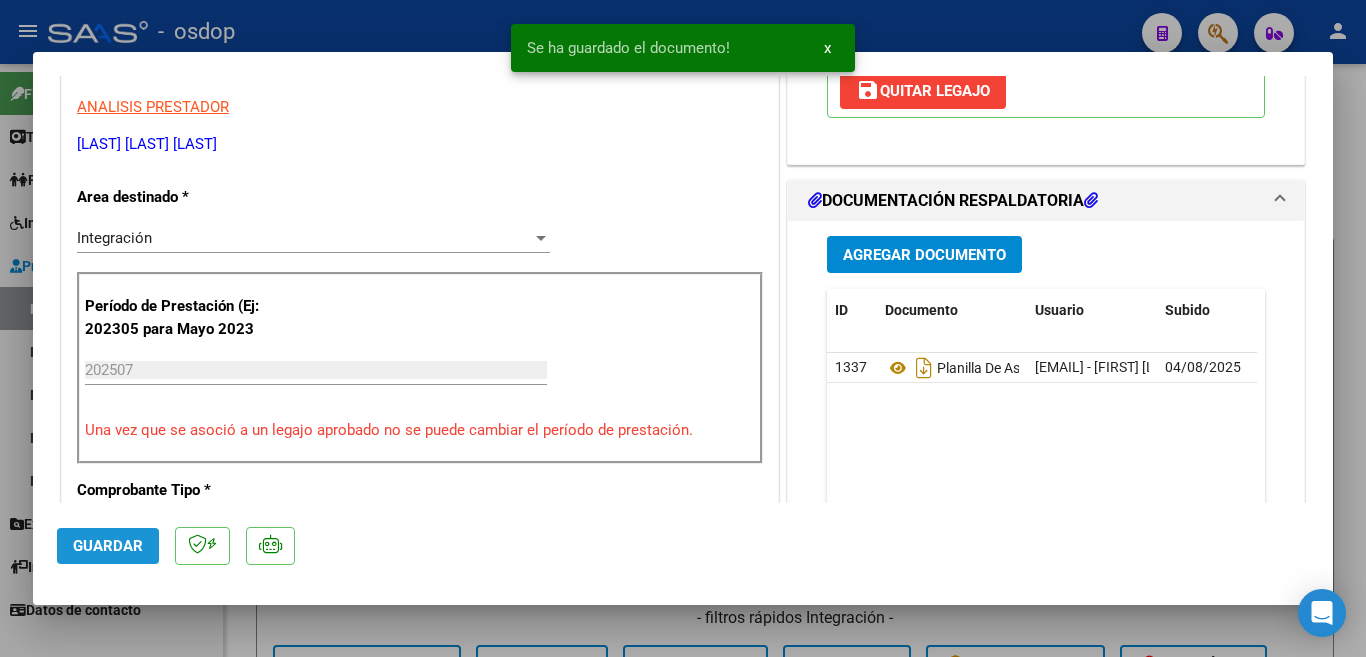 click on "Guardar" 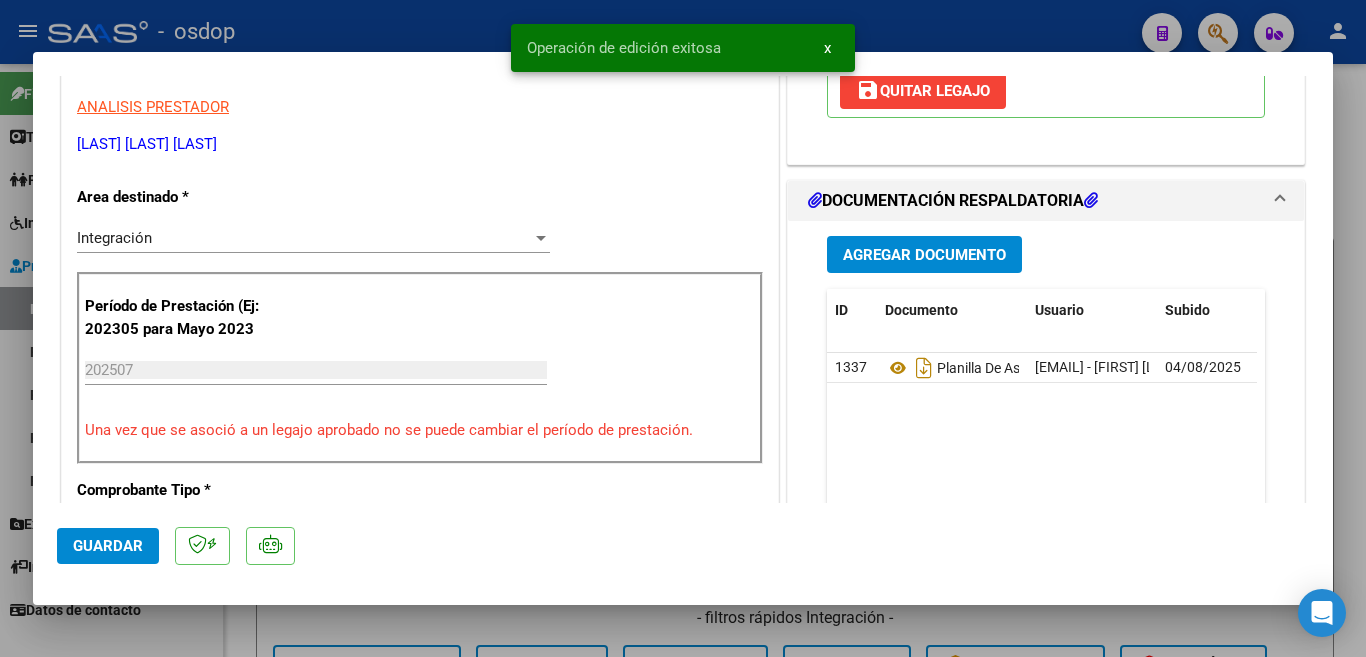 click at bounding box center (683, 328) 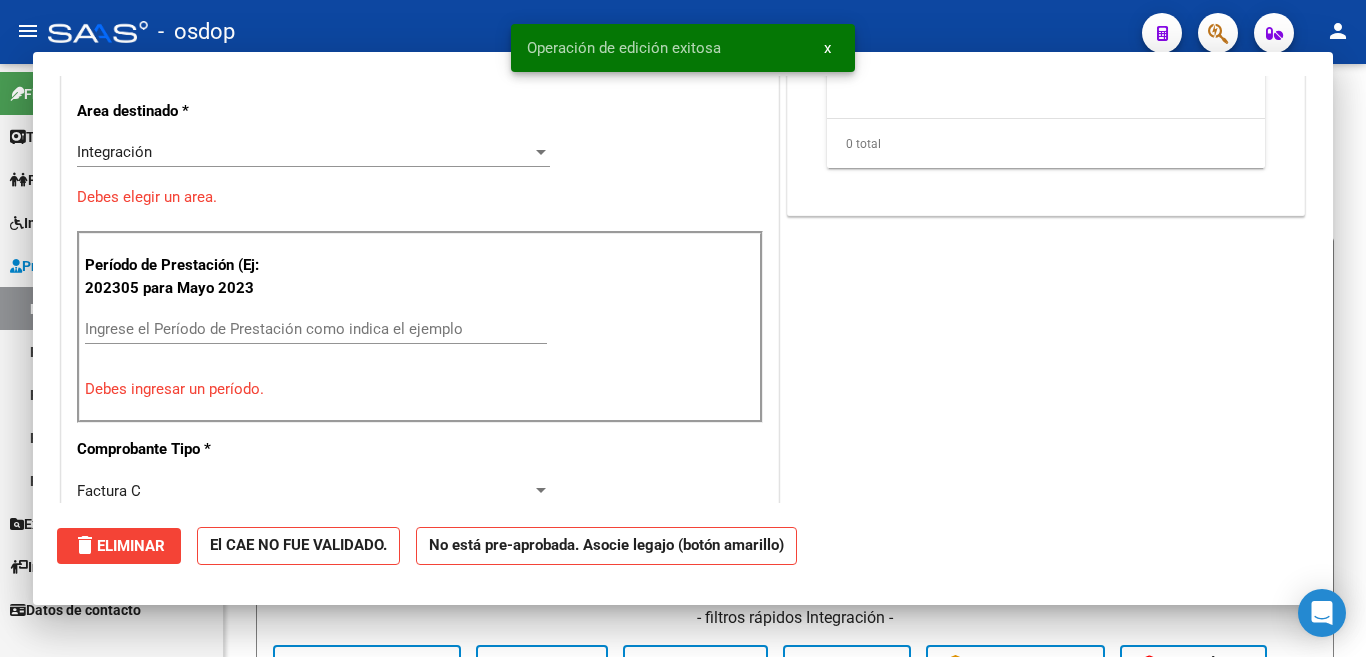 scroll, scrollTop: 0, scrollLeft: 0, axis: both 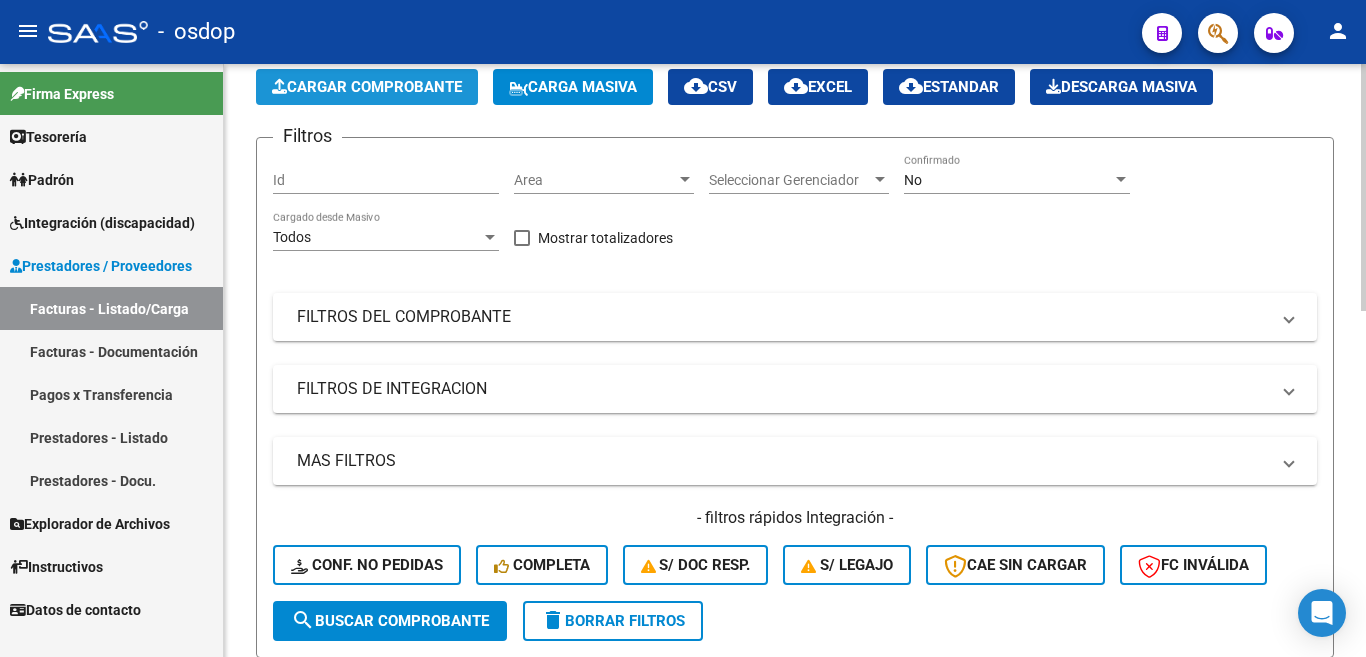 click on "Cargar Comprobante" 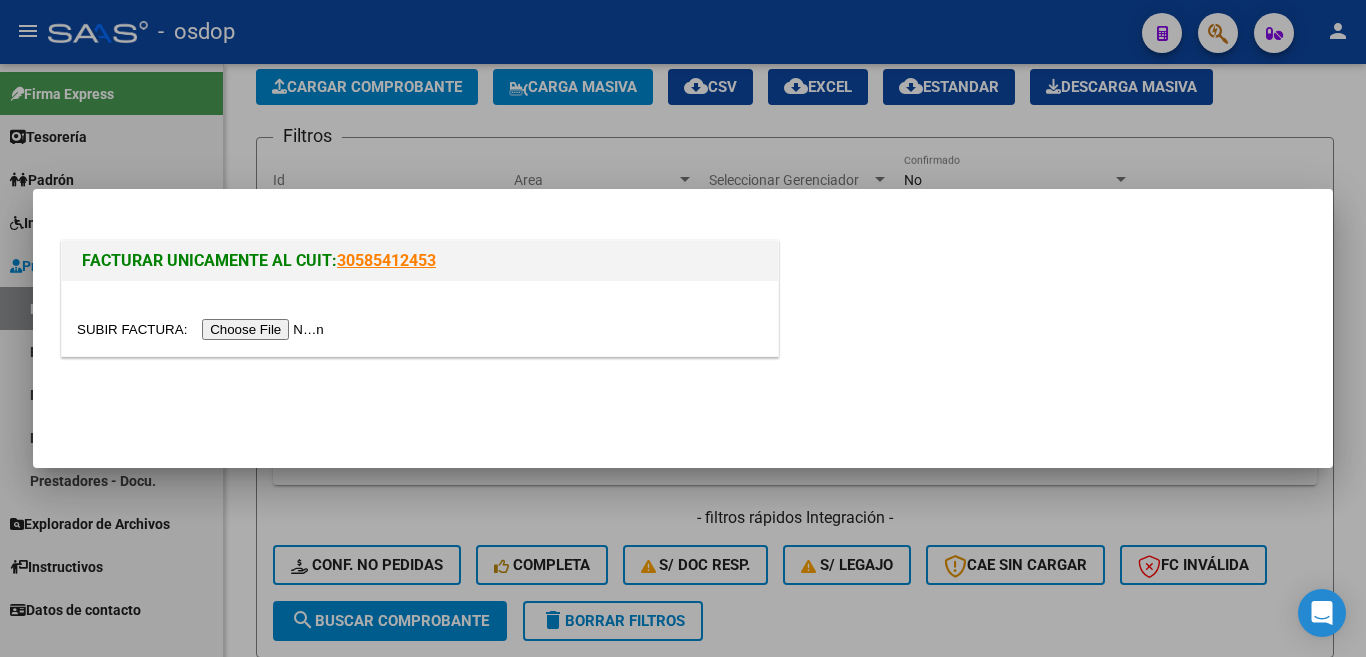 click at bounding box center [203, 329] 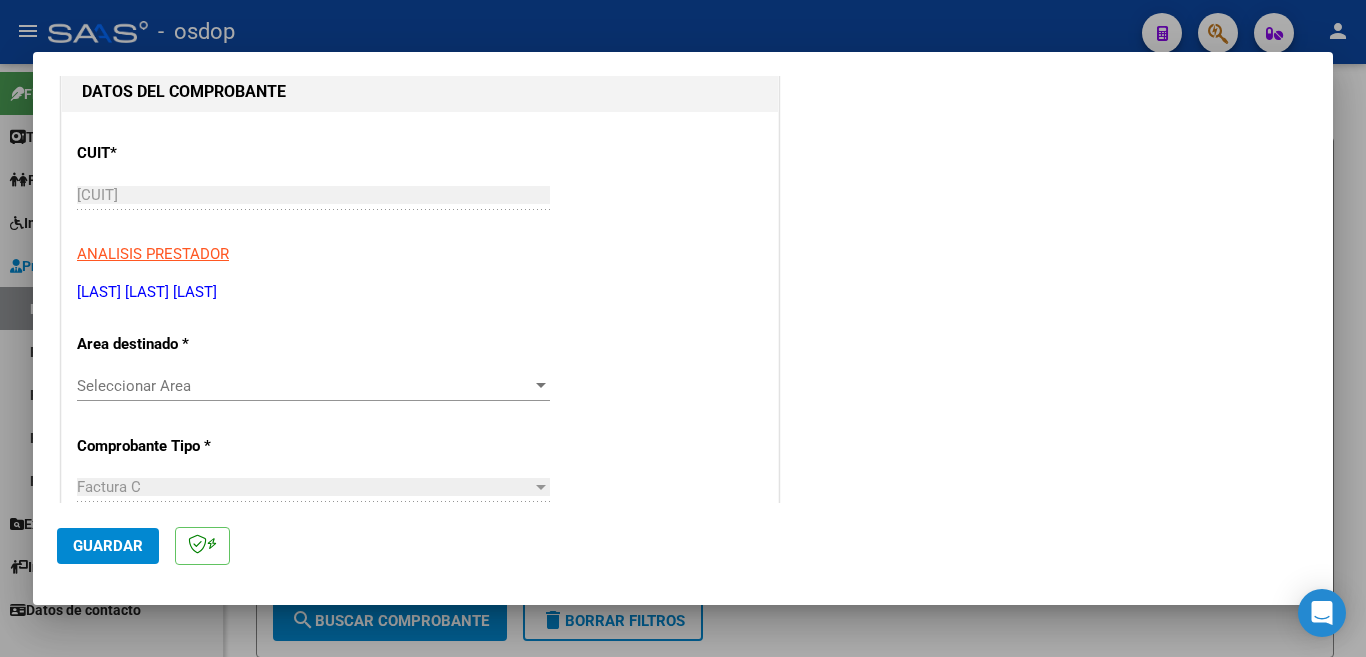 scroll, scrollTop: 408, scrollLeft: 0, axis: vertical 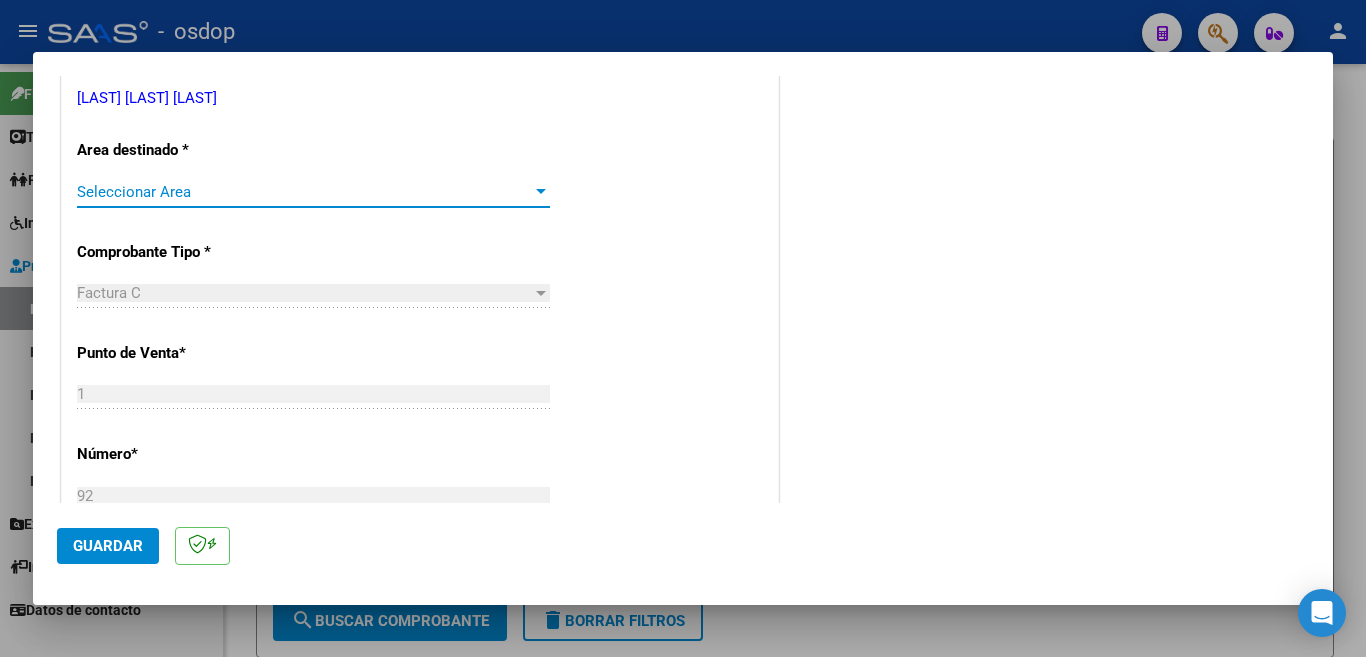click at bounding box center (541, 192) 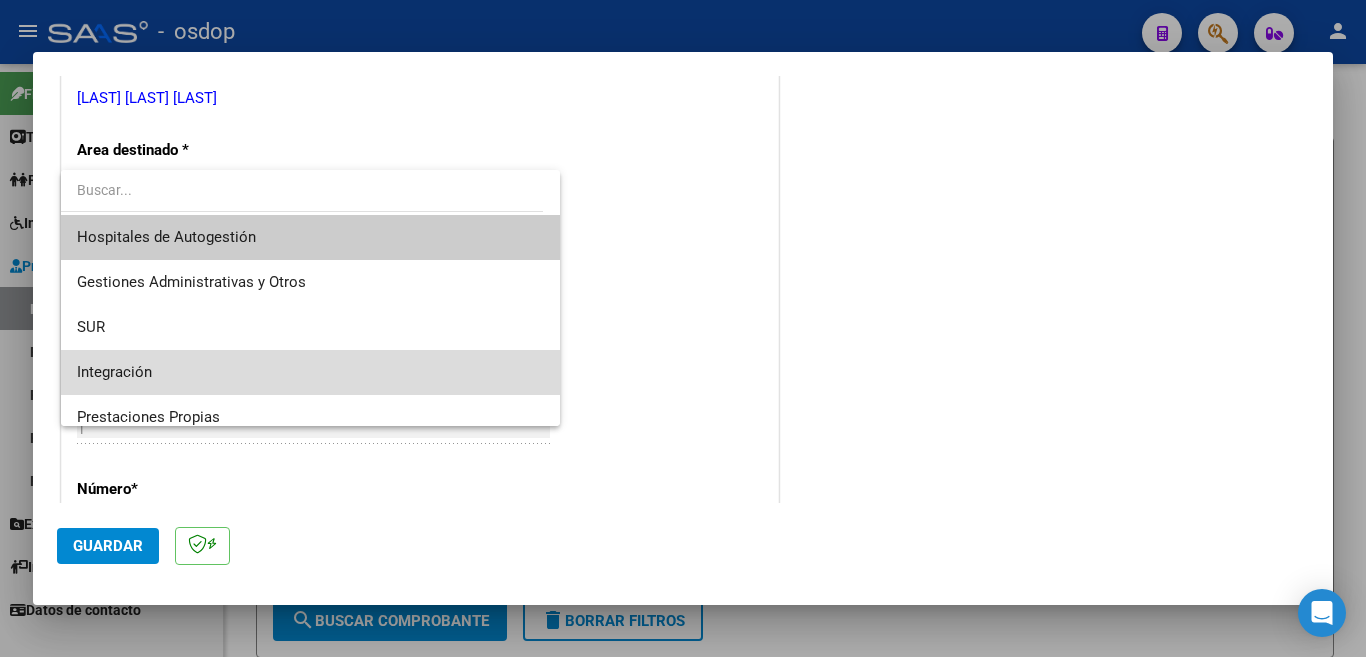 click on "Integración" at bounding box center (310, 372) 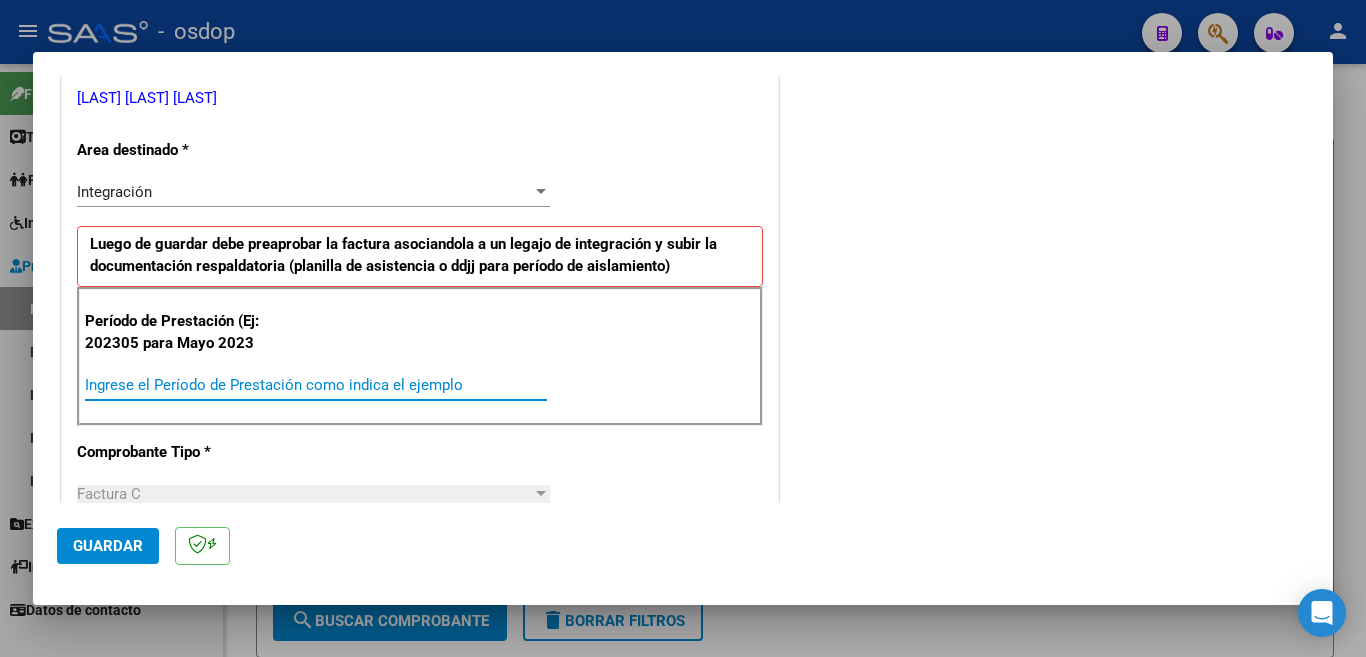 click on "Ingrese el Período de Prestación como indica el ejemplo" at bounding box center (316, 385) 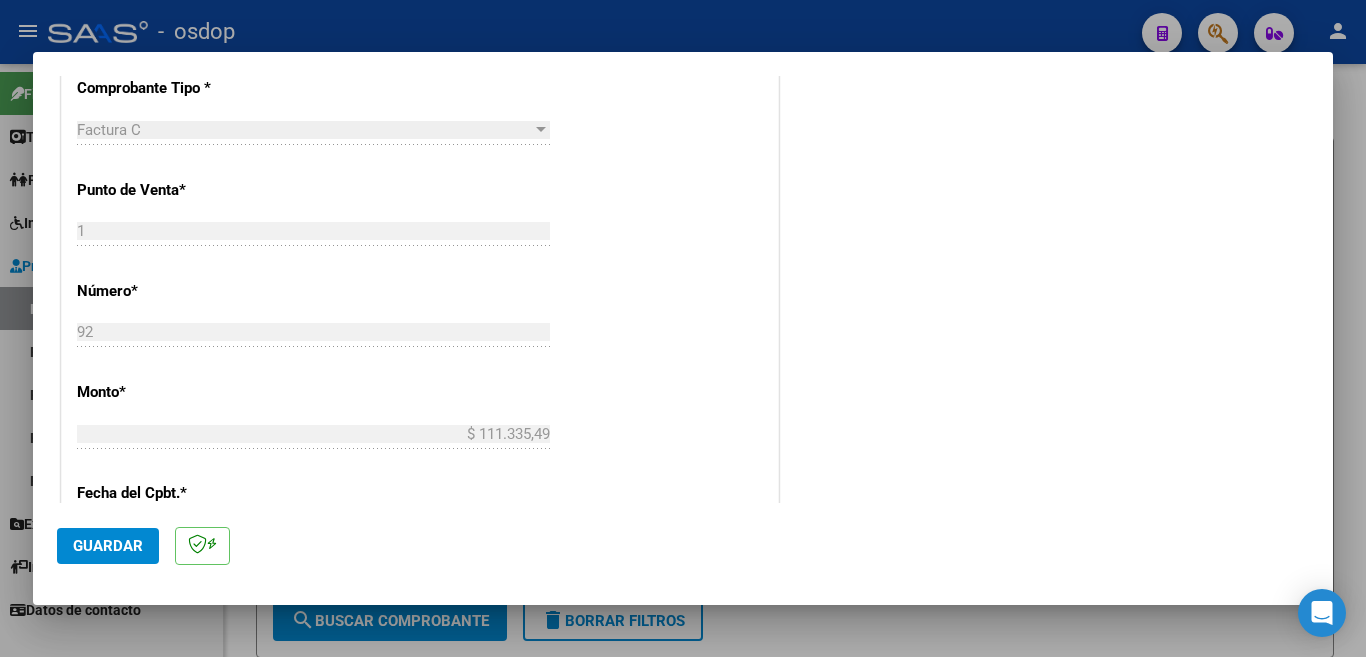 scroll, scrollTop: 808, scrollLeft: 0, axis: vertical 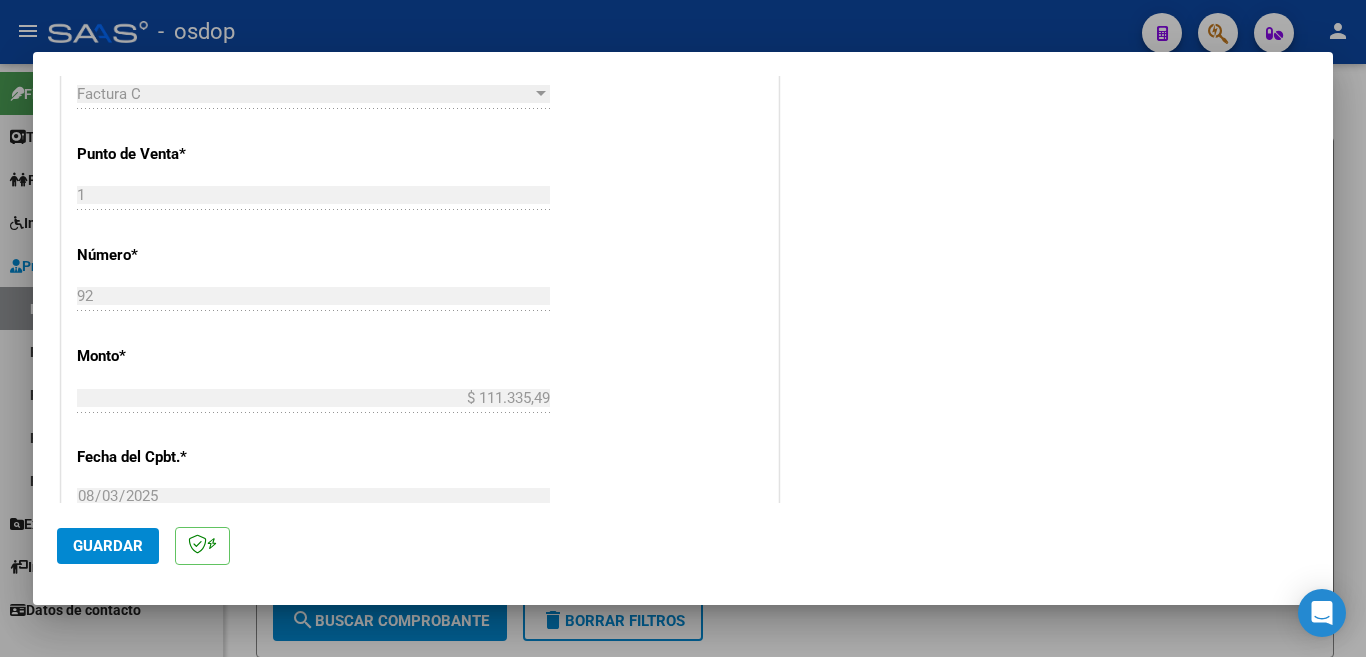 type on "202507" 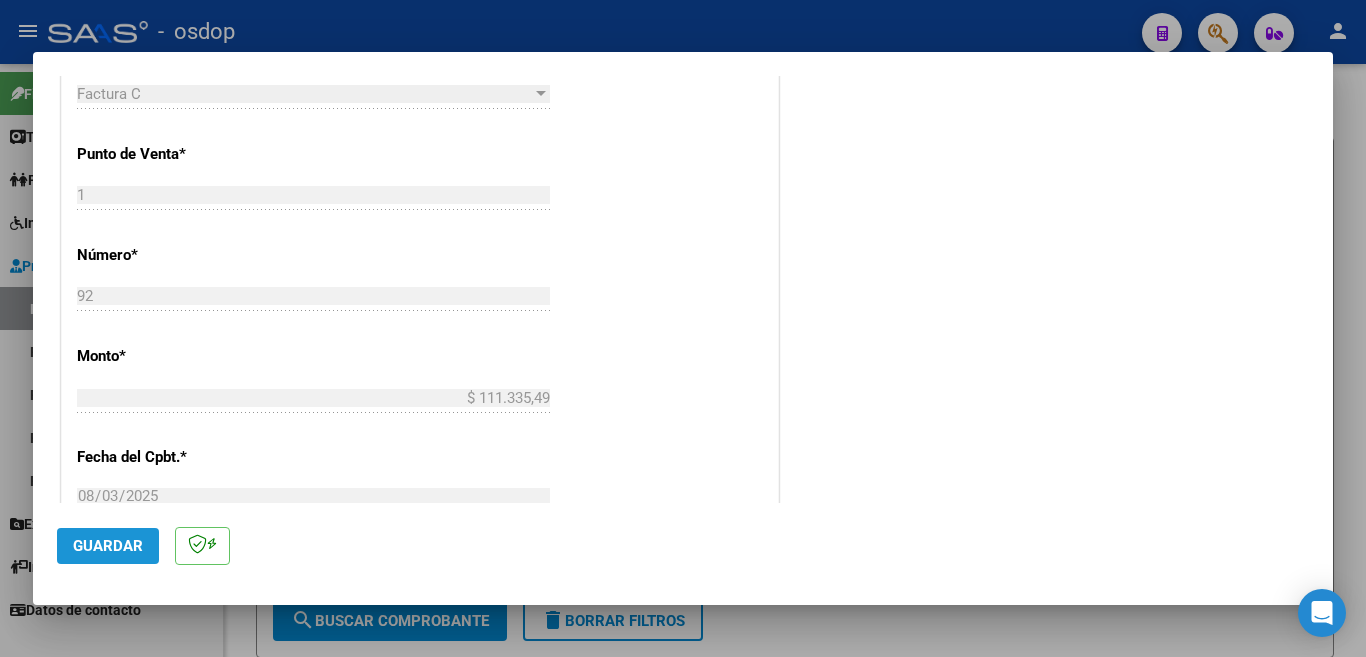 click on "Guardar" 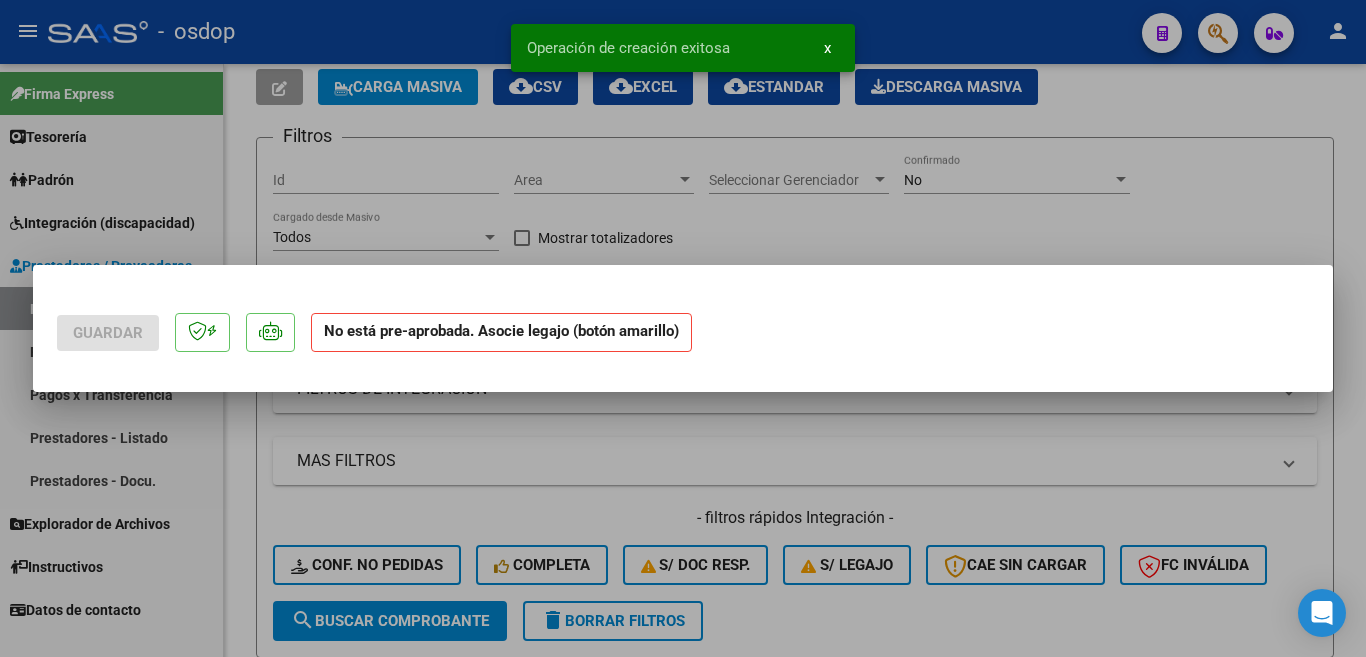 scroll, scrollTop: 0, scrollLeft: 0, axis: both 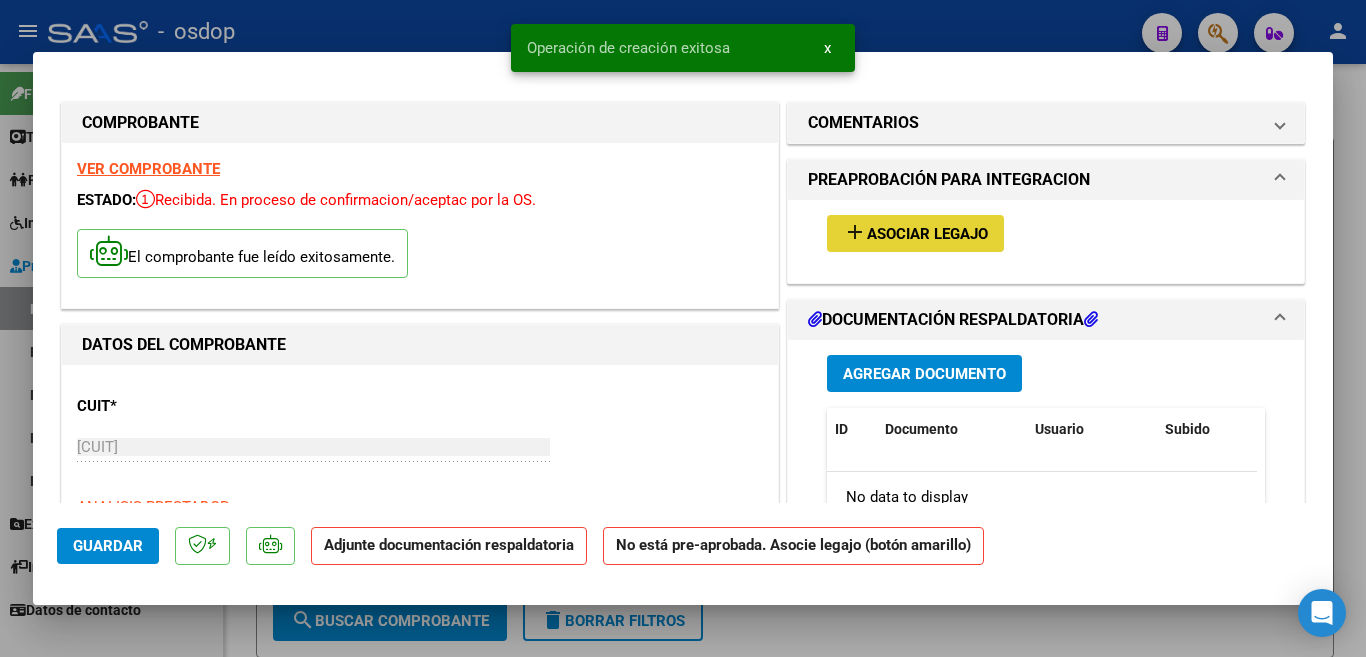 click on "add Asociar Legajo" at bounding box center [915, 233] 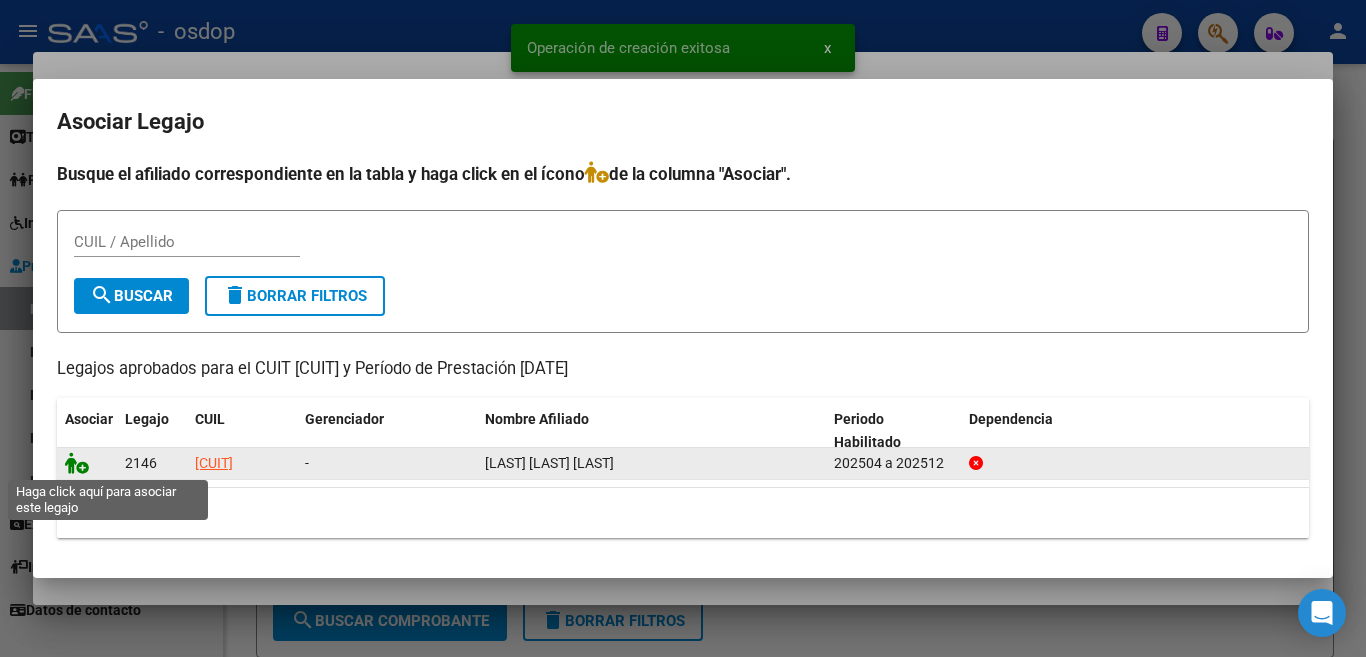 click 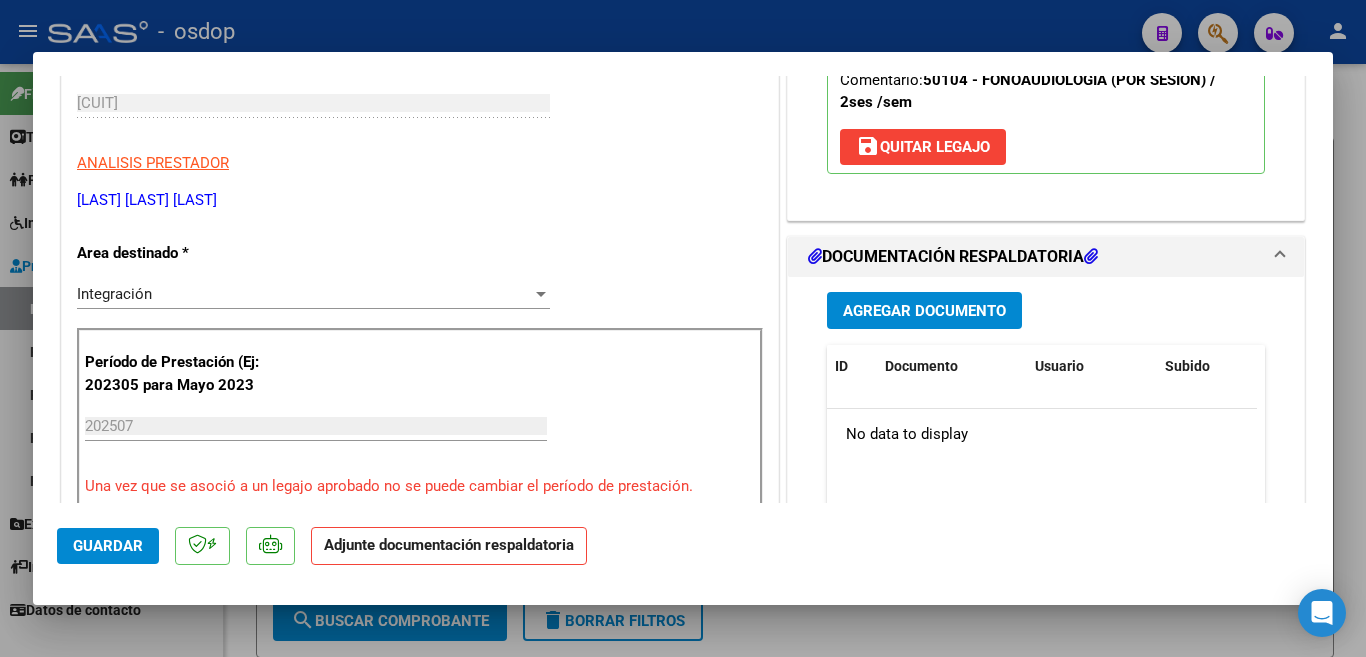 scroll, scrollTop: 300, scrollLeft: 0, axis: vertical 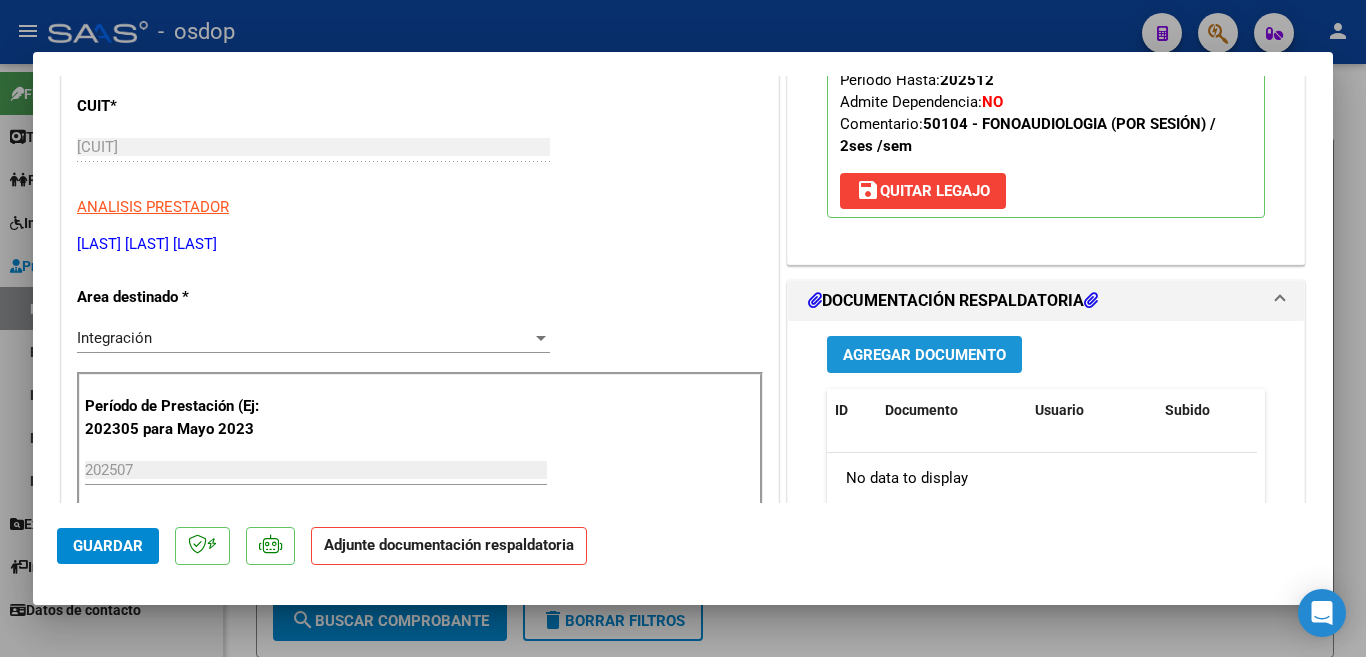 click on "Agregar Documento" at bounding box center (924, 355) 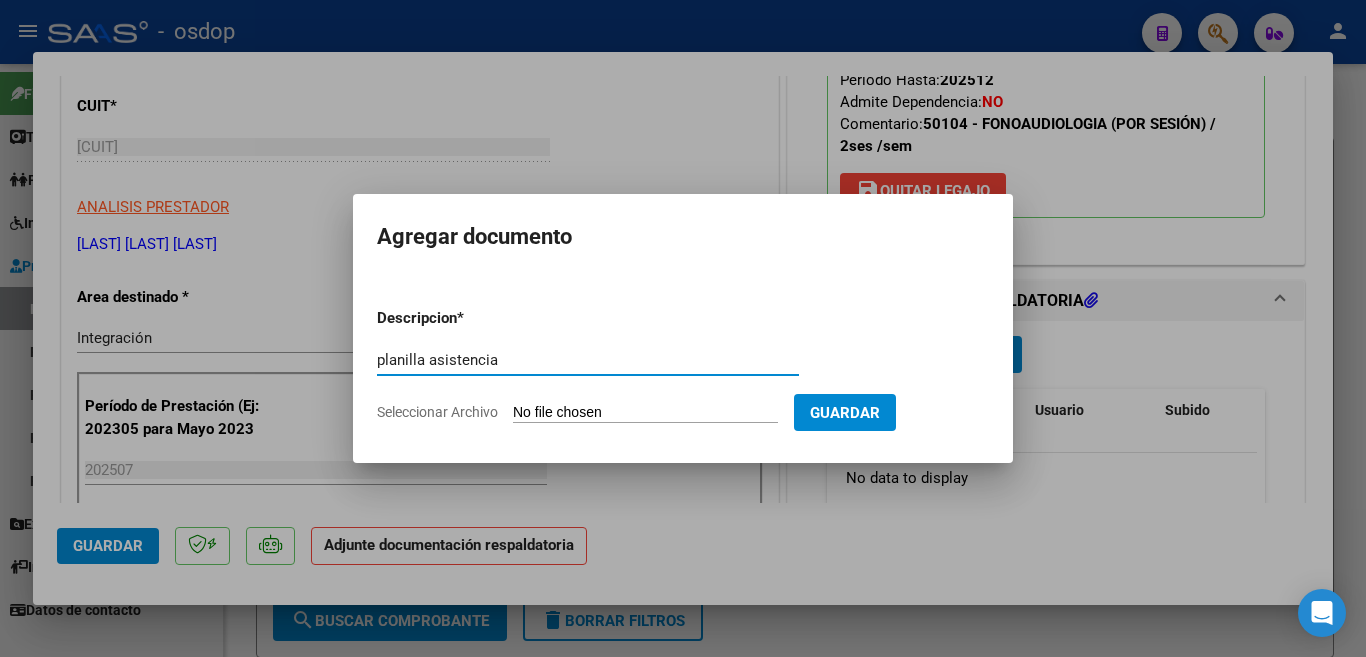 type on "planilla asistencia" 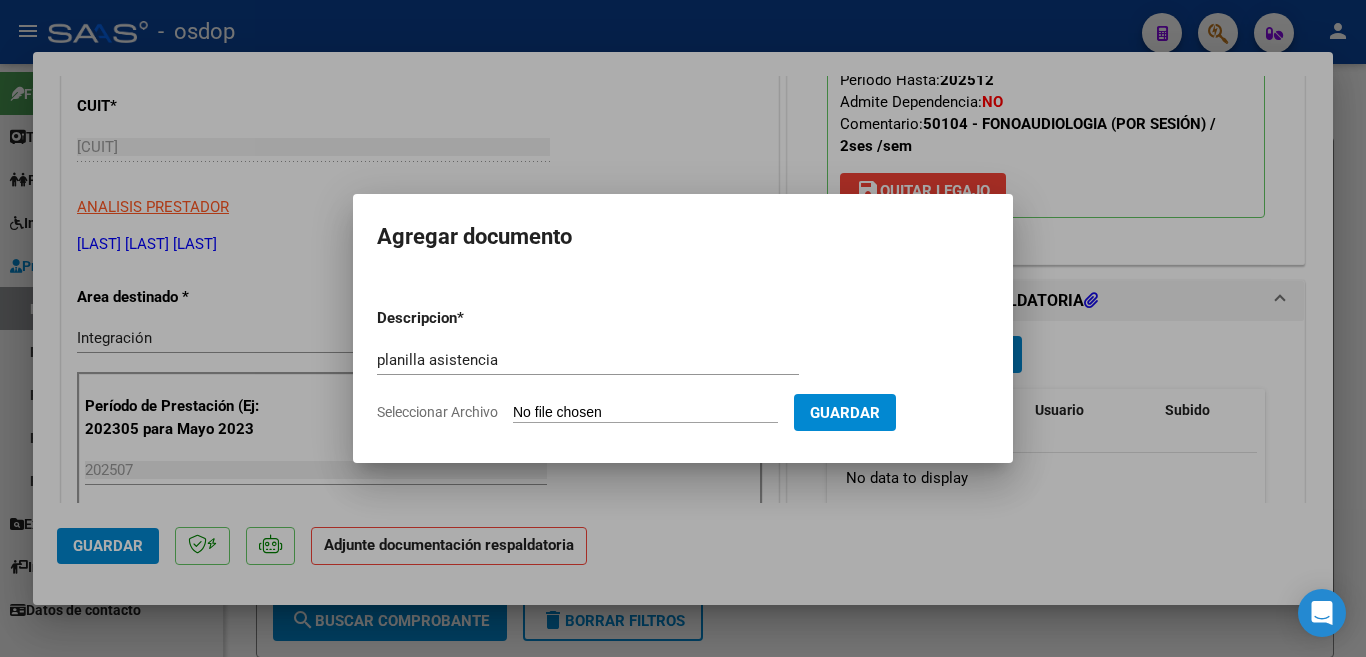 type on "C:\fakepath\[LAST] [NUMBER] - [LAST] - [DATE] - ASIS.pdf" 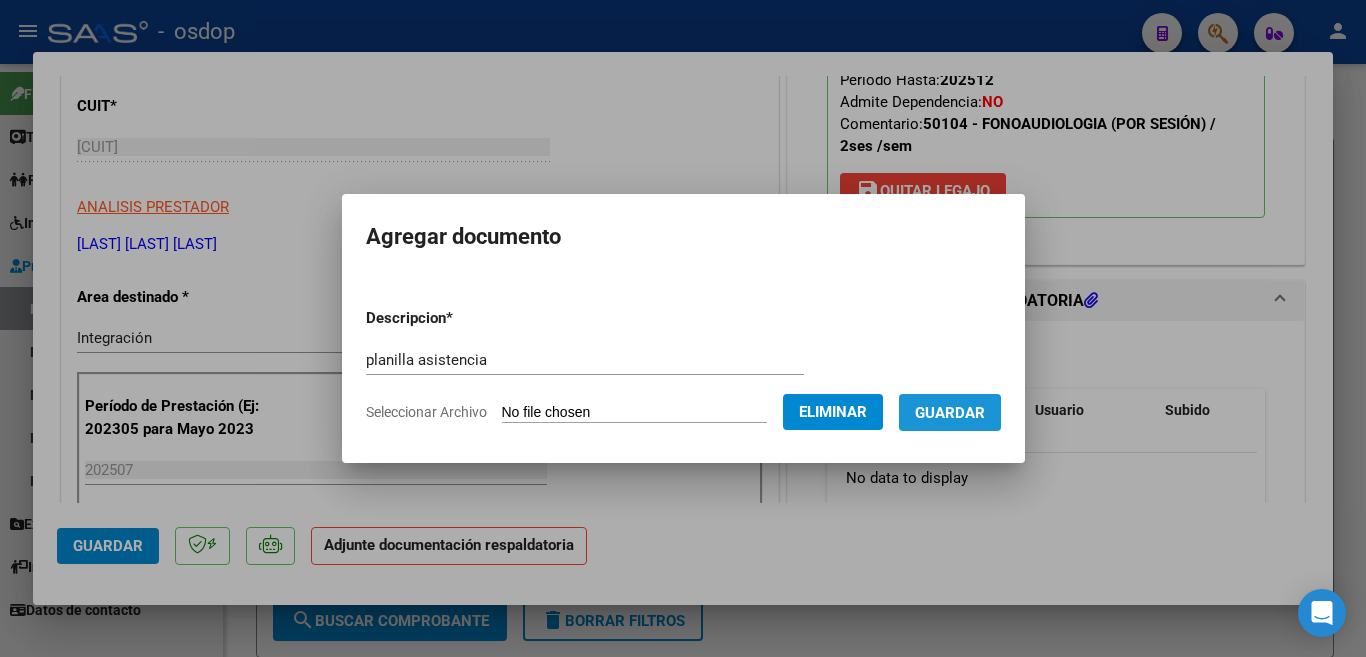 click on "Guardar" at bounding box center [950, 412] 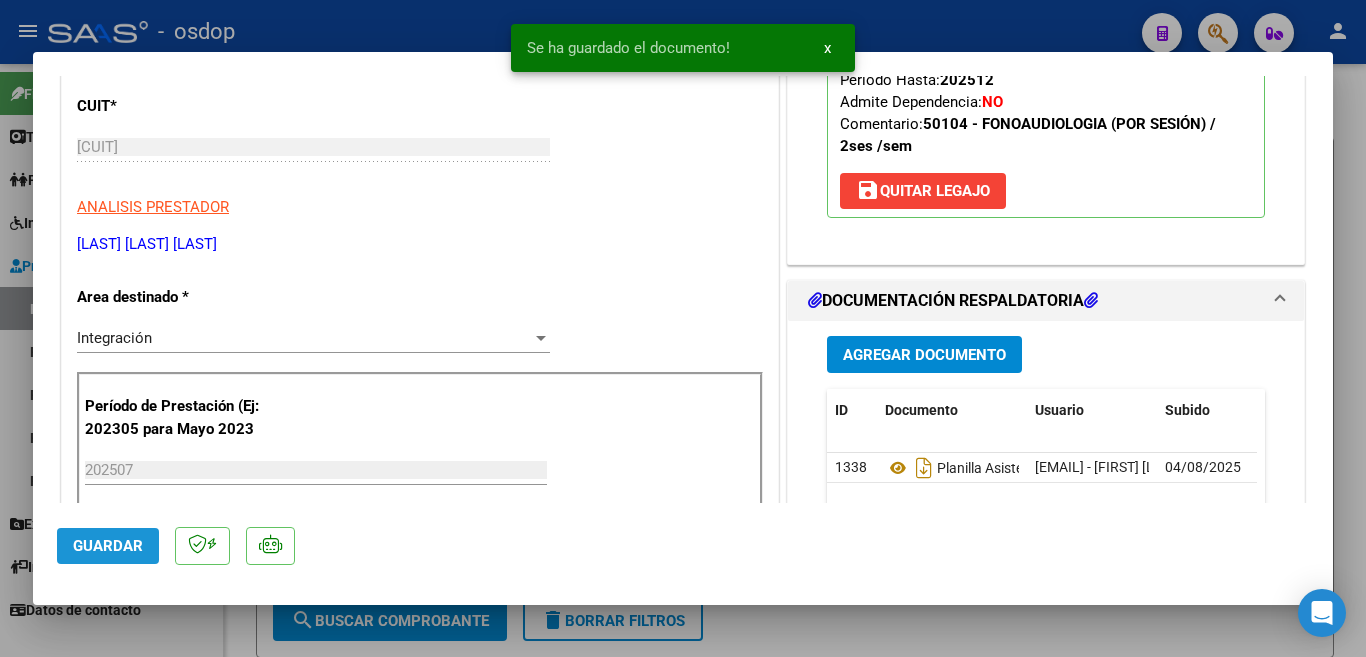 click on "Guardar" 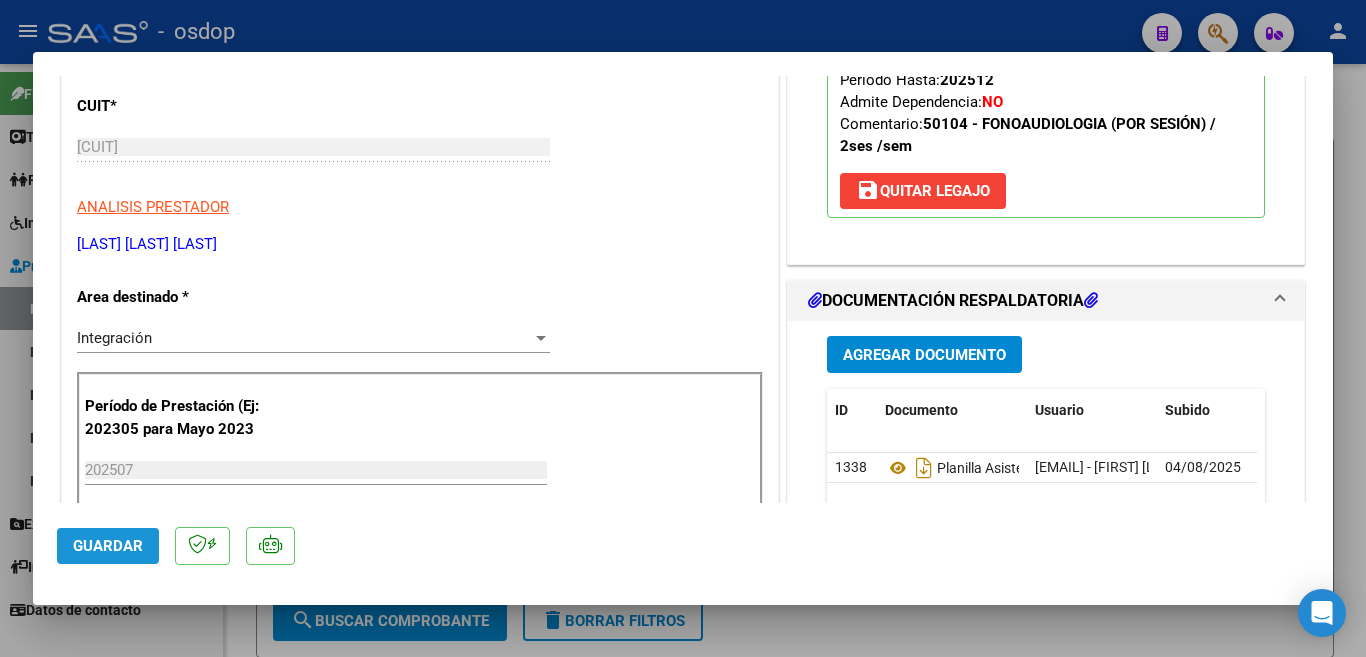 click on "Guardar" 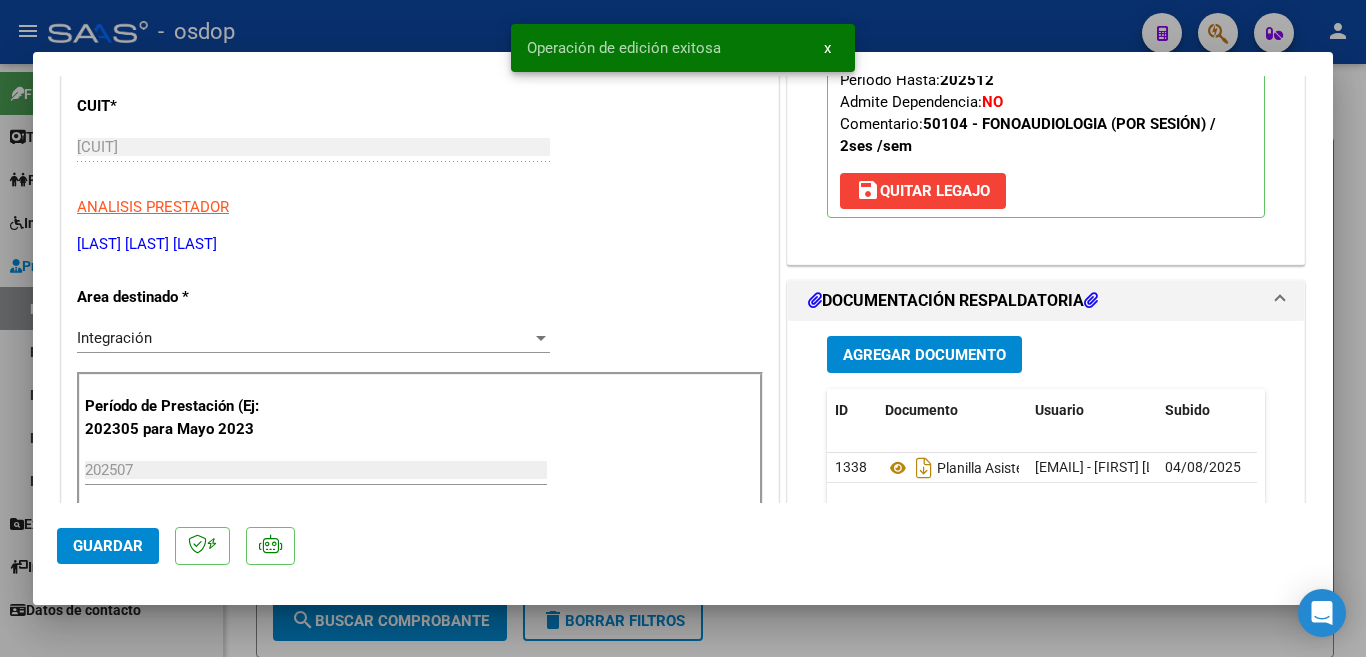 click at bounding box center (683, 328) 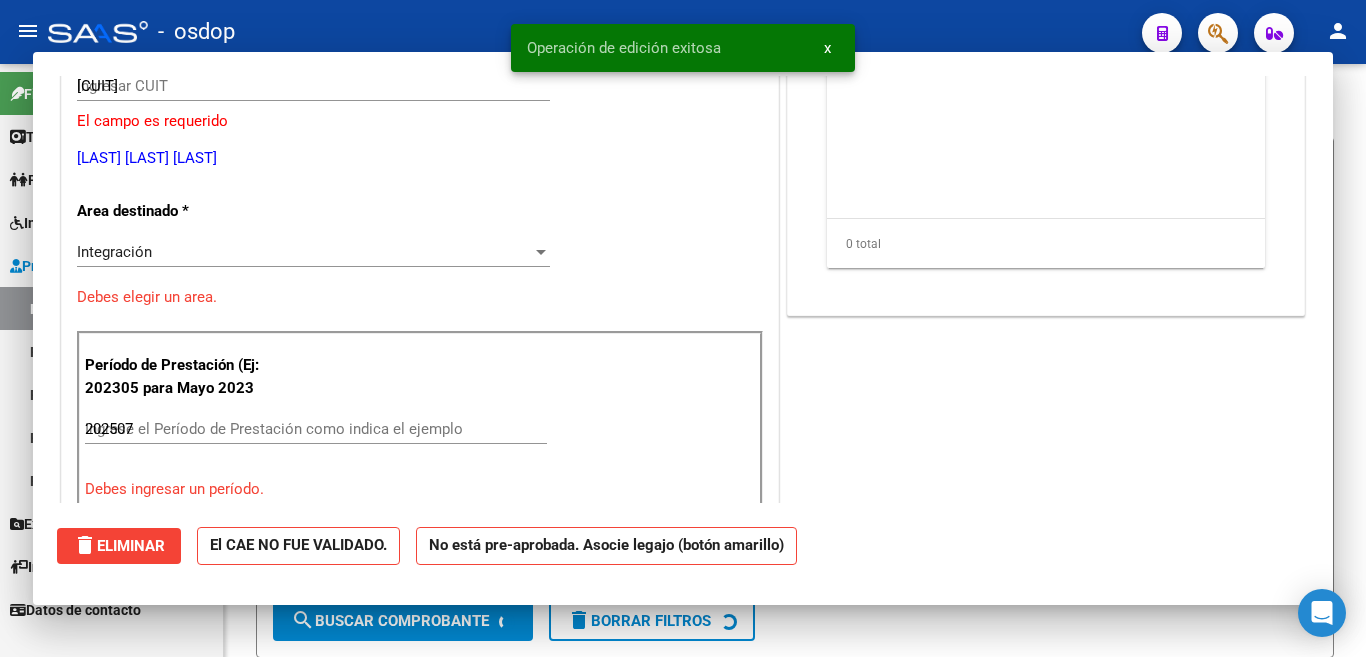 type 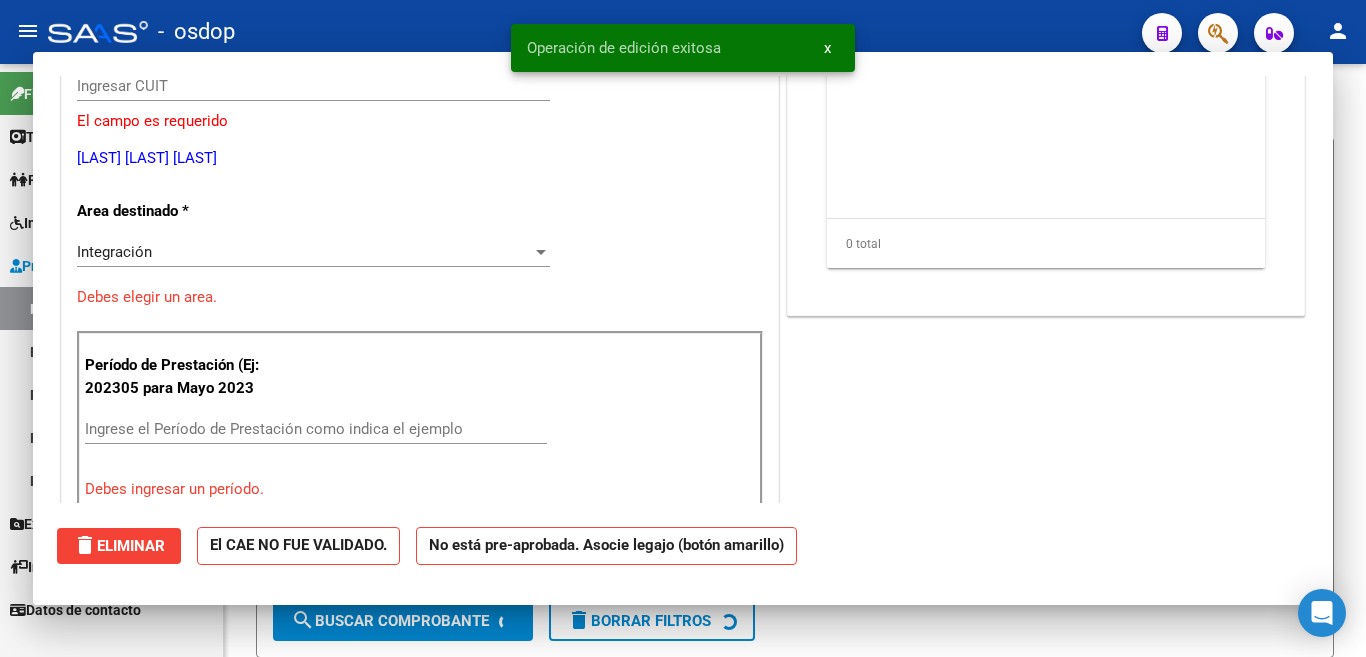 scroll, scrollTop: 239, scrollLeft: 0, axis: vertical 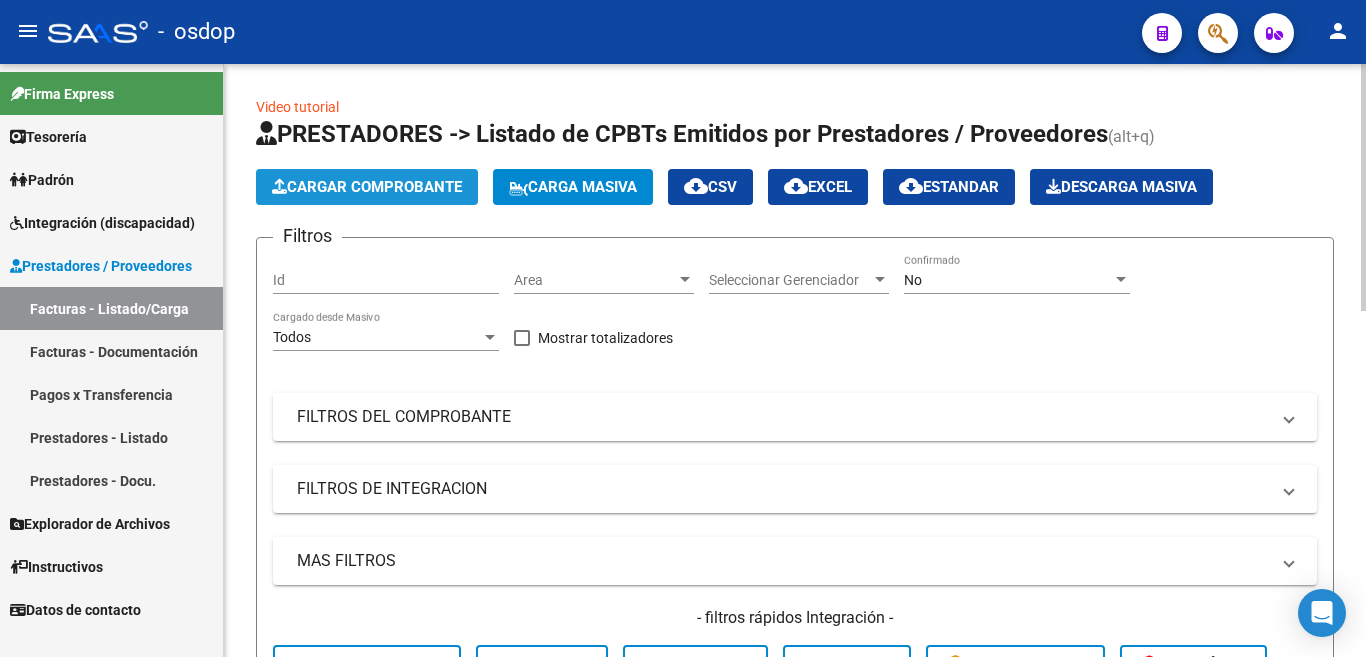 click on "Cargar Comprobante" 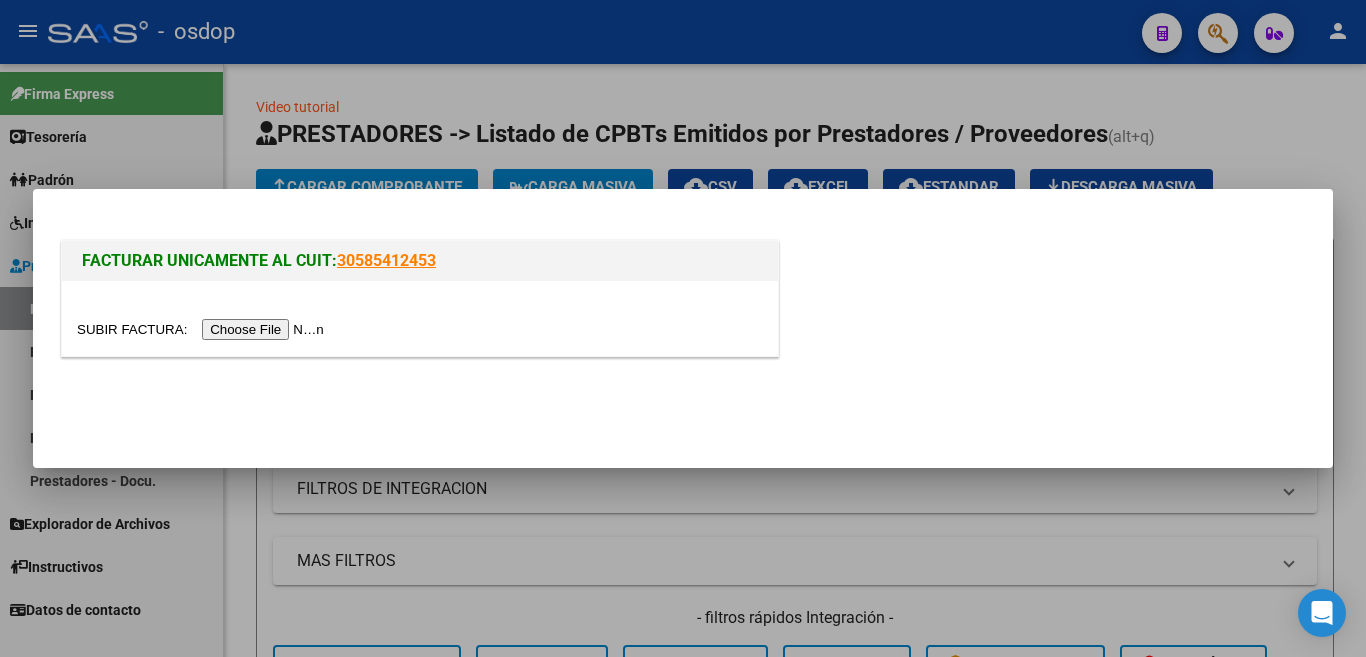 click at bounding box center (203, 329) 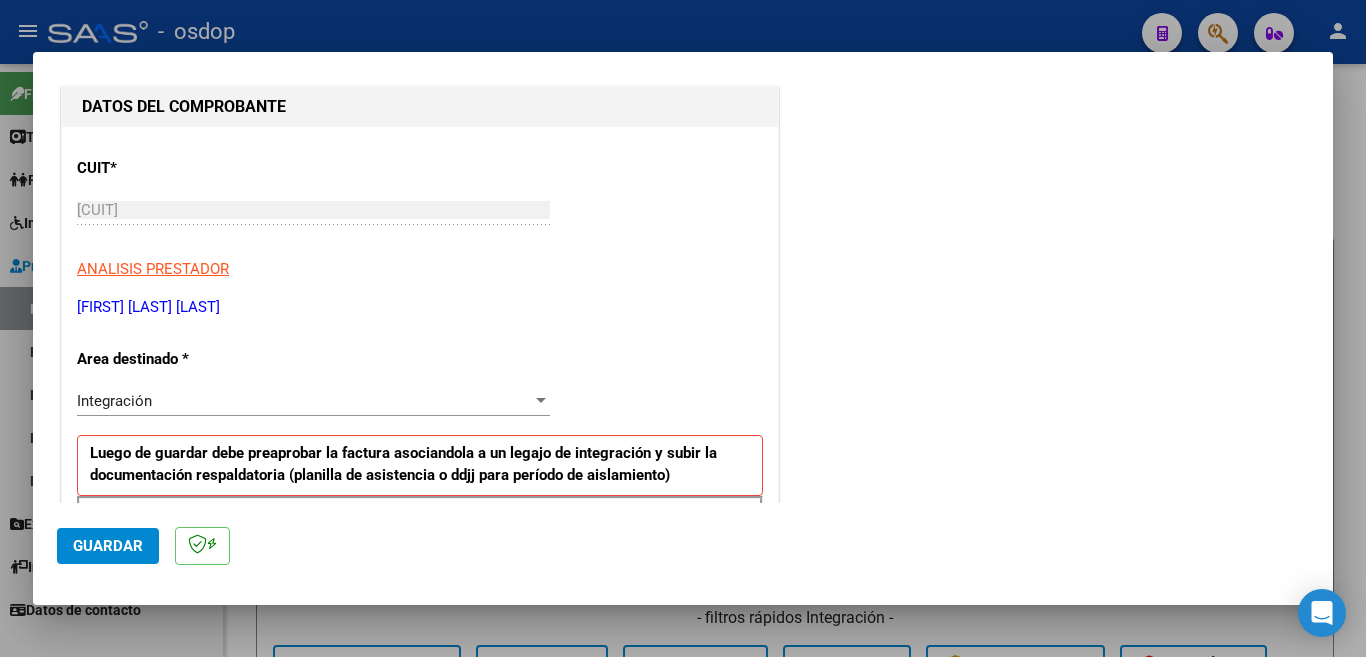 scroll, scrollTop: 600, scrollLeft: 0, axis: vertical 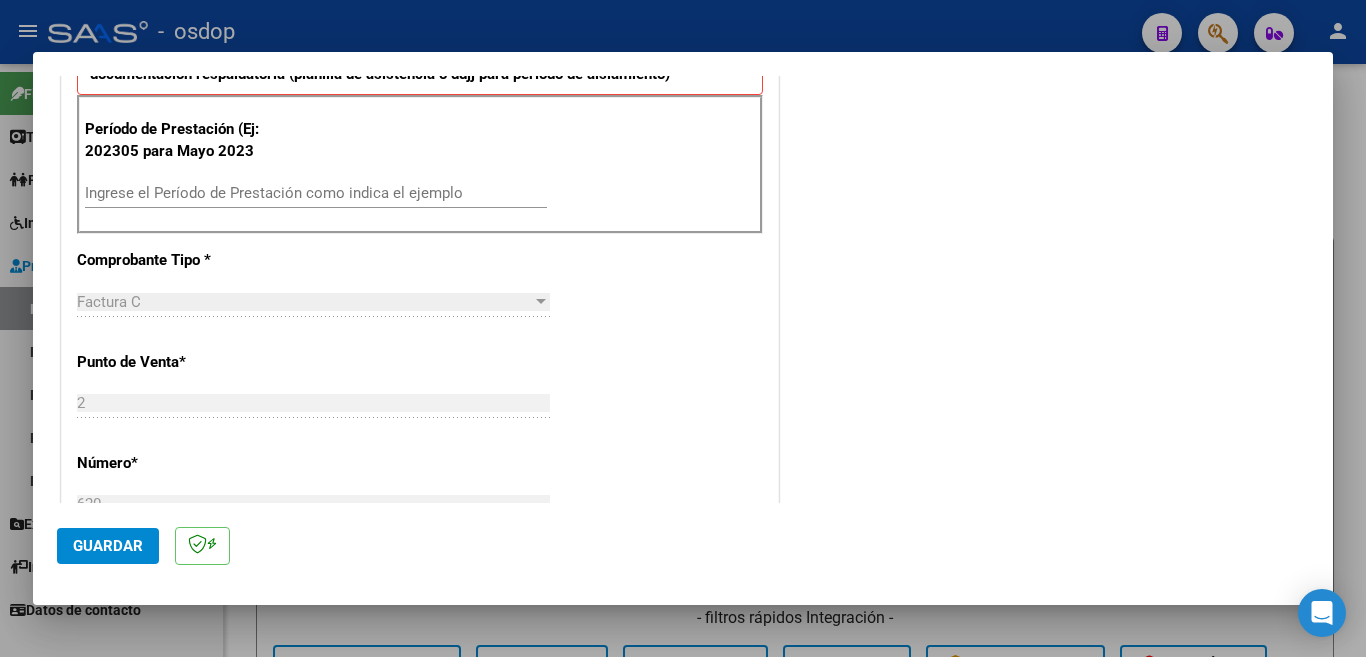 click on "Ingrese el Período de Prestación como indica el ejemplo" at bounding box center (316, 193) 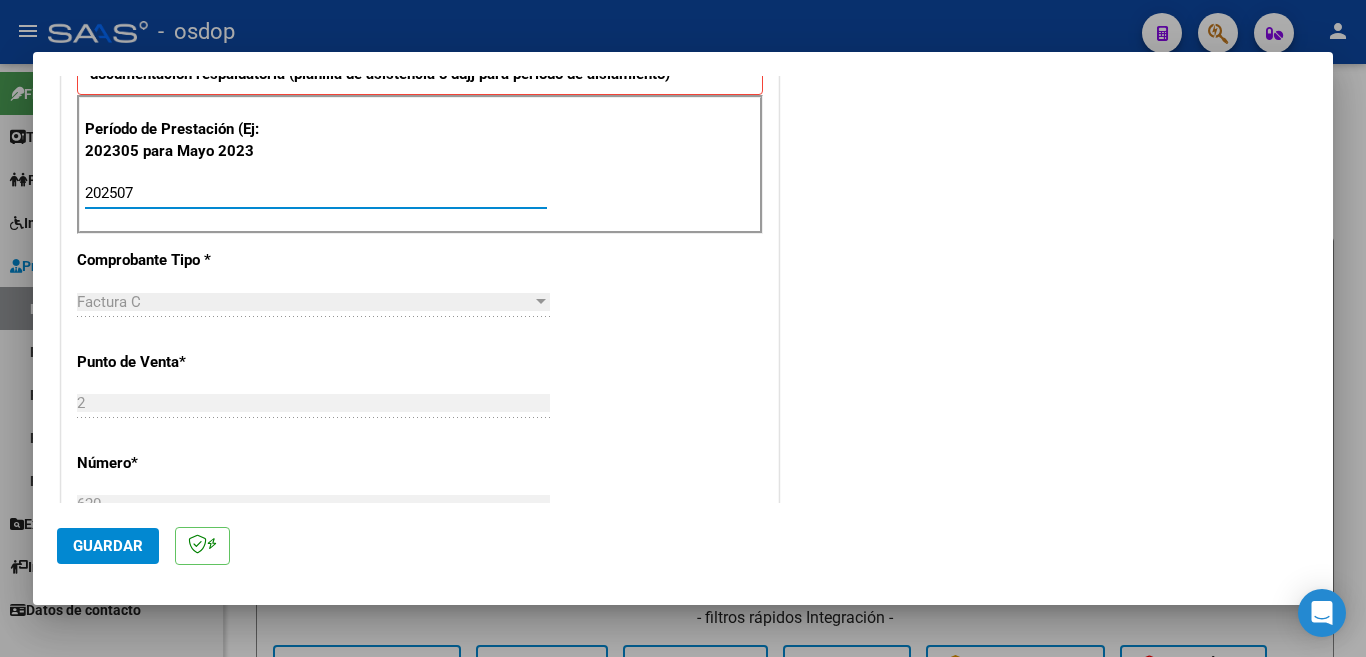 type on "202507" 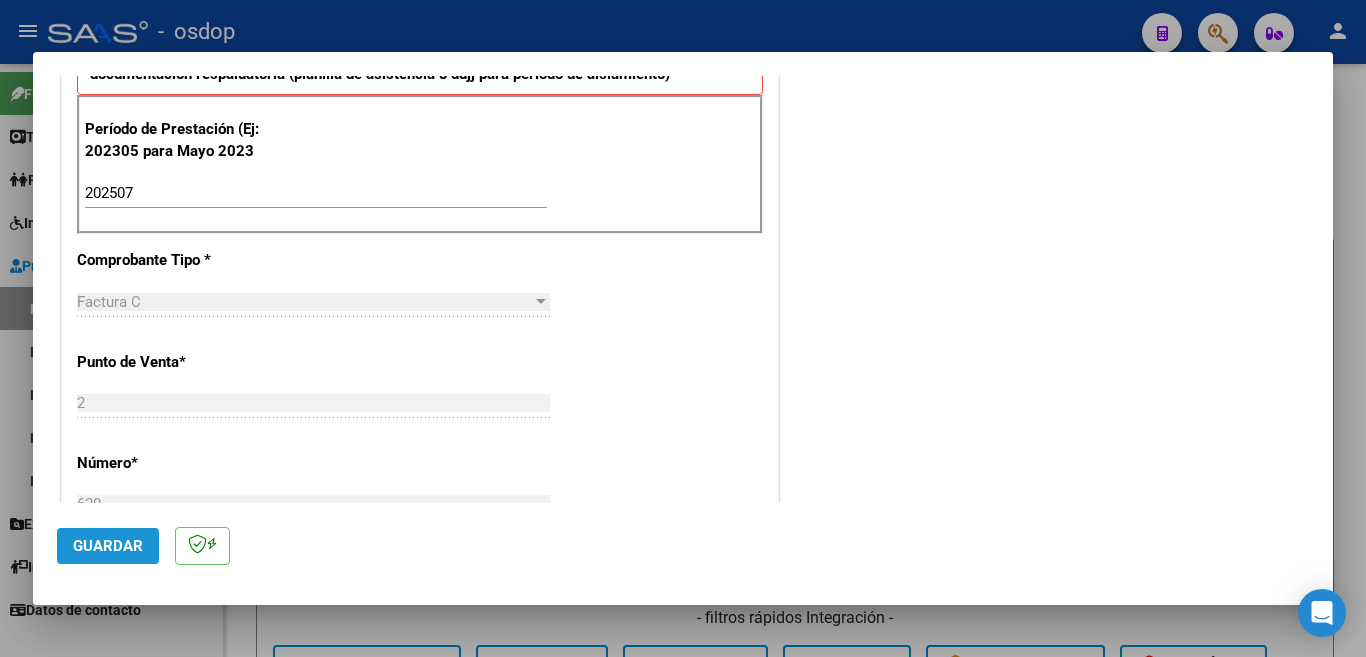 click on "Guardar" 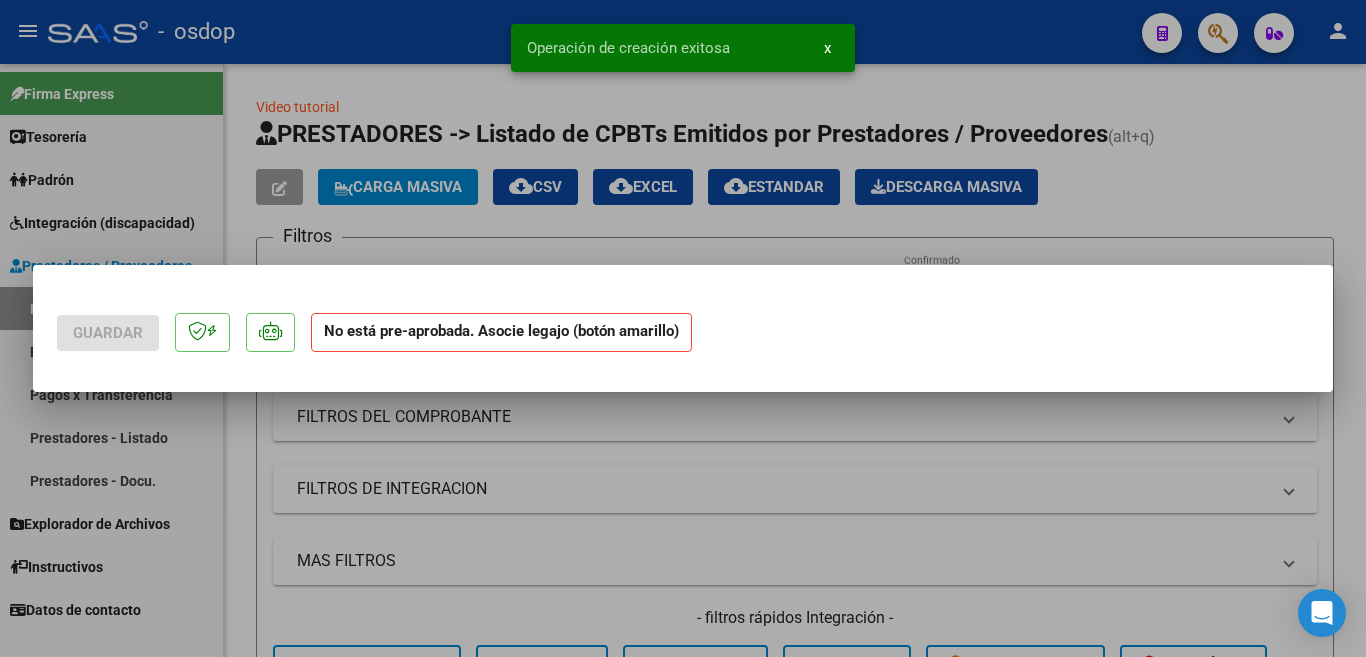 scroll, scrollTop: 0, scrollLeft: 0, axis: both 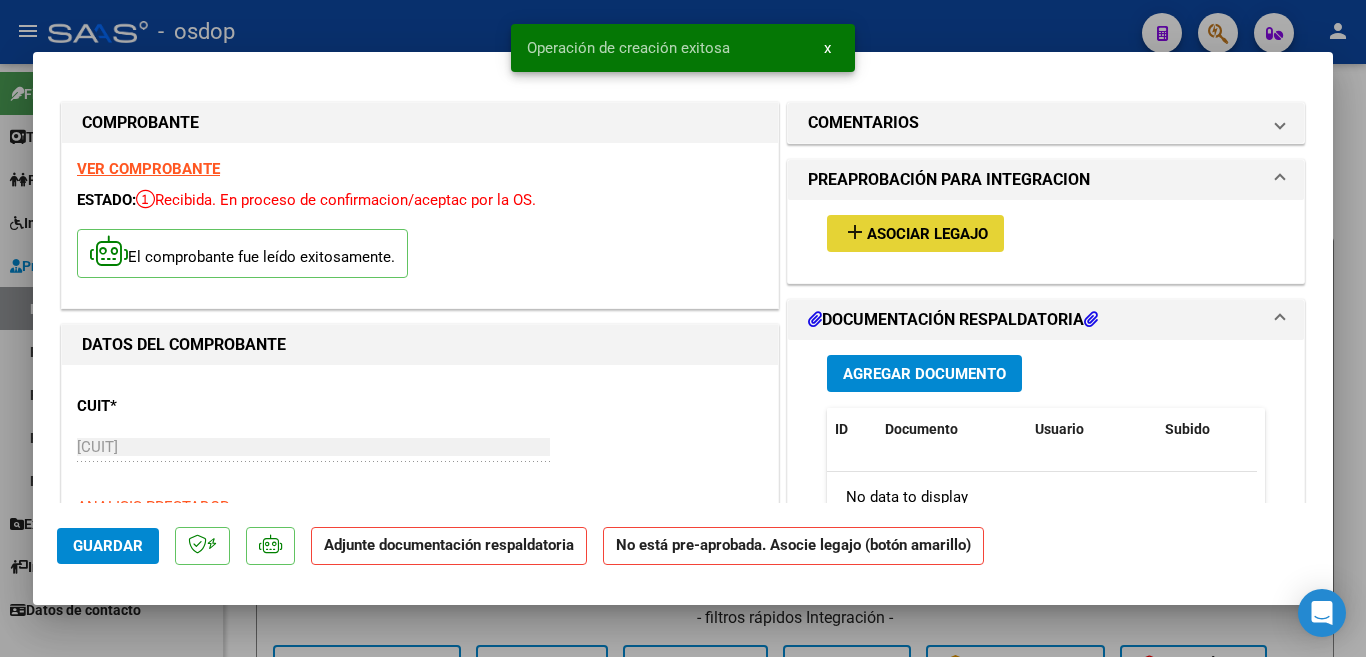 click on "Asociar Legajo" at bounding box center (927, 234) 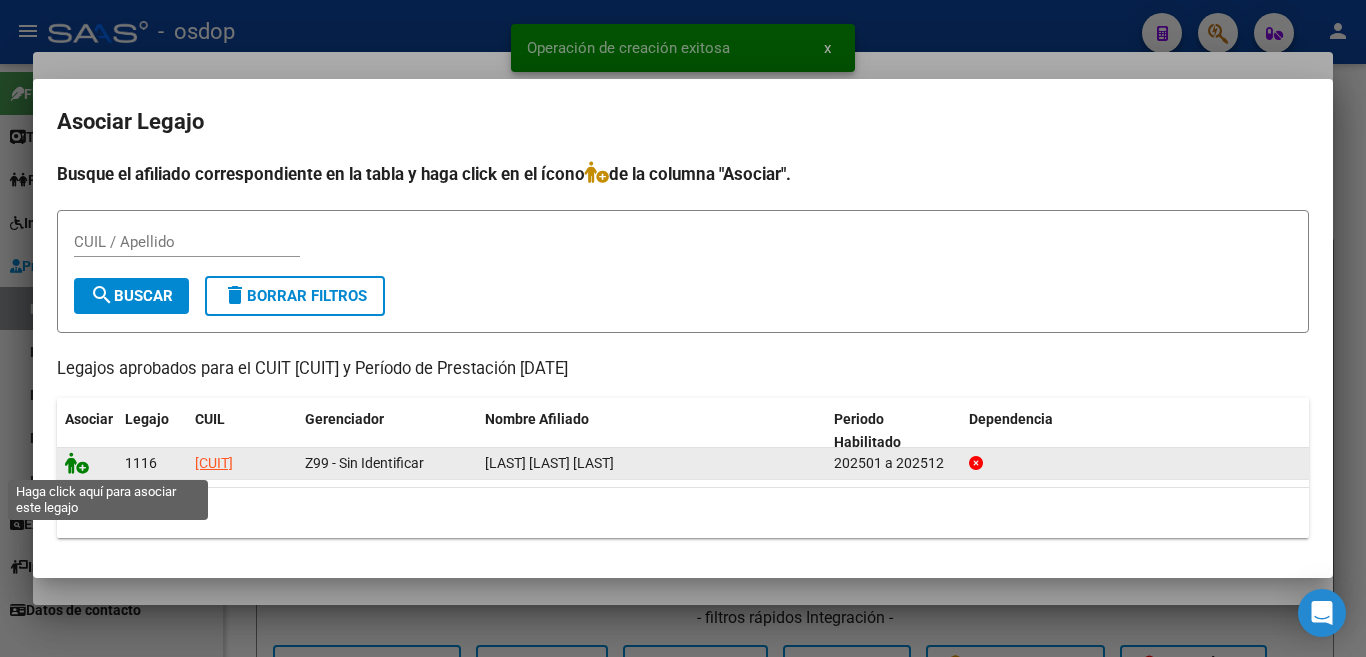 click 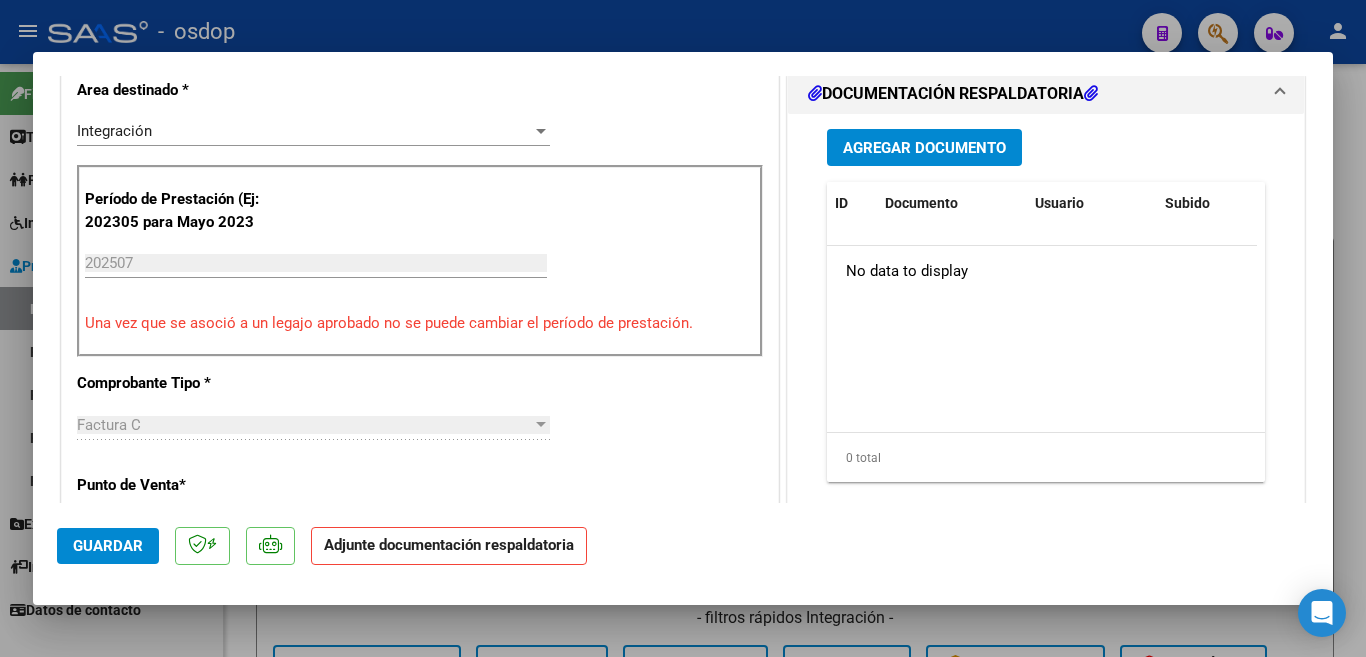 scroll, scrollTop: 500, scrollLeft: 0, axis: vertical 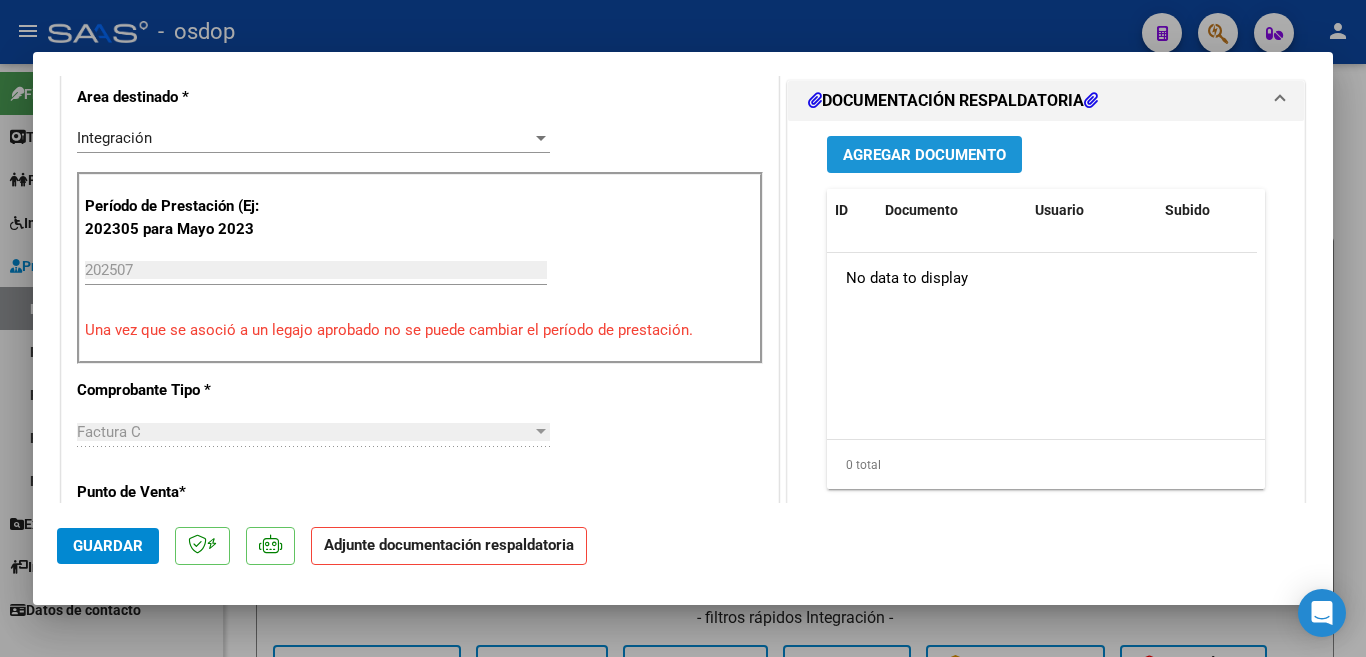 click on "Agregar Documento" at bounding box center [924, 155] 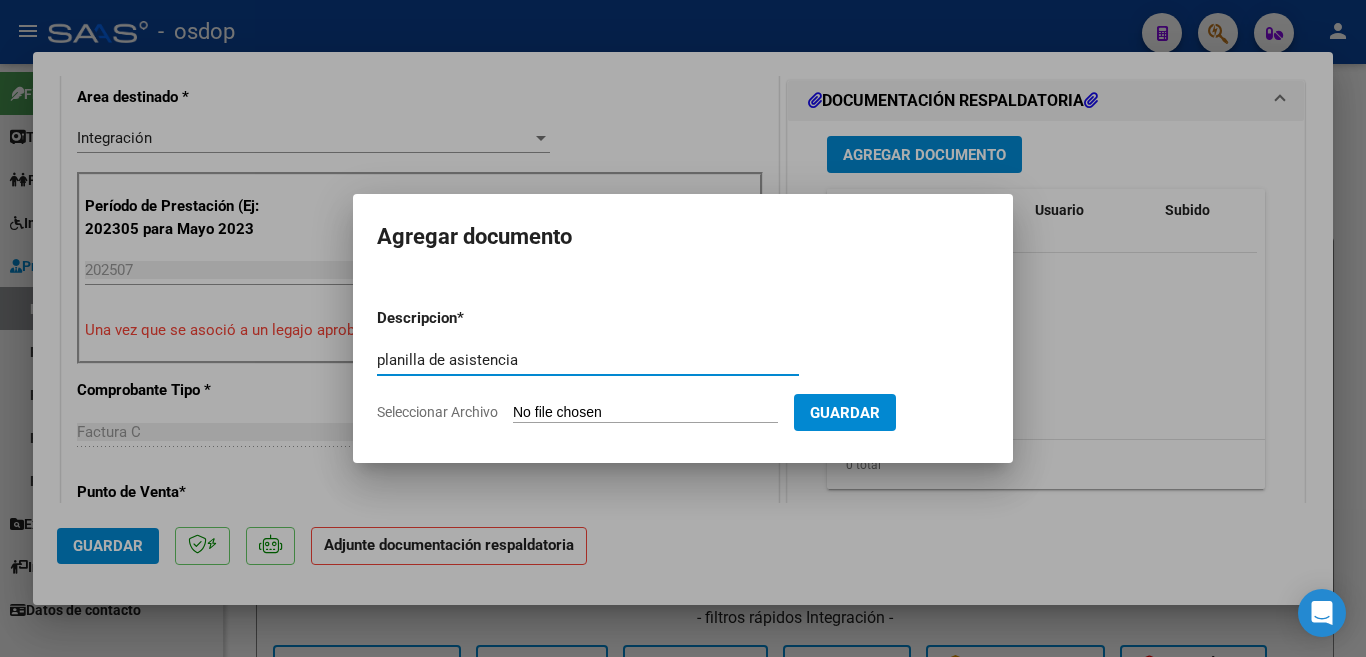 type on "planilla de asistencia" 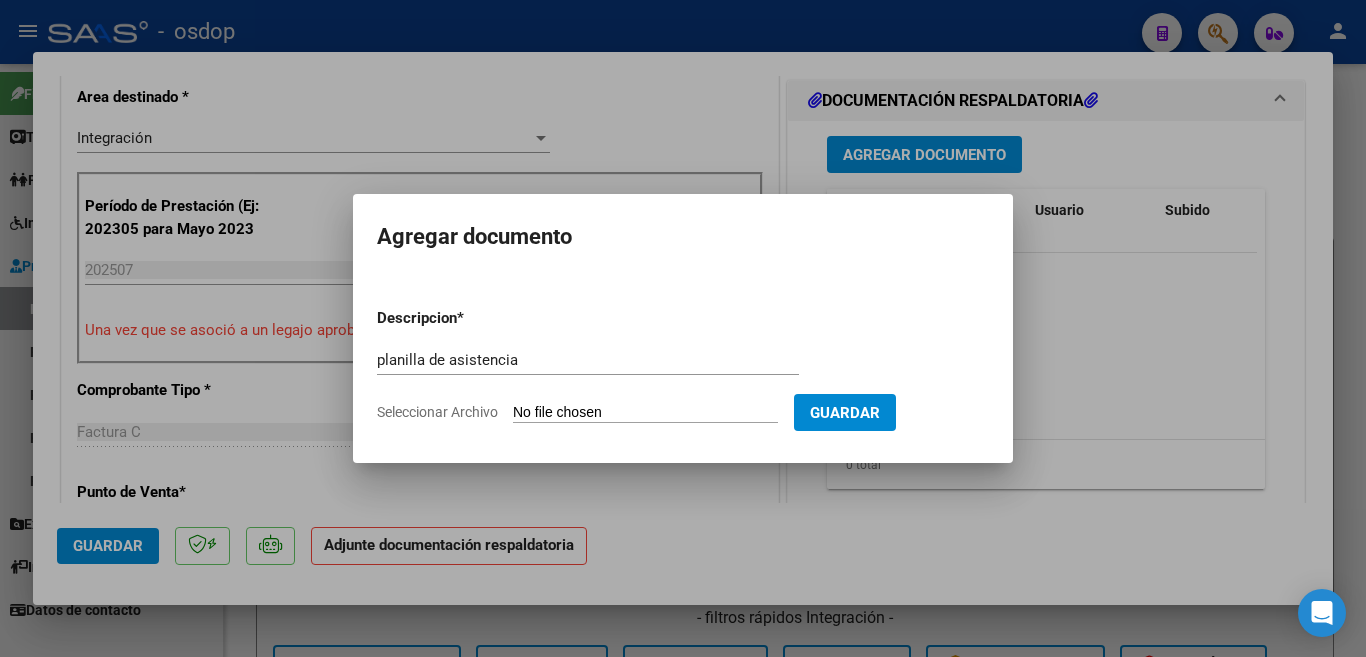 click on "Seleccionar Archivo" at bounding box center [645, 413] 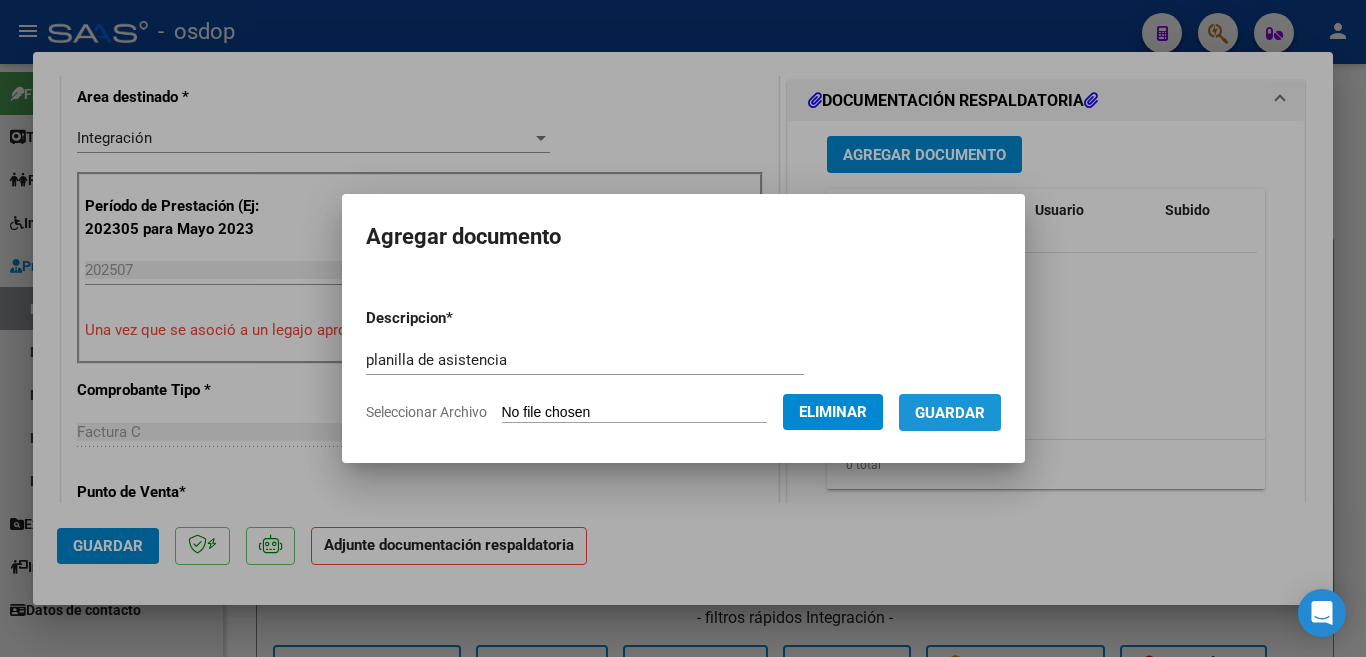 click on "Guardar" at bounding box center [950, 413] 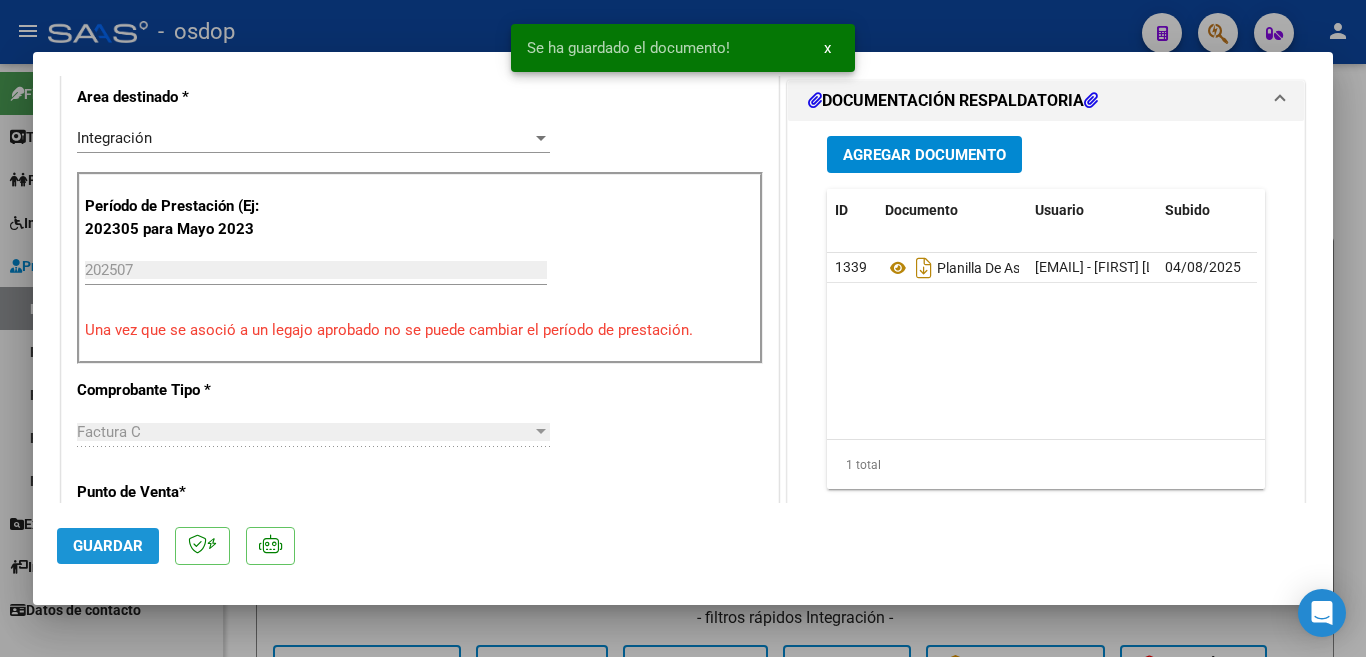 click on "Guardar" 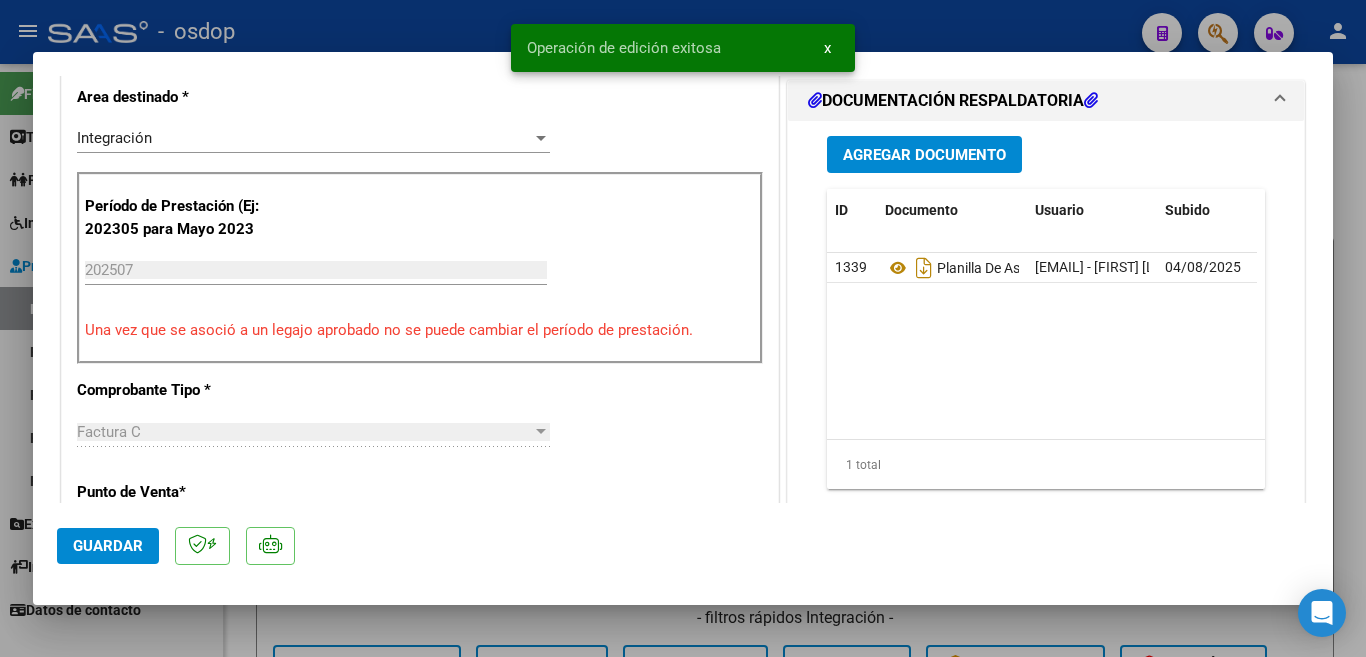 click at bounding box center (683, 328) 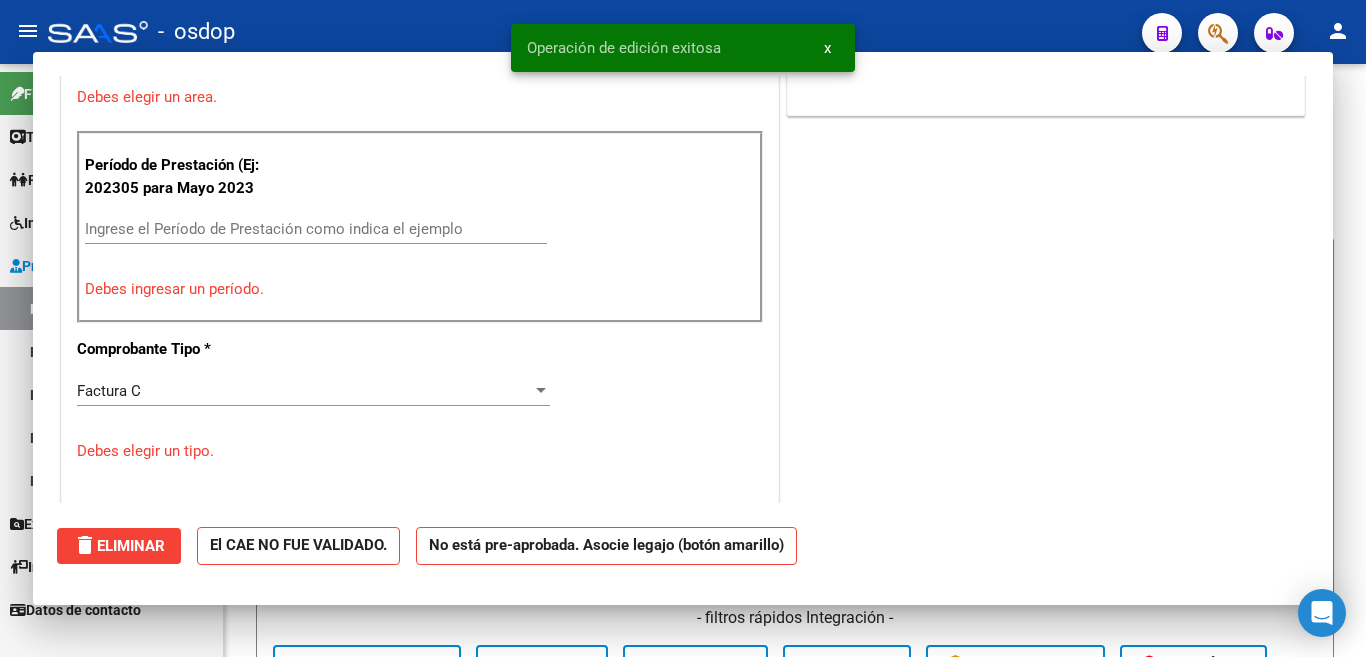 scroll, scrollTop: 414, scrollLeft: 0, axis: vertical 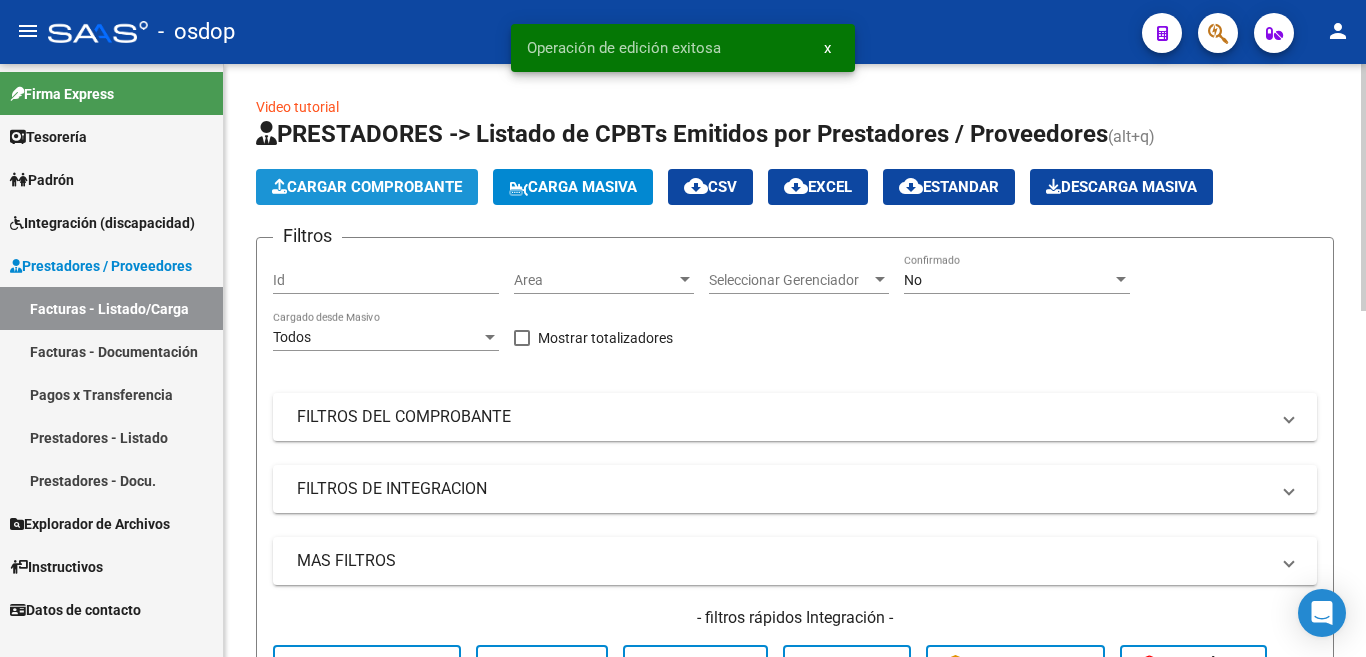 click on "Cargar Comprobante" 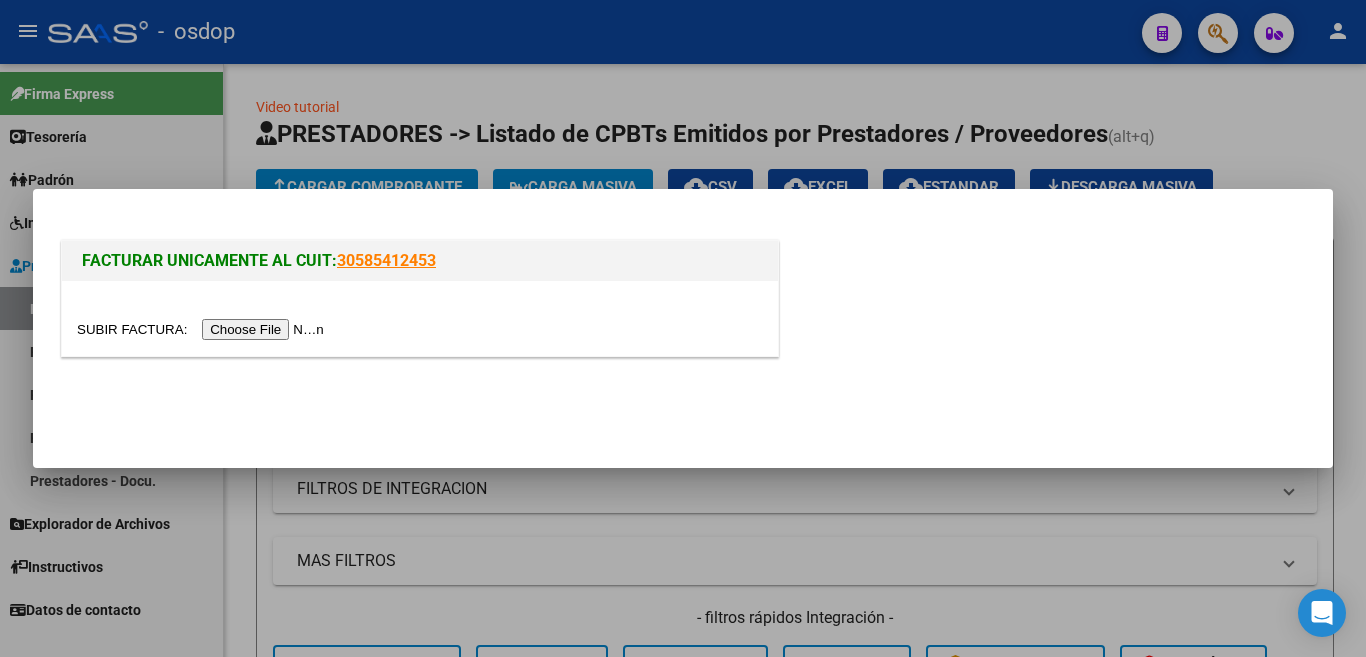 click at bounding box center [203, 329] 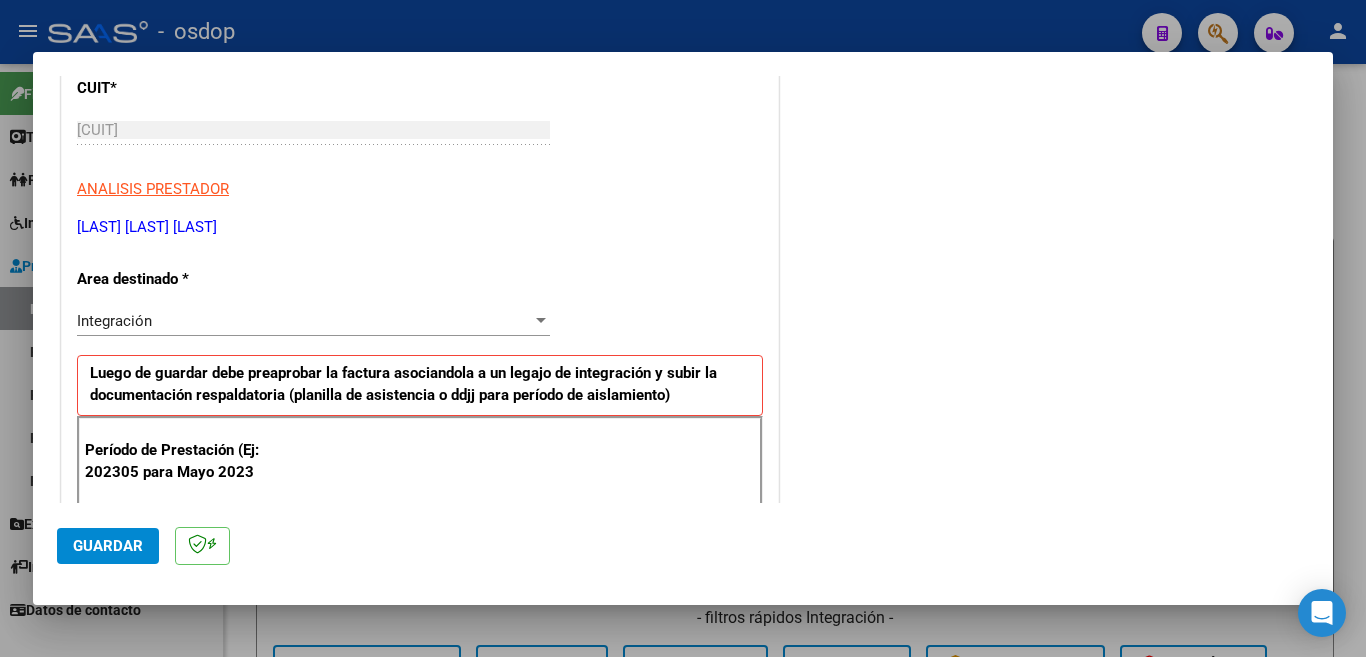 scroll, scrollTop: 600, scrollLeft: 0, axis: vertical 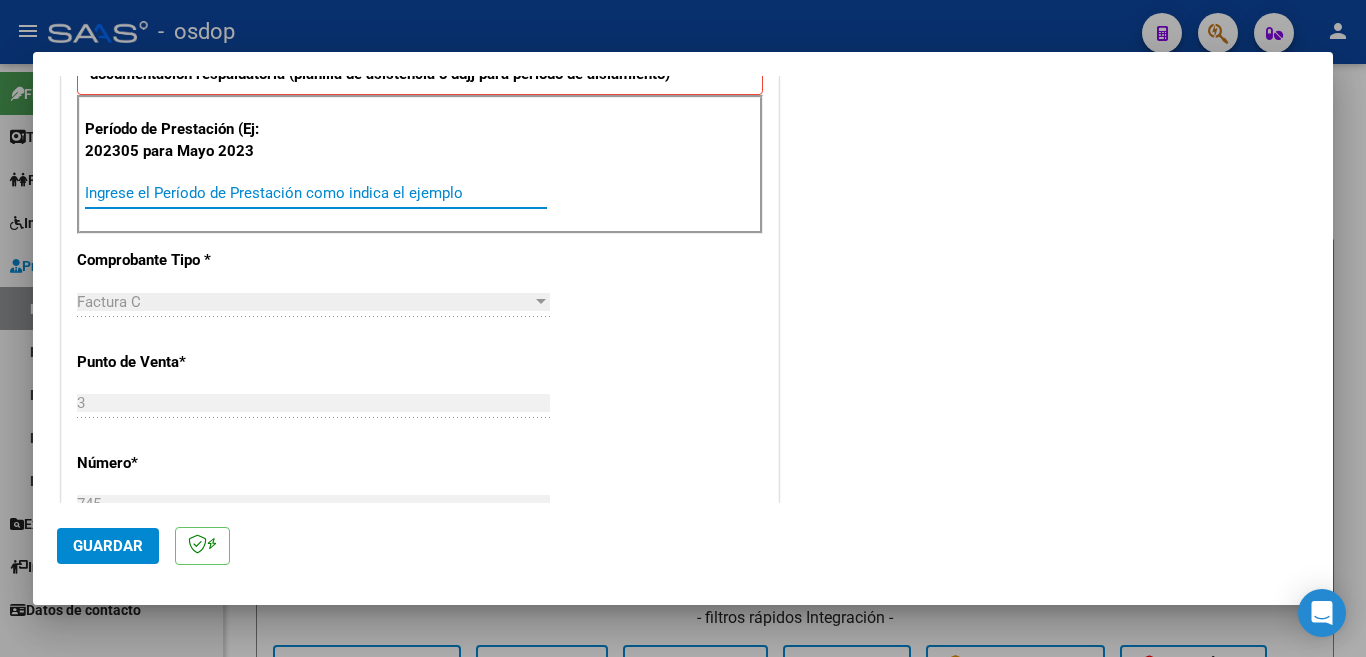 click on "Ingrese el Período de Prestación como indica el ejemplo" at bounding box center [316, 193] 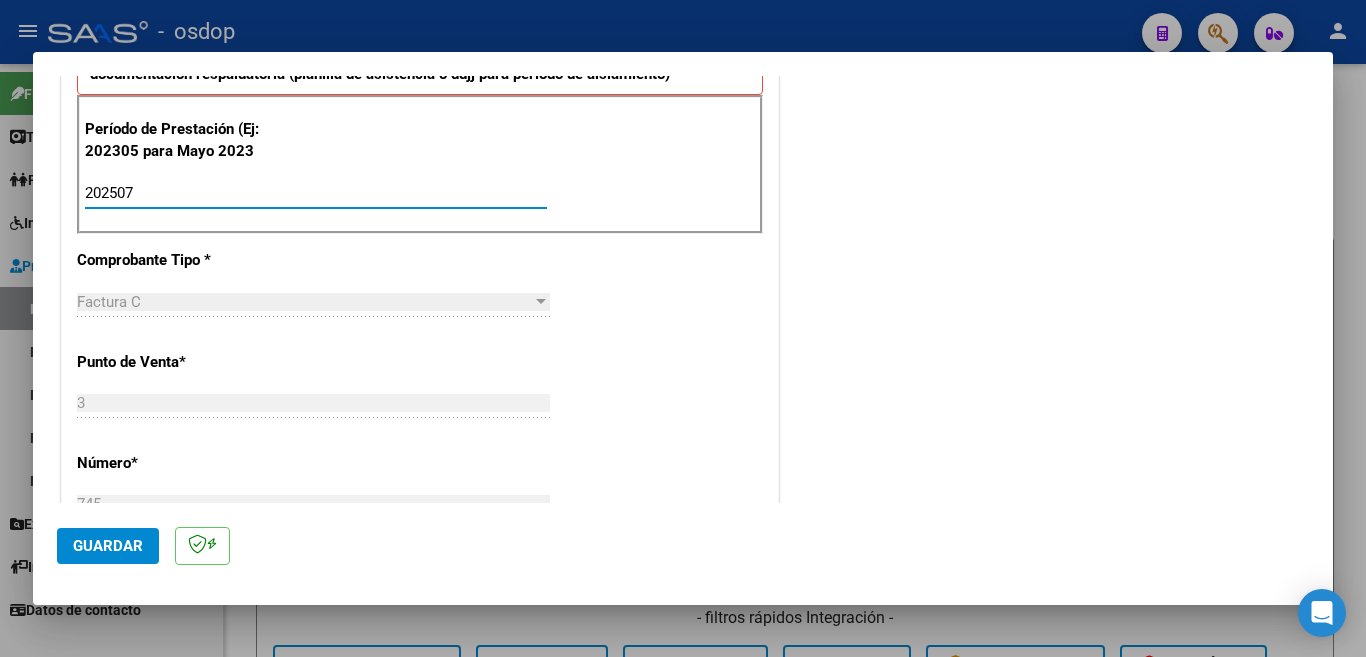 type on "202507" 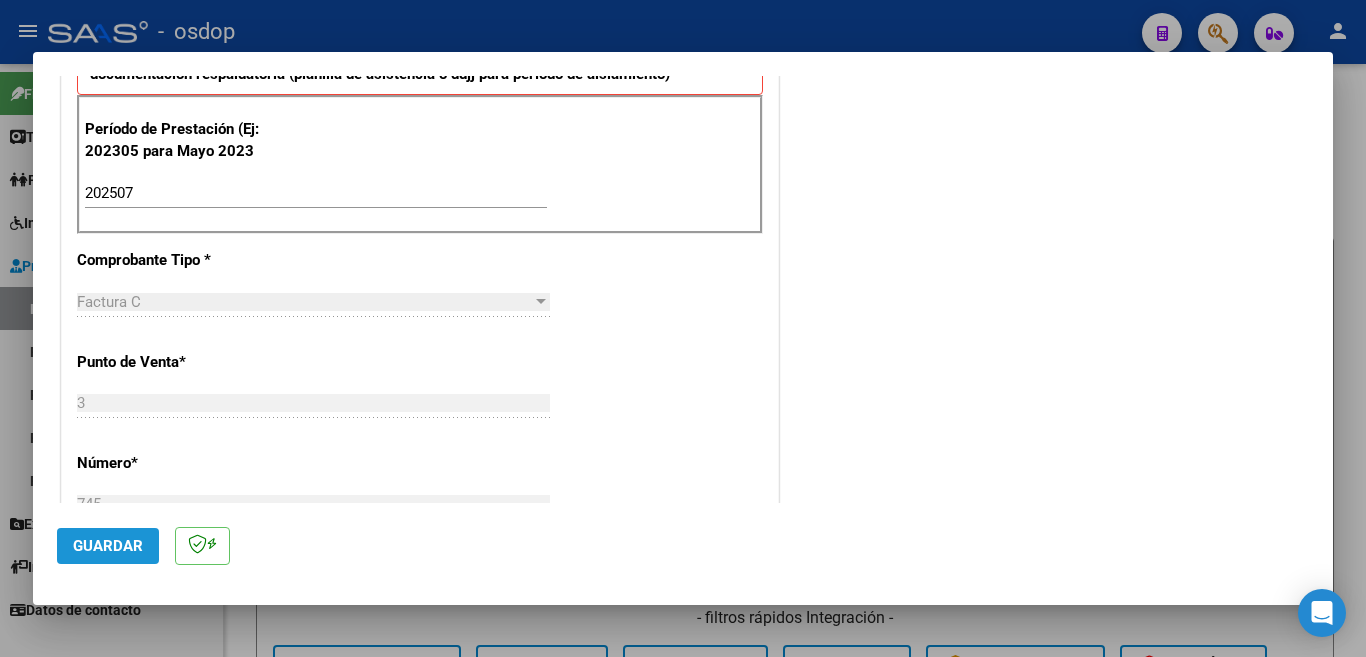 click on "Guardar" 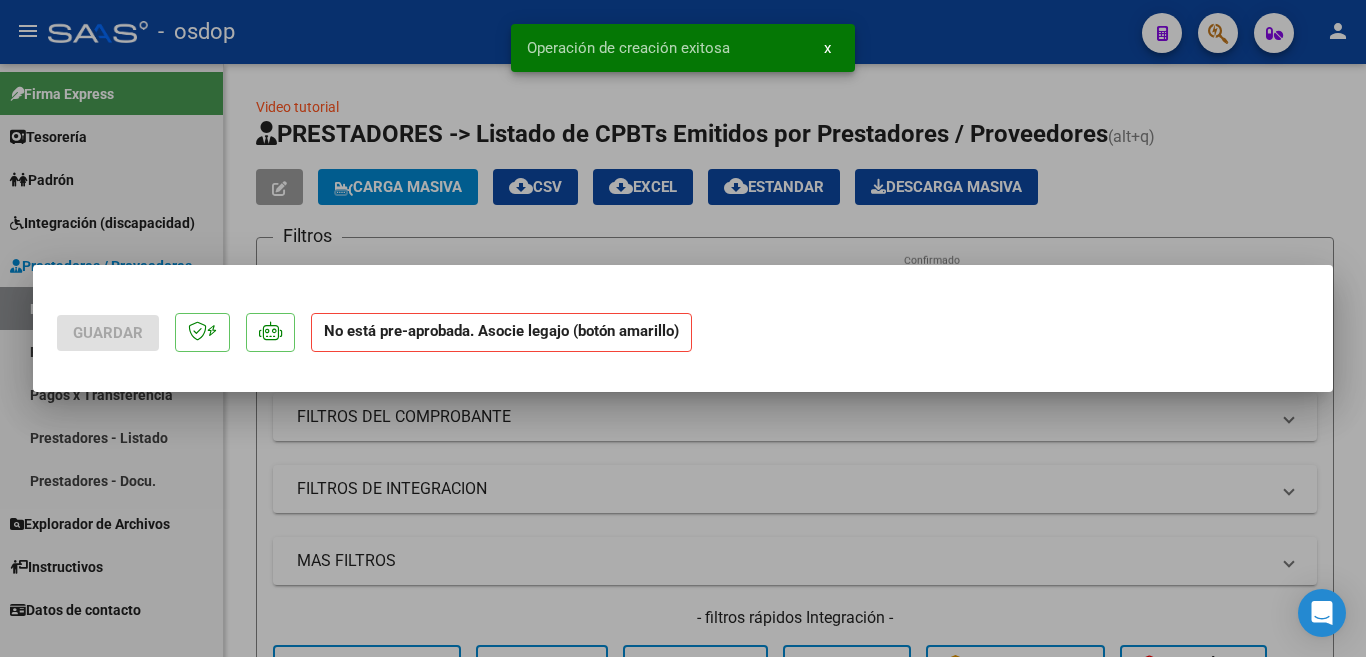 scroll, scrollTop: 0, scrollLeft: 0, axis: both 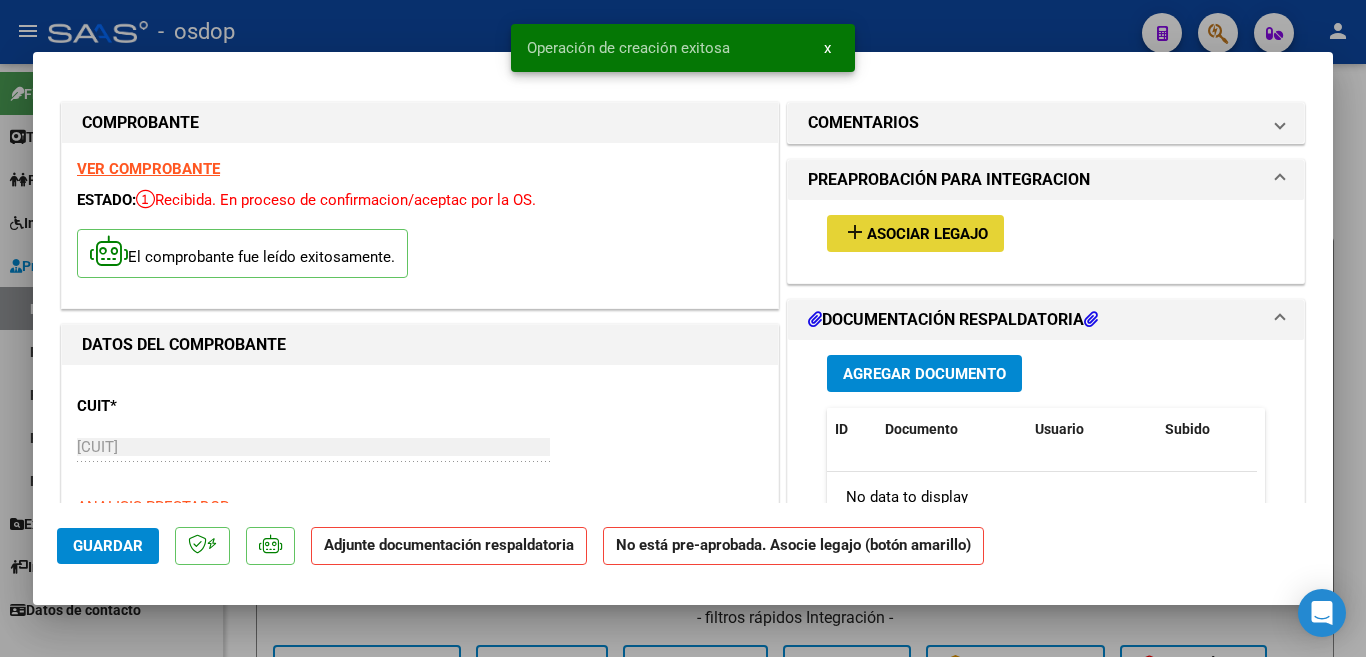 click on "Asociar Legajo" at bounding box center (927, 234) 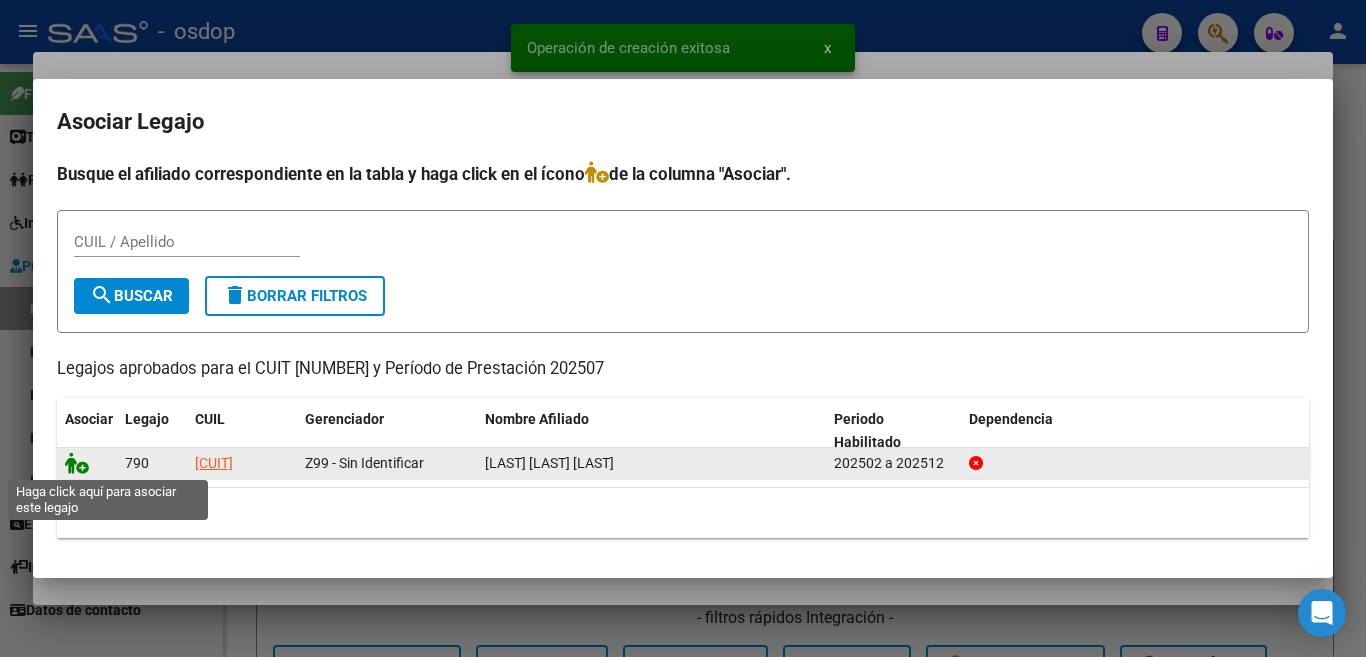 click 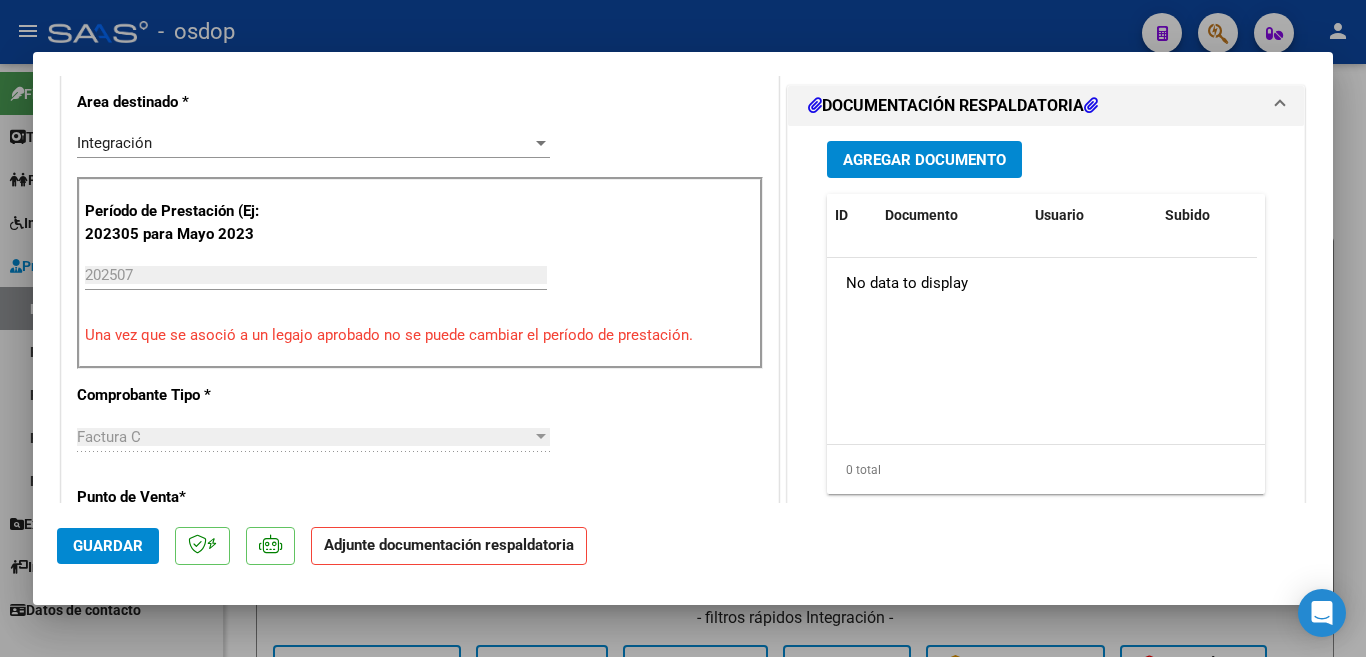 scroll, scrollTop: 500, scrollLeft: 0, axis: vertical 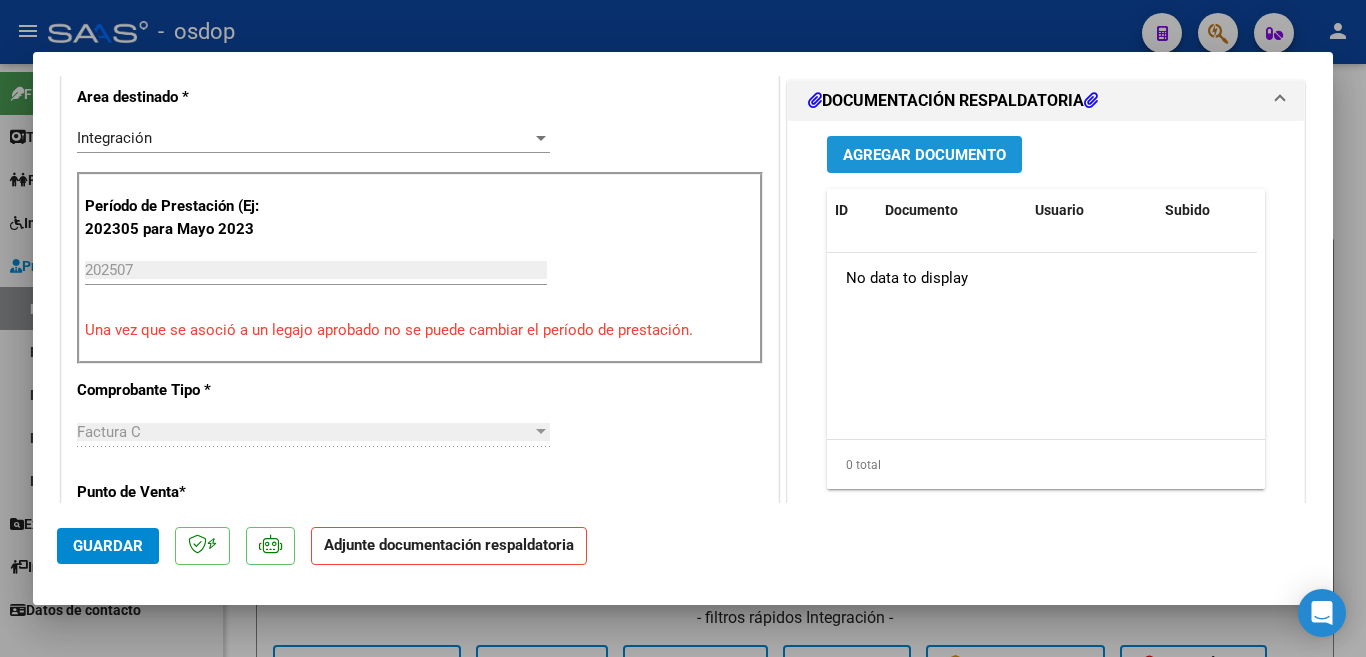 click on "Agregar Documento" at bounding box center [924, 154] 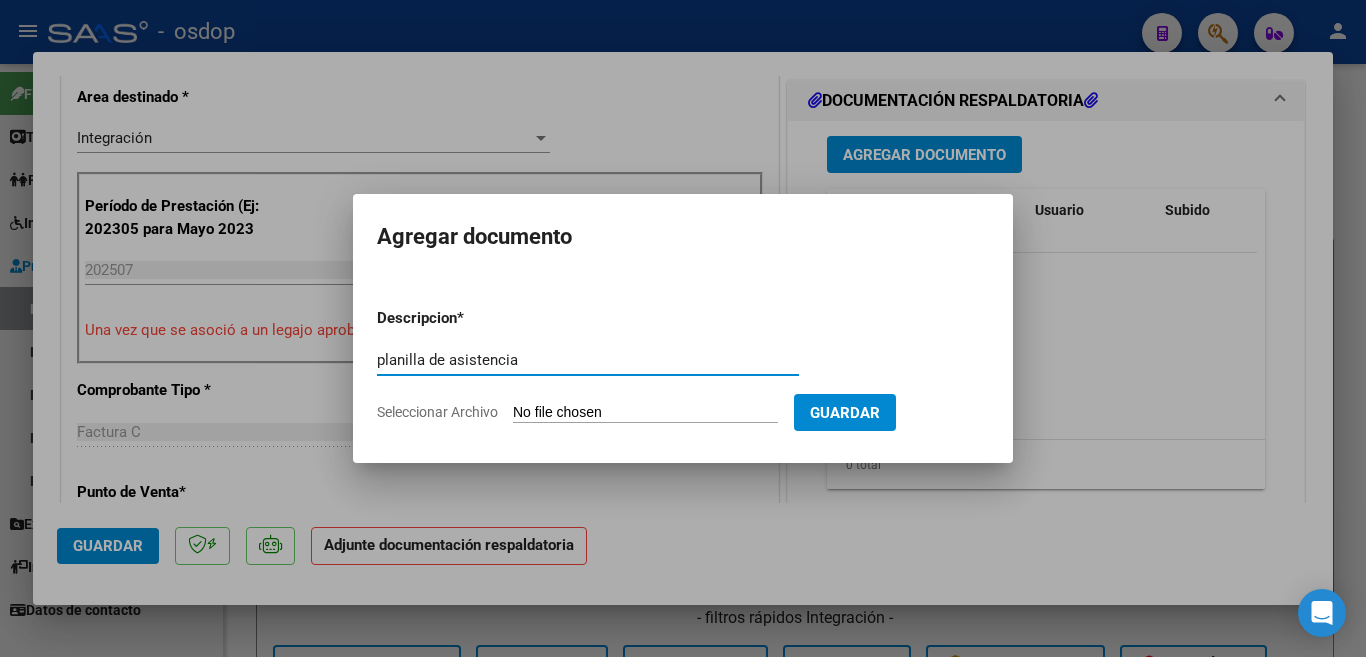 type on "planilla de asistencia" 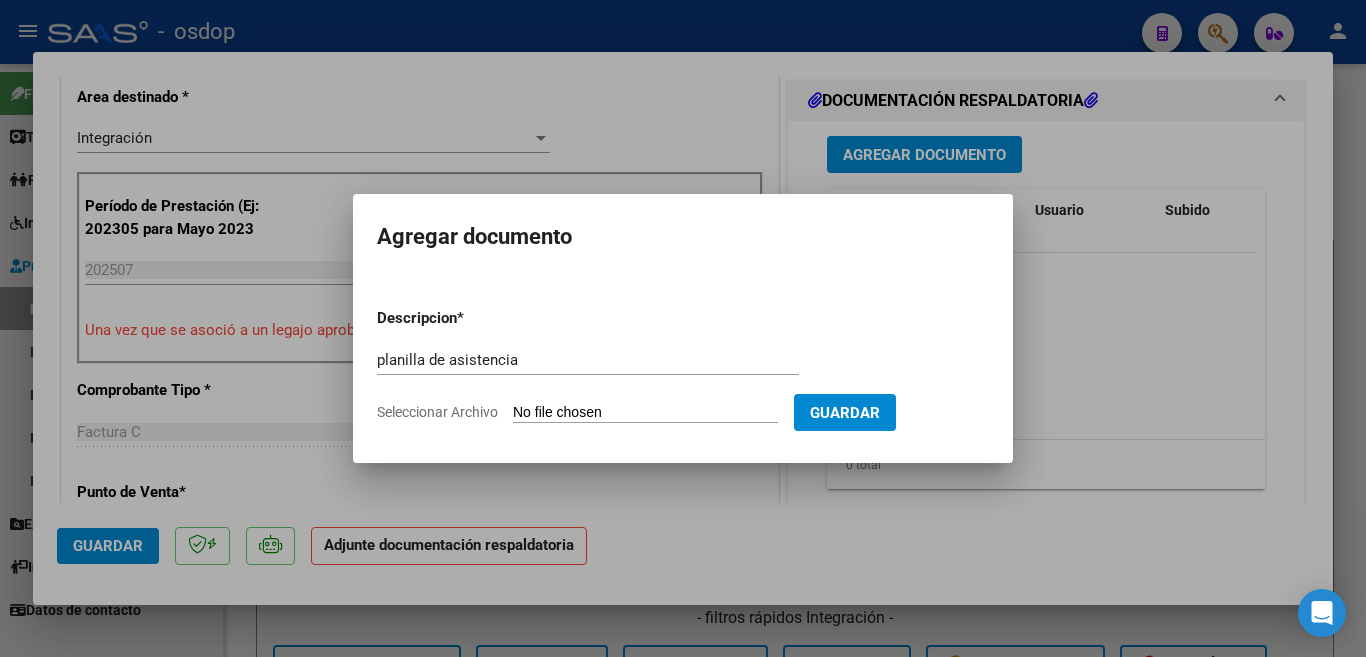 click on "Seleccionar Archivo" at bounding box center (645, 413) 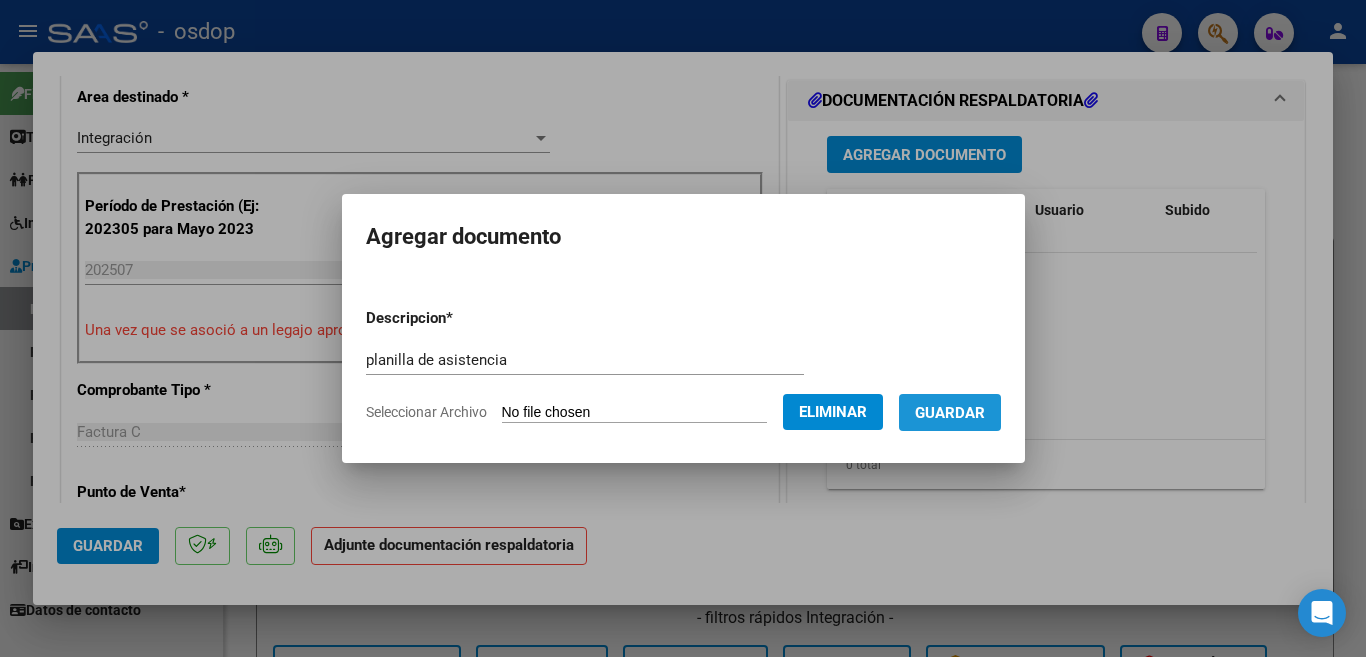 click on "Guardar" at bounding box center [950, 413] 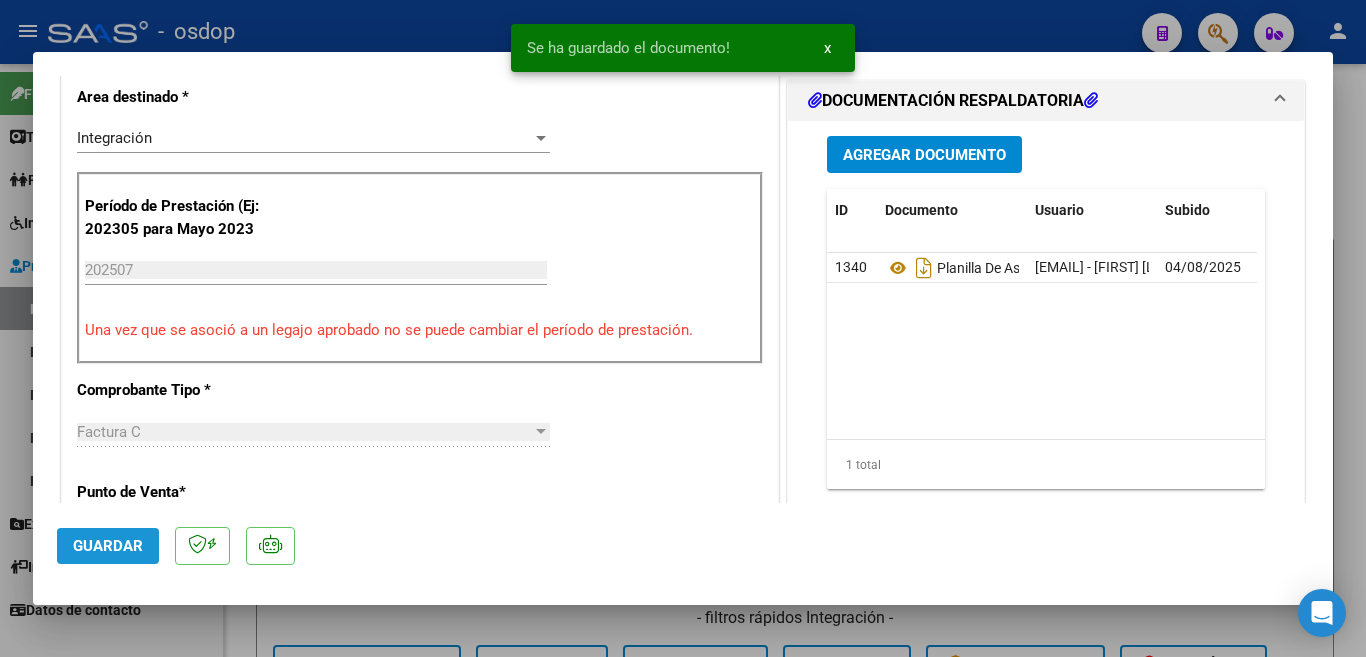 click on "Guardar" 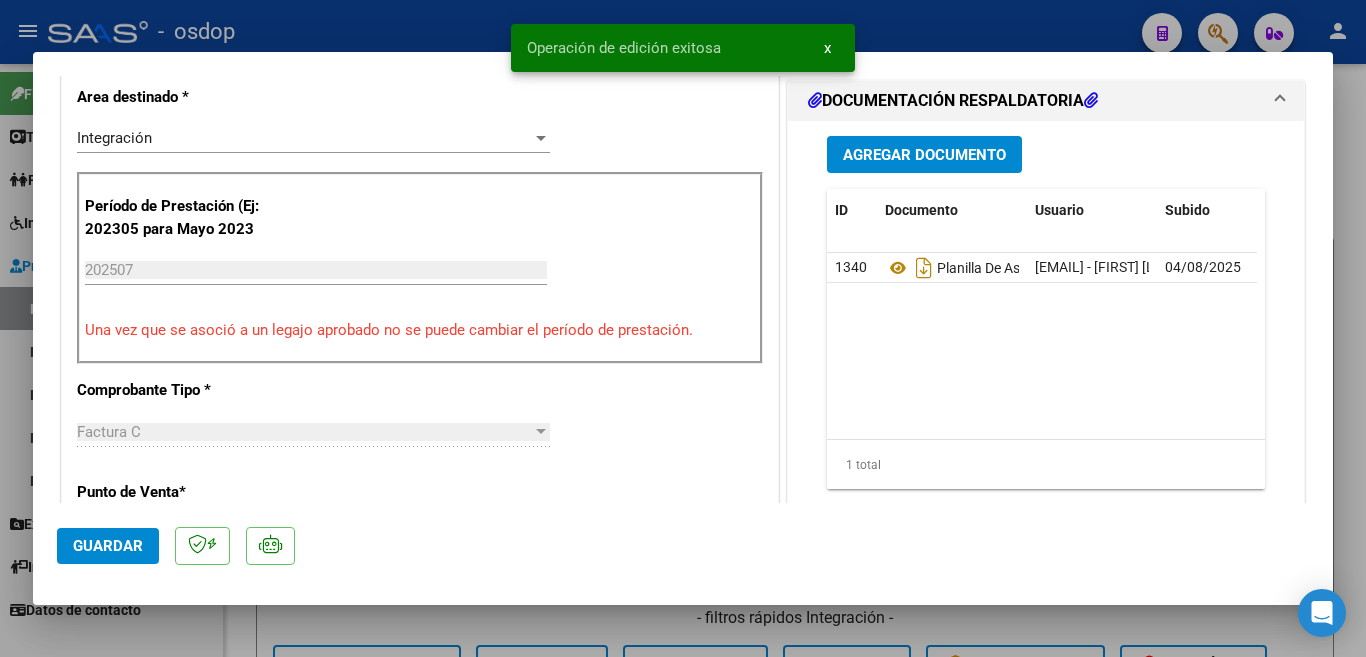 click at bounding box center (683, 328) 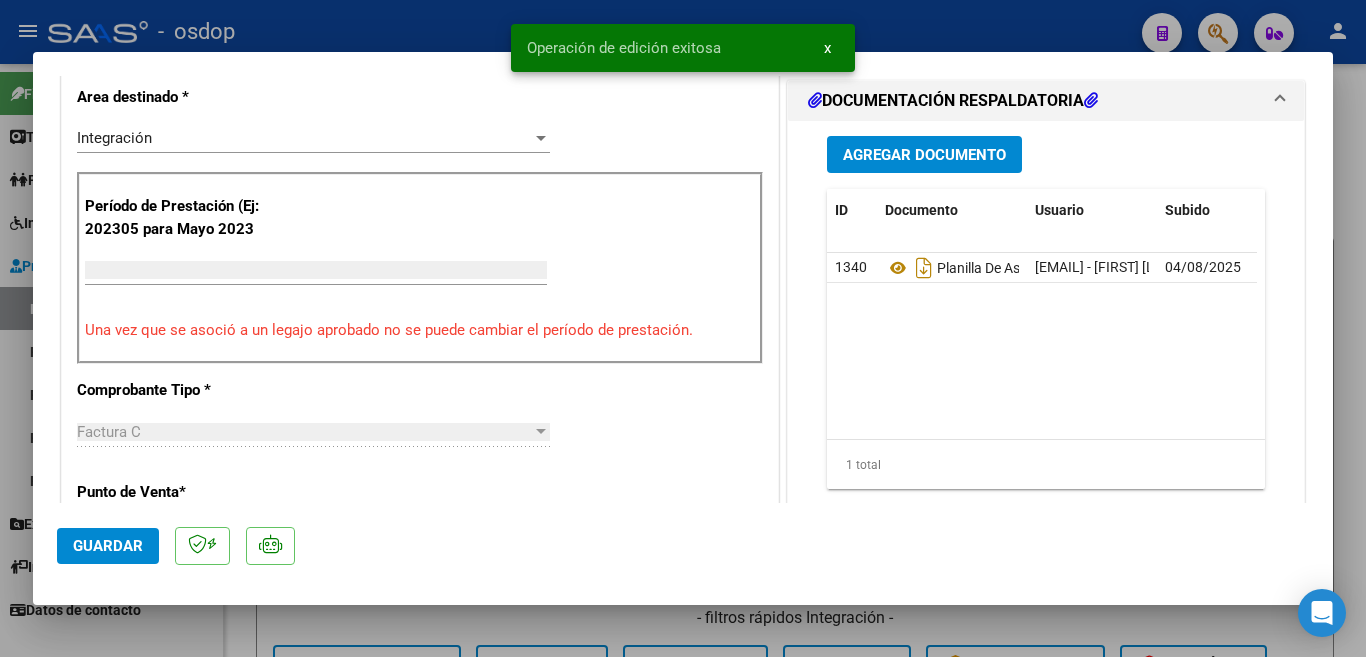 scroll, scrollTop: 414, scrollLeft: 0, axis: vertical 